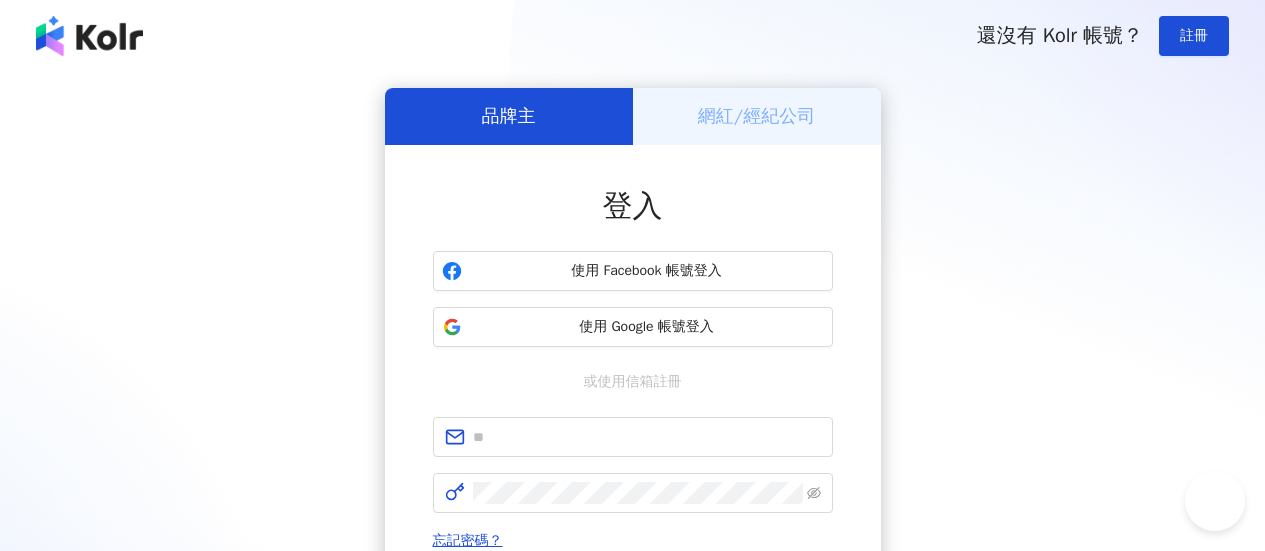 scroll, scrollTop: 0, scrollLeft: 0, axis: both 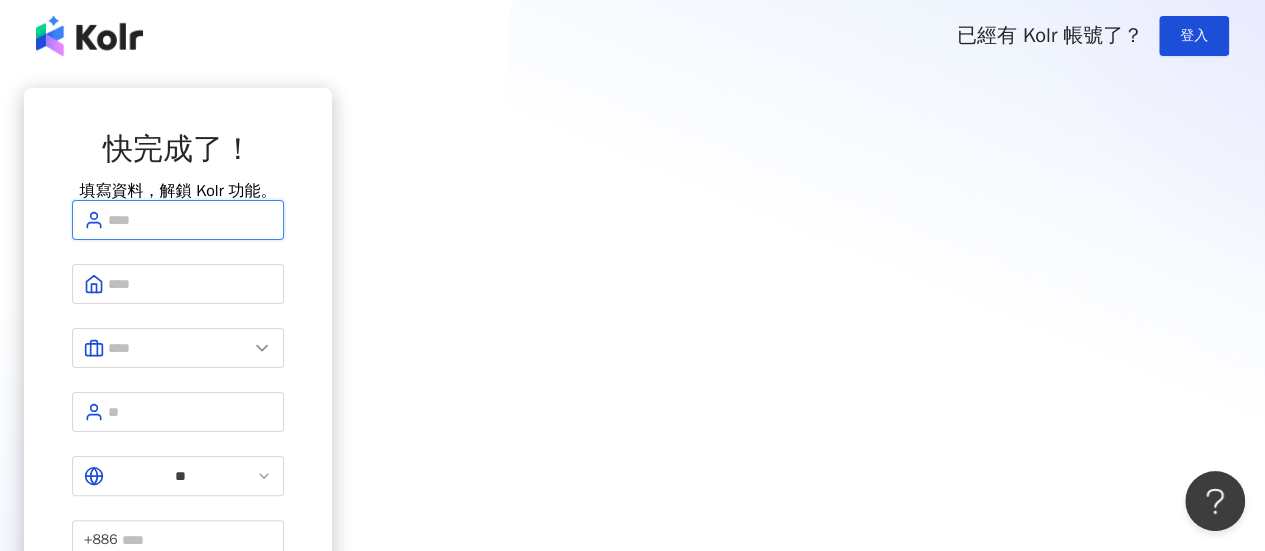 click at bounding box center (190, 220) 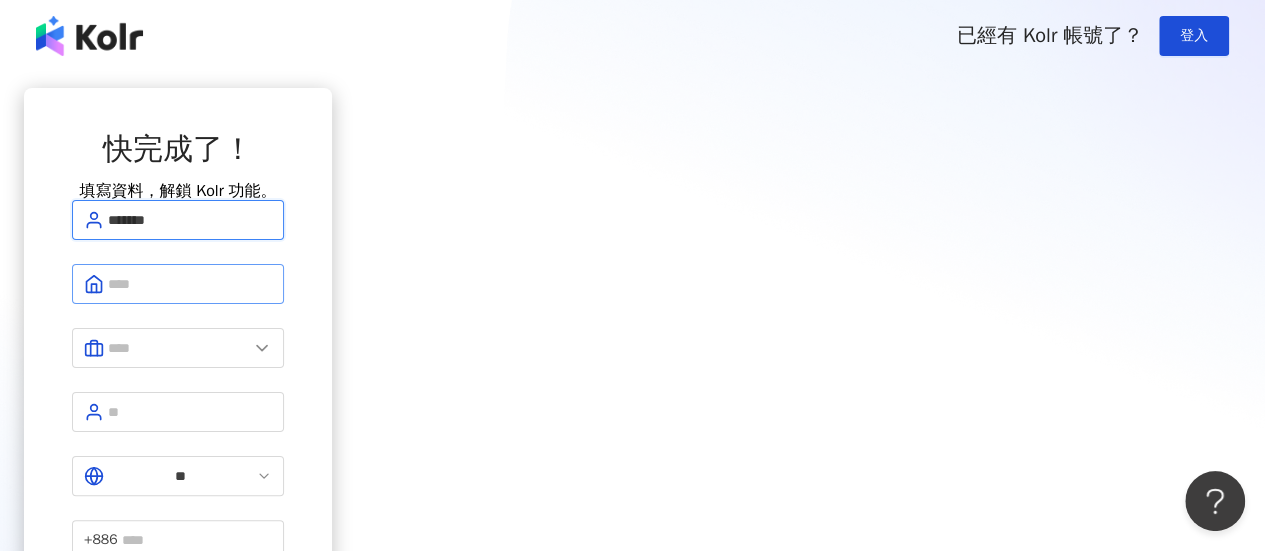 type on "*******" 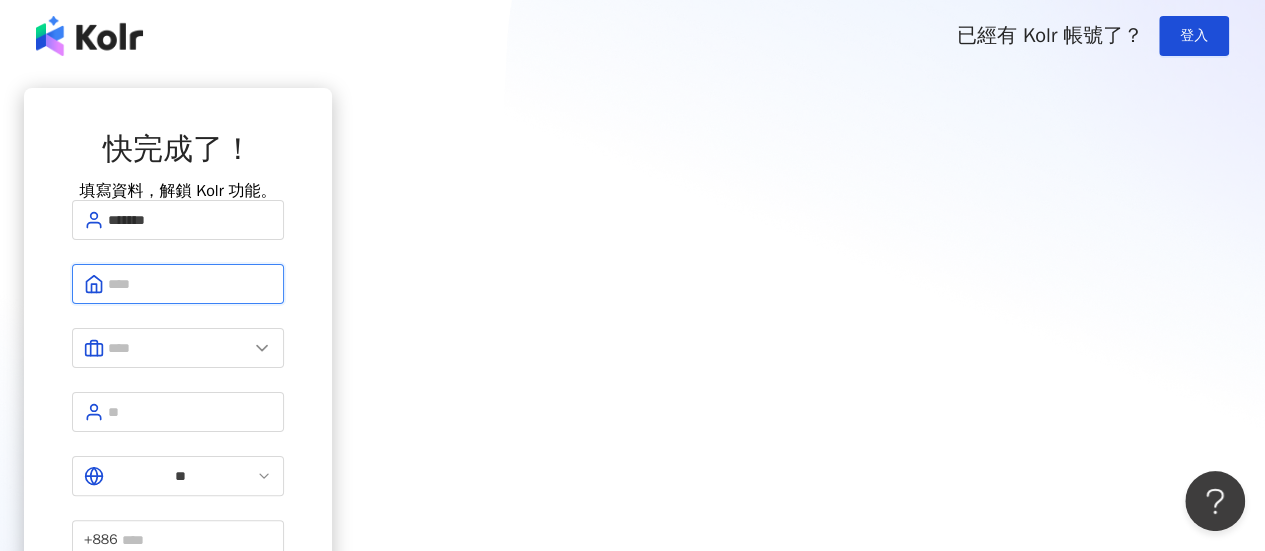 click at bounding box center (190, 284) 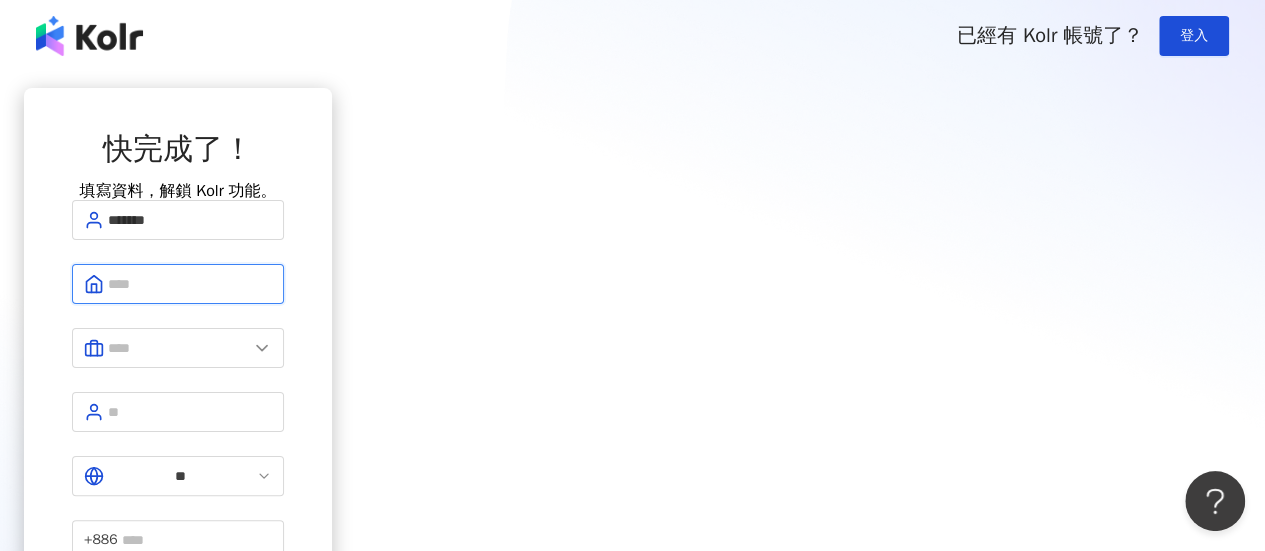 click at bounding box center (190, 284) 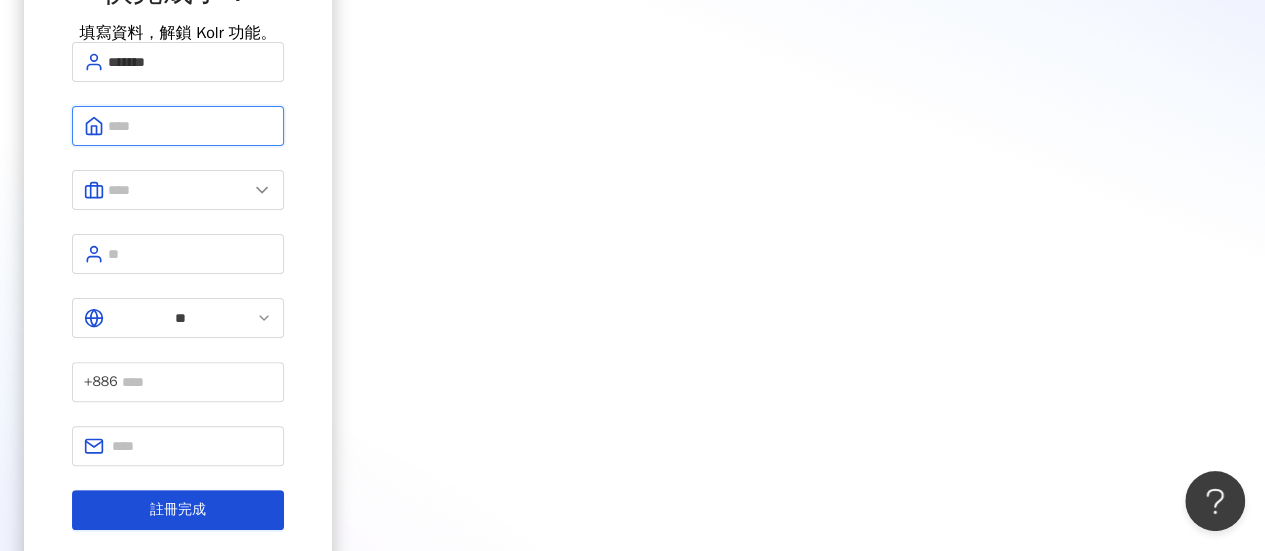 scroll, scrollTop: 64, scrollLeft: 0, axis: vertical 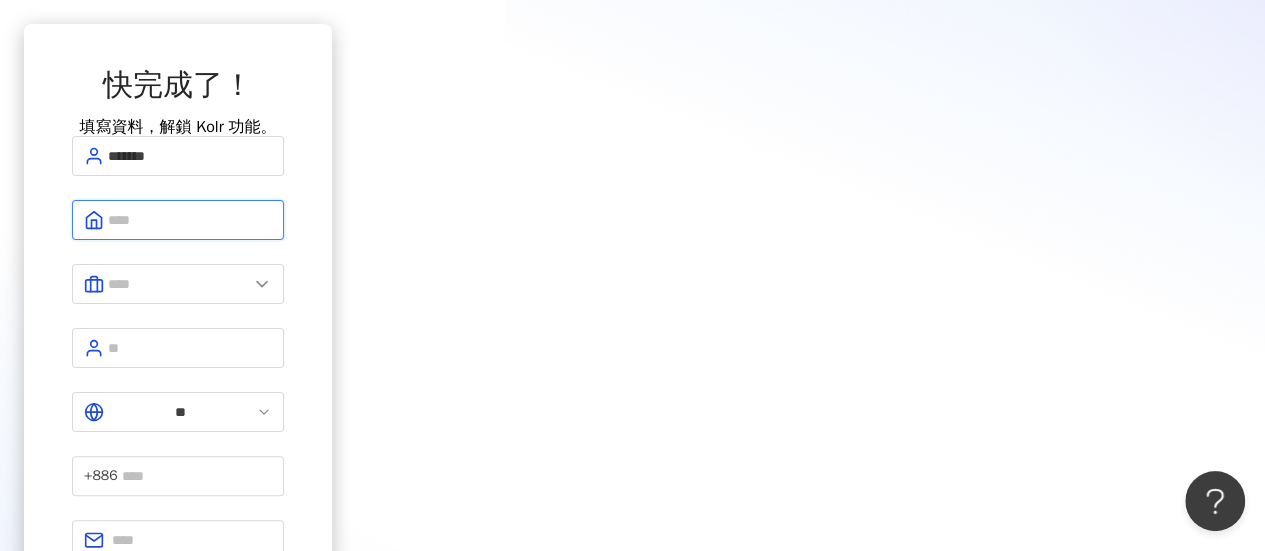 click at bounding box center [190, 220] 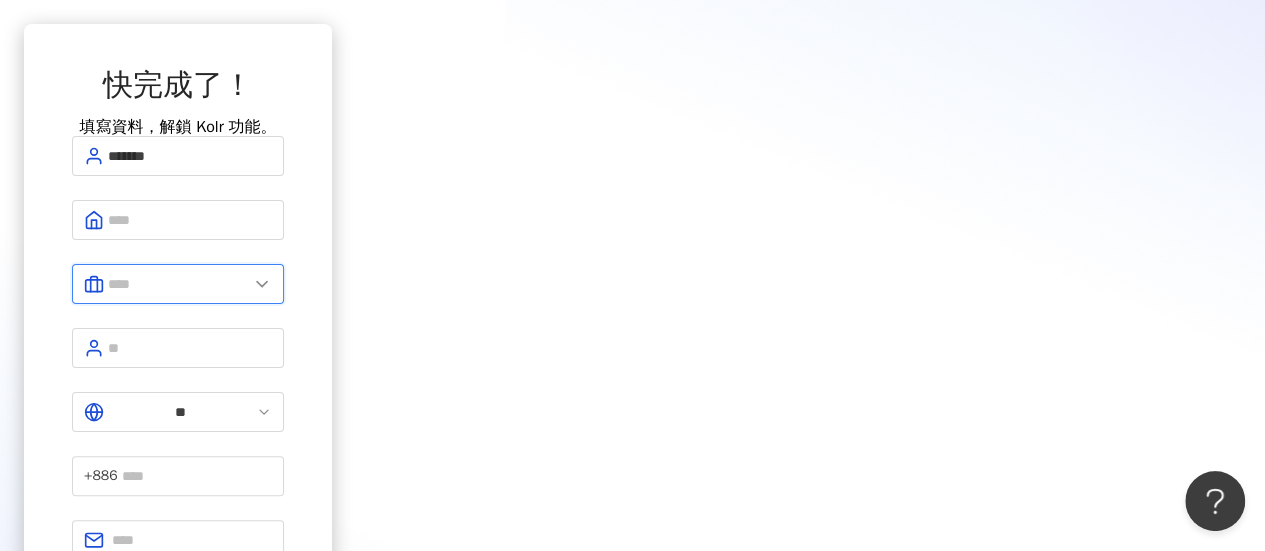 click at bounding box center (178, 284) 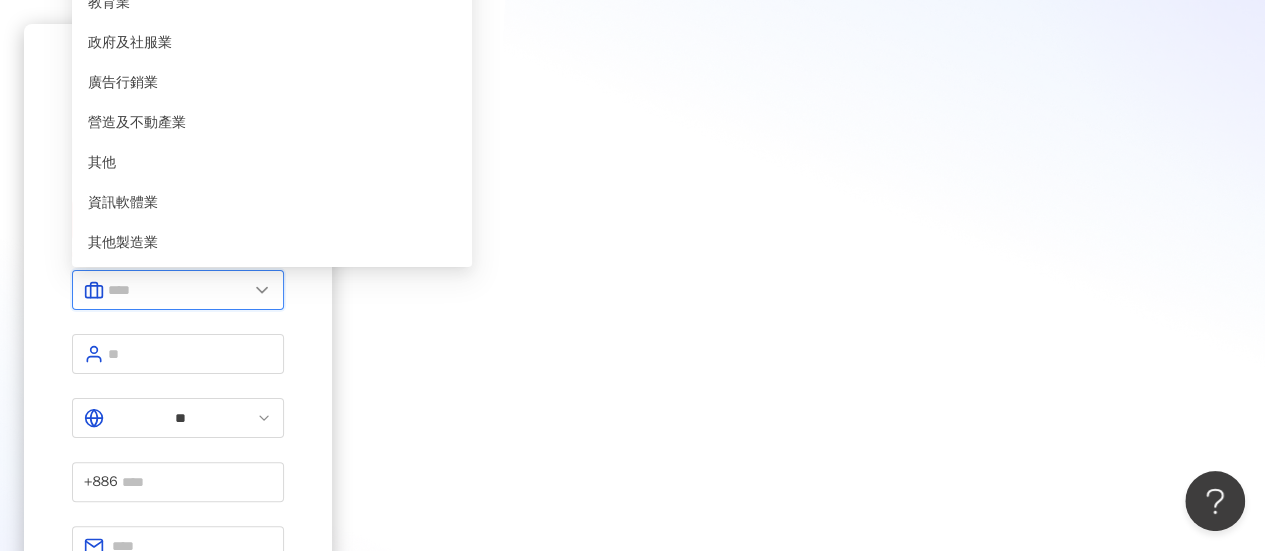 scroll, scrollTop: 0, scrollLeft: 0, axis: both 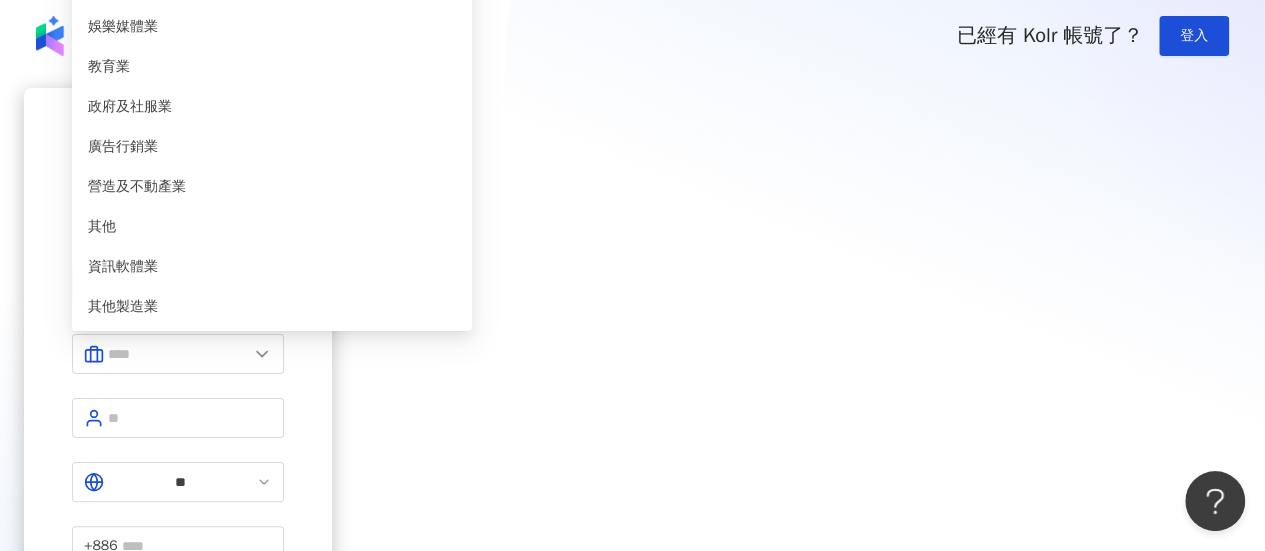 click on "請填寫公司名稱（2 至 50 字） 美容業 醫療生技及保健業 食品飲料業 批發及零售業 電子商務業 金融業 資訊電子工業 觀光餐旅業 遊戲業 通訊業 娛樂媒體業 教育業 政府及社服業 廣告行銷業 營造及不動產業 其他 資訊軟體業 其他製造業 ** +886 註冊完成" at bounding box center (178, 411) 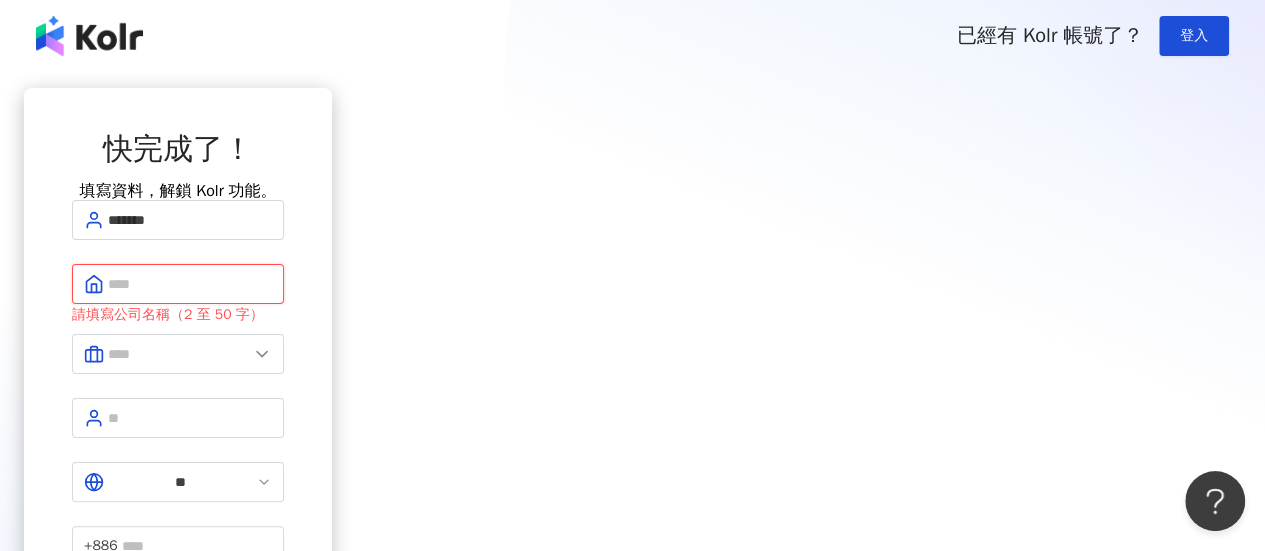 click at bounding box center (190, 284) 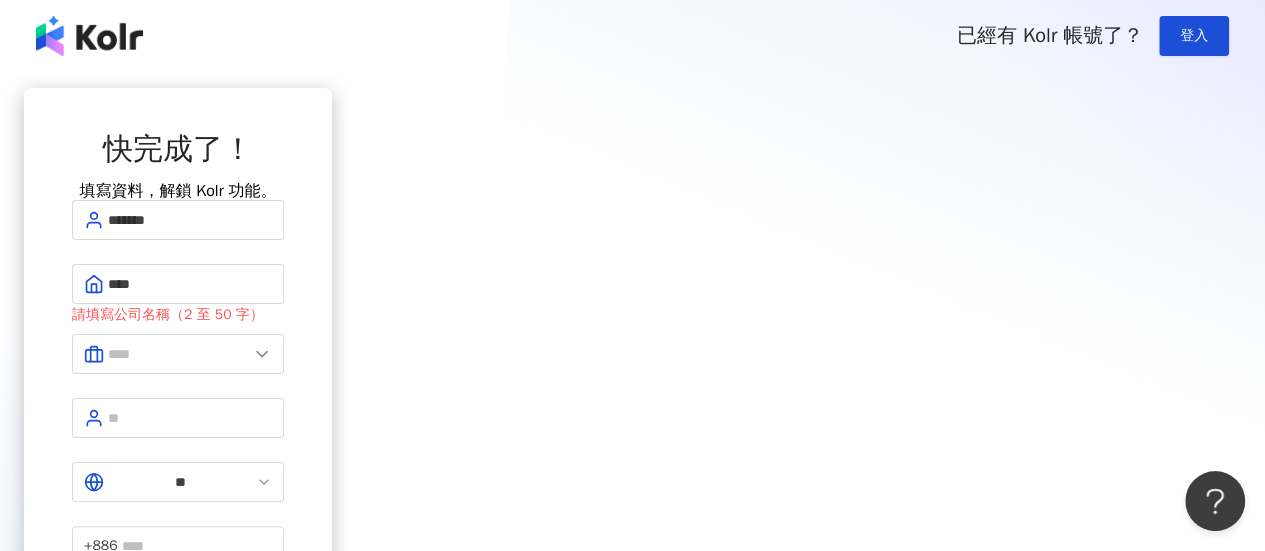 click on "請填寫公司名稱（2 至 50 字）" at bounding box center (178, 315) 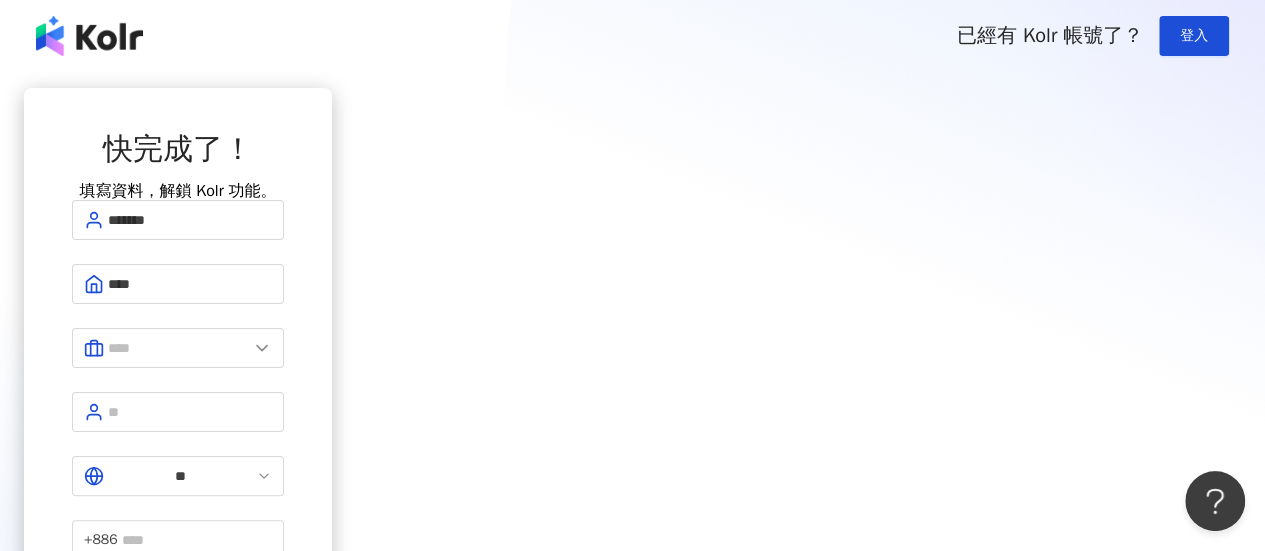 click on "**** **** 請填寫公司名稱（2 至 50 字） 美容業 醫療生技及保健業 食品飲料業 批發及零售業 電子商務業 金融業 資訊電子工業 觀光餐旅業 遊戲業 通訊業 娛樂媒體業 教育業 政府及社服業 廣告行銷業 營造及不動產業 其他 資訊軟體業 其他製造業 ** +886 註冊完成" at bounding box center (178, 444) 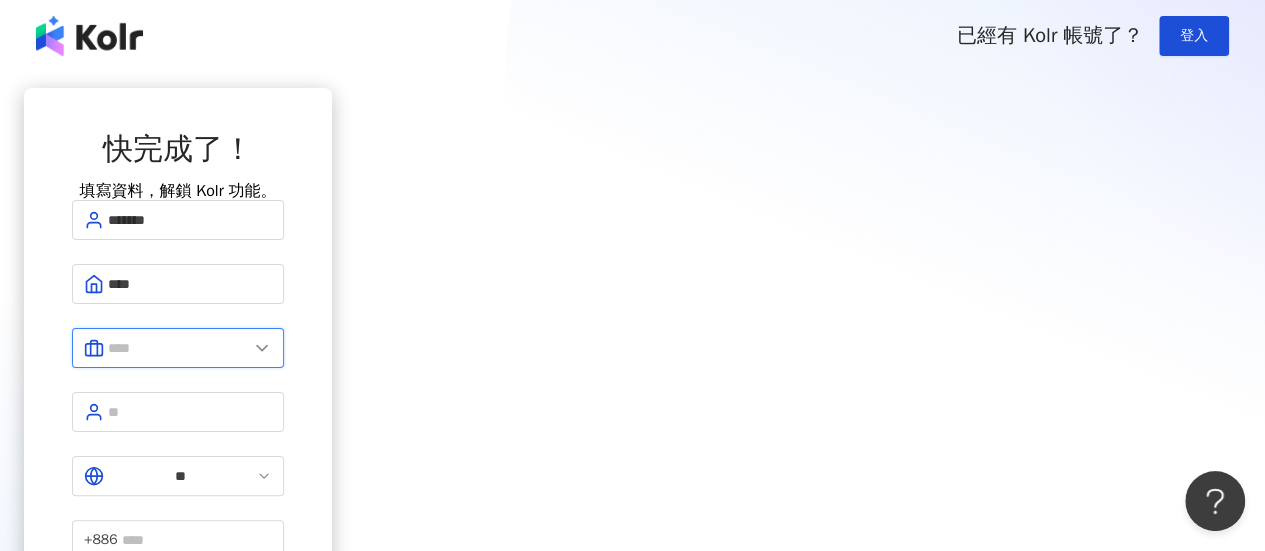 click at bounding box center (178, 348) 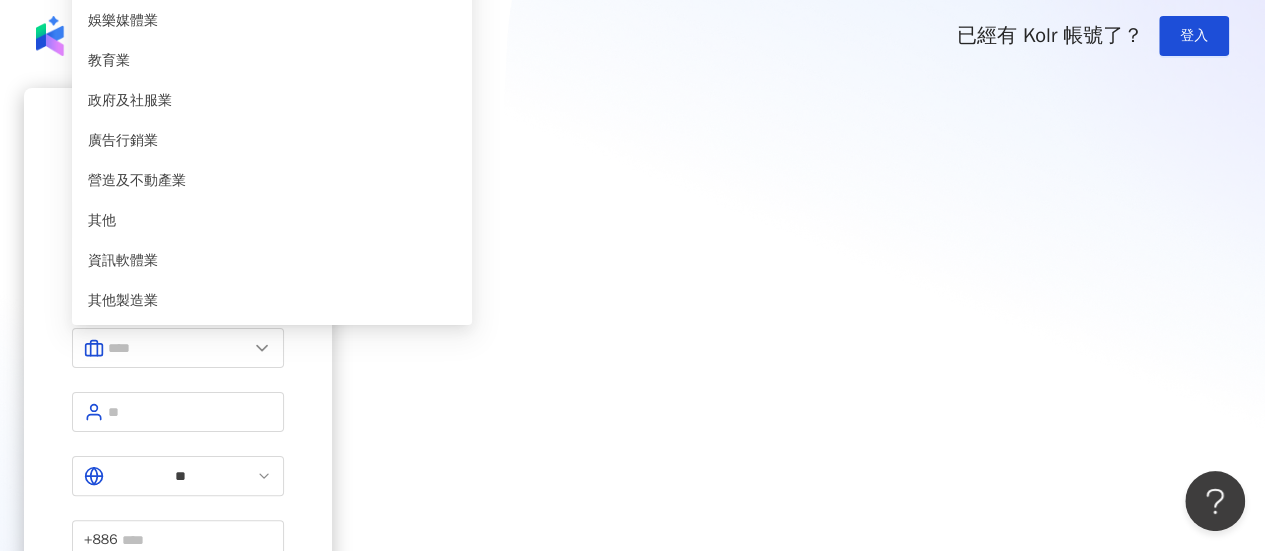 click on "電子商務業" at bounding box center (272, -219) 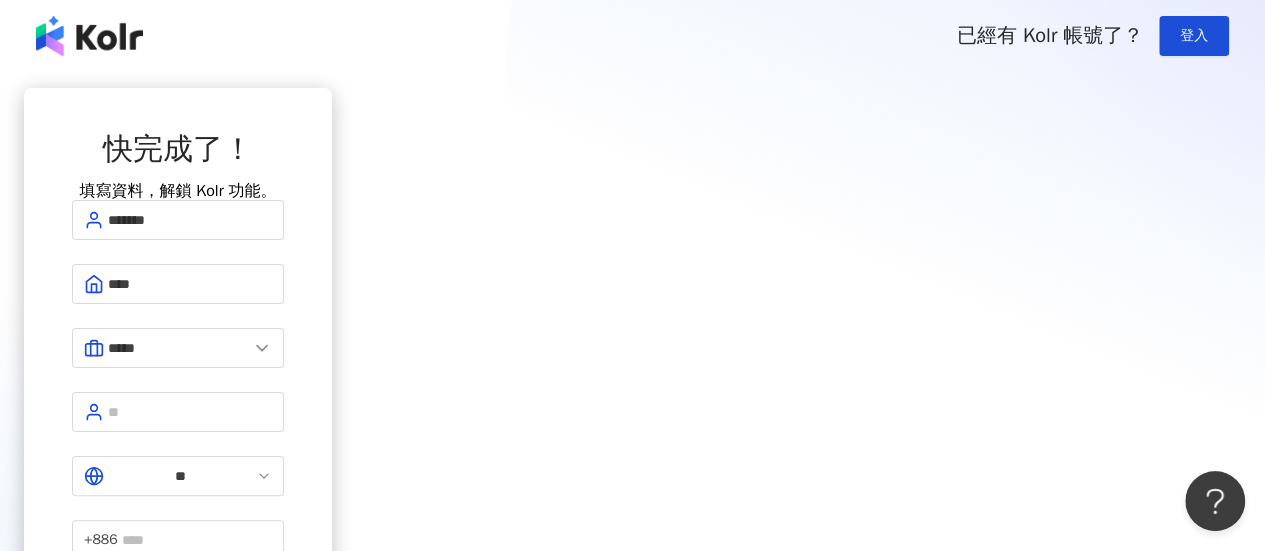 click on "快完成了！ 填寫資料，解鎖 Kolr 功能。 ******* **** ***** 美容業 醫療生技及保健業 食品飲料業 批發及零售業 電子商務業 金融業 資訊電子工業 觀光餐旅業 遊戲業 通訊業 娛樂媒體業 教育業 政府及社服業 廣告行銷業 營造及不動產業 其他 資訊軟體業 其他製造業 ** +886 註冊完成" at bounding box center (178, 408) 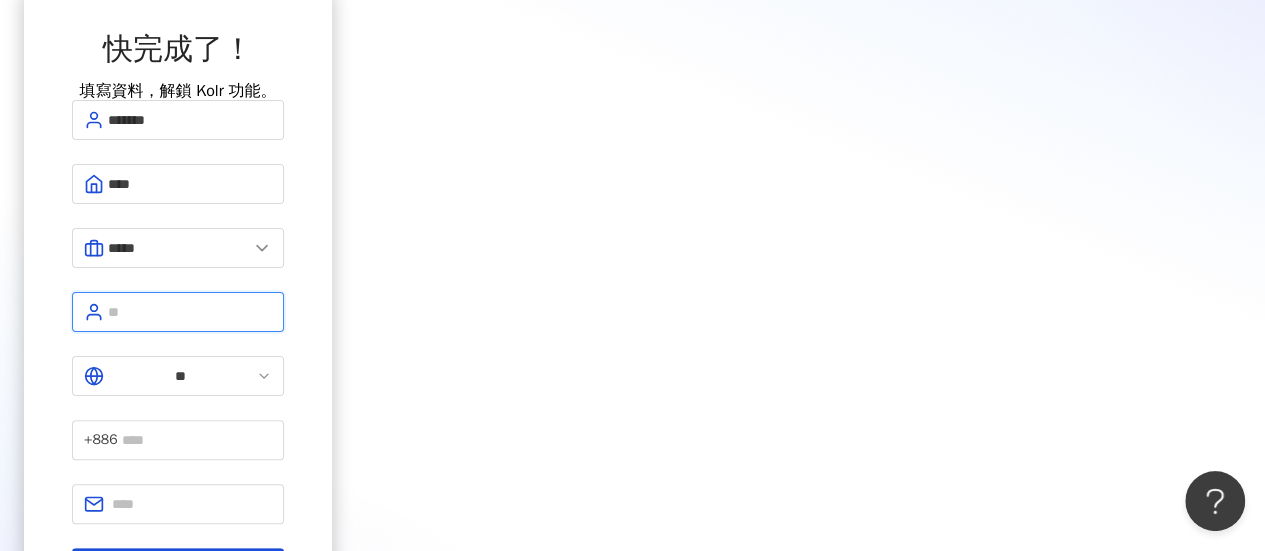 click at bounding box center (190, 312) 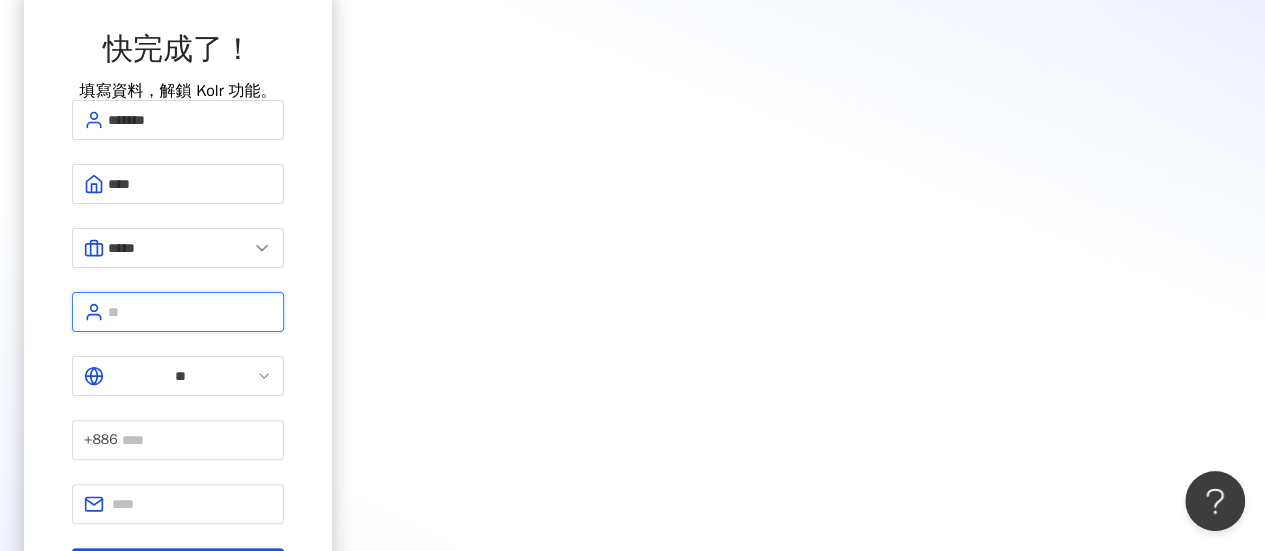 type on "*" 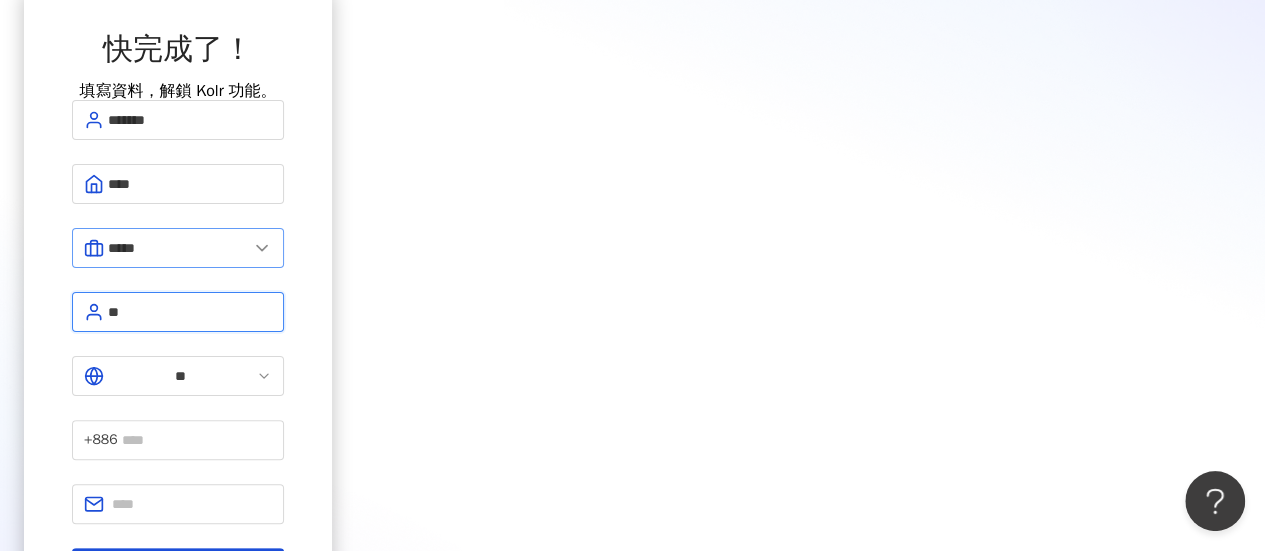 type on "*" 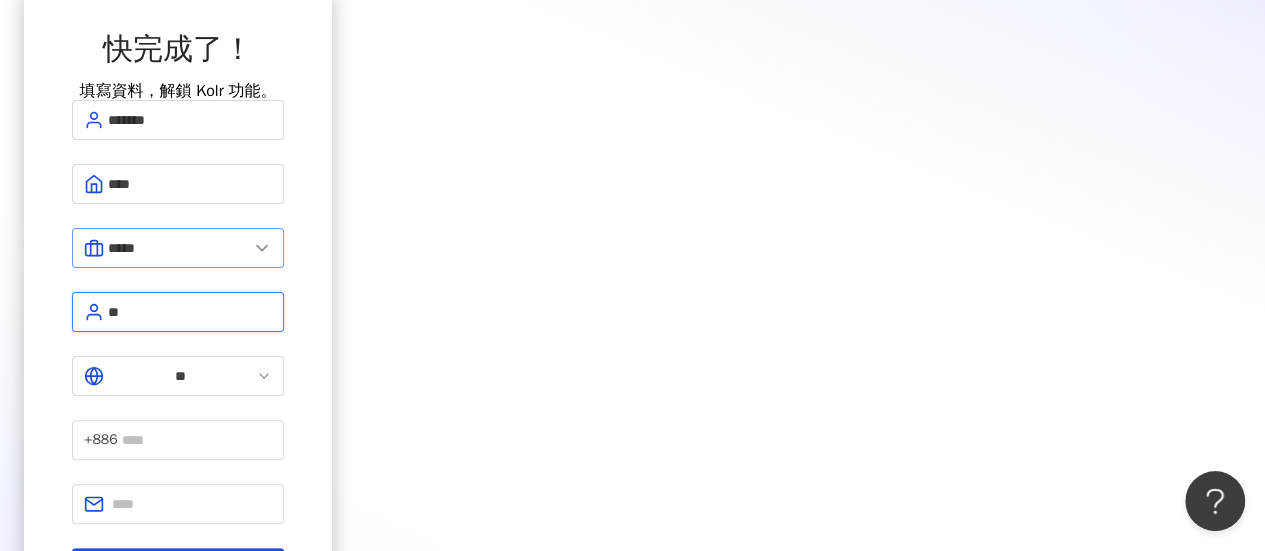 type on "*" 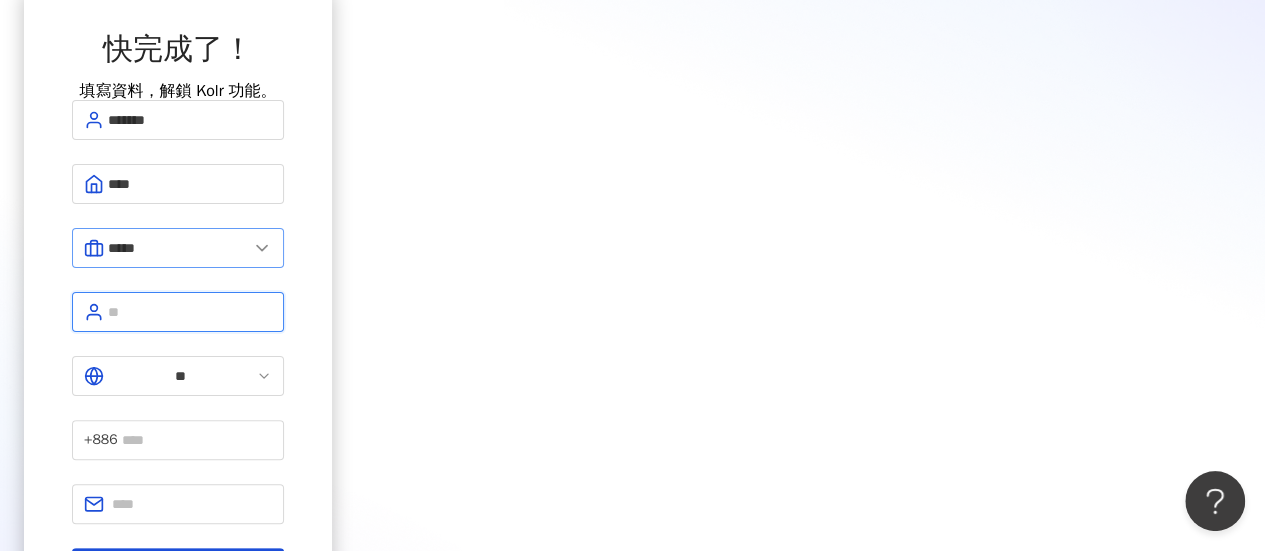 type on "*" 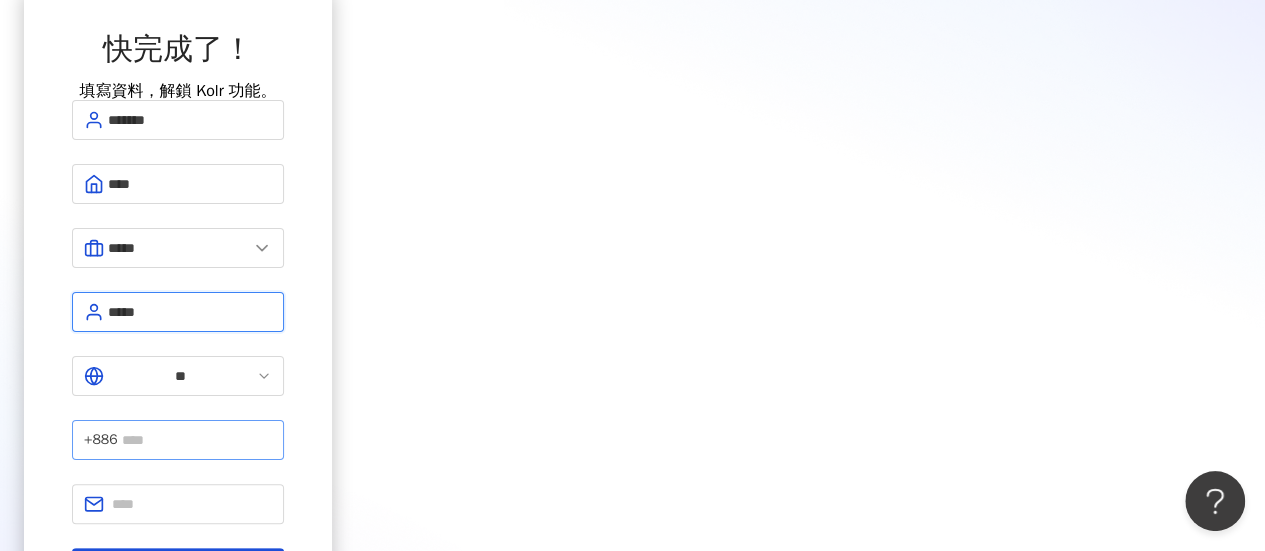 type on "*****" 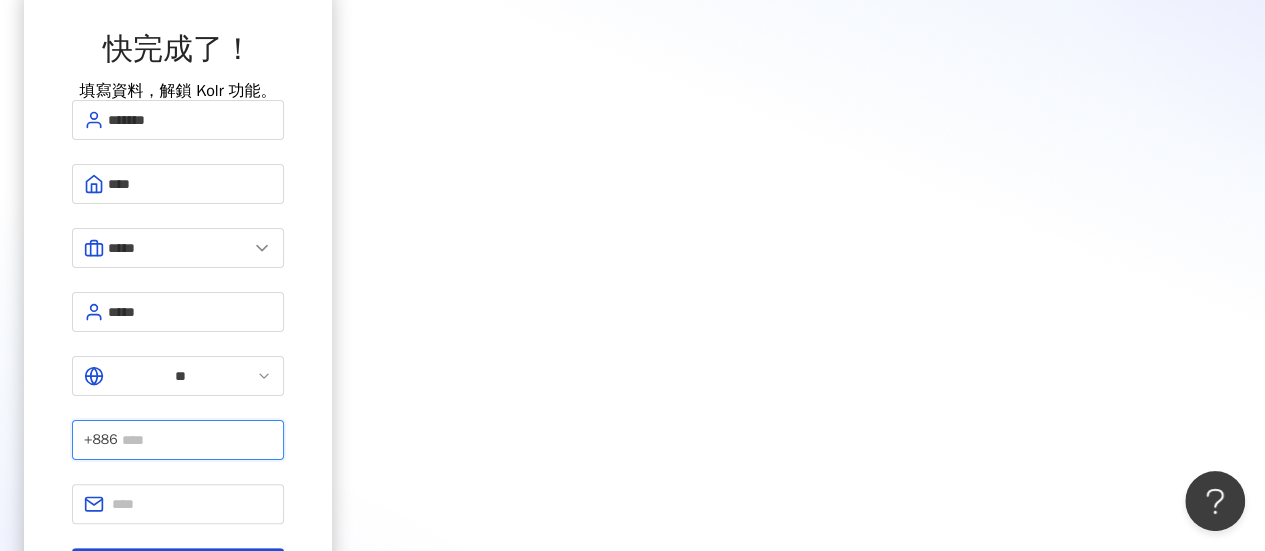 click at bounding box center (197, 440) 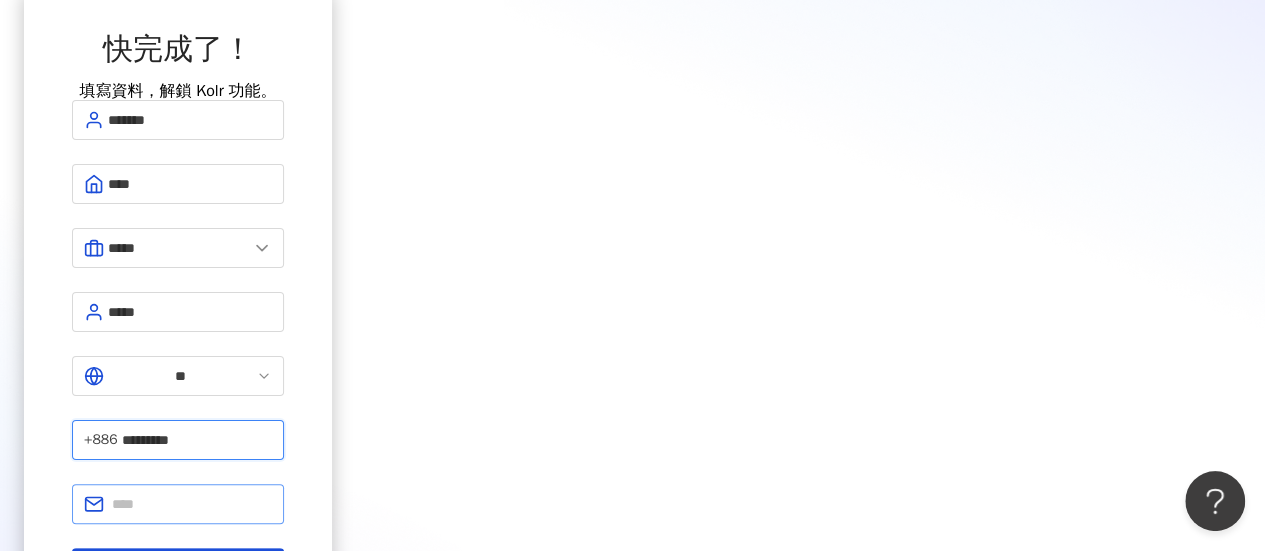 type on "*********" 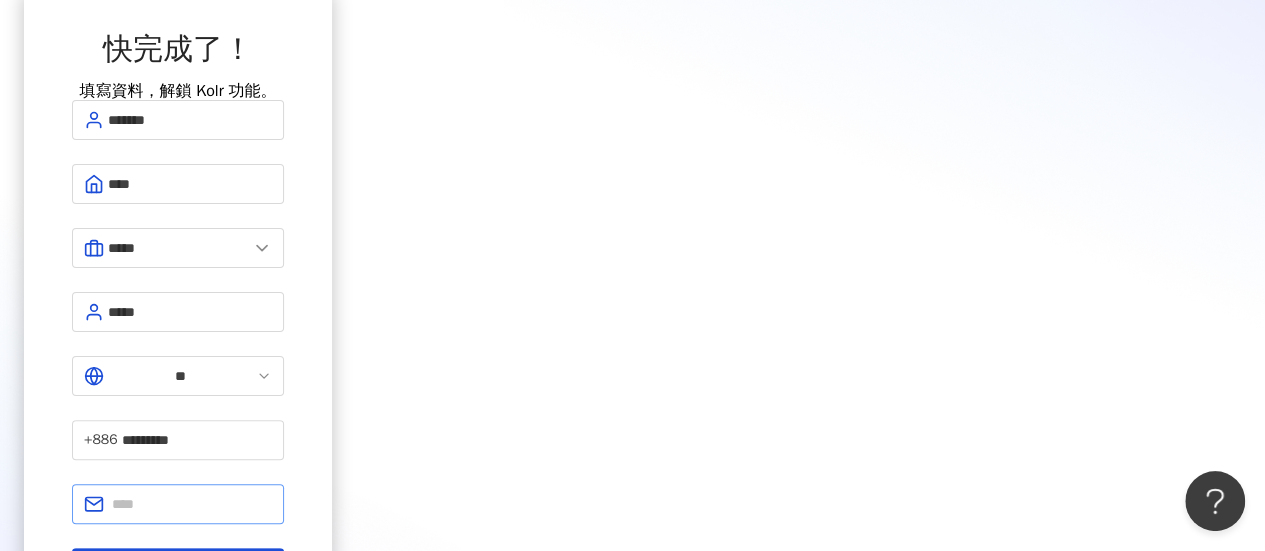 click at bounding box center (178, 504) 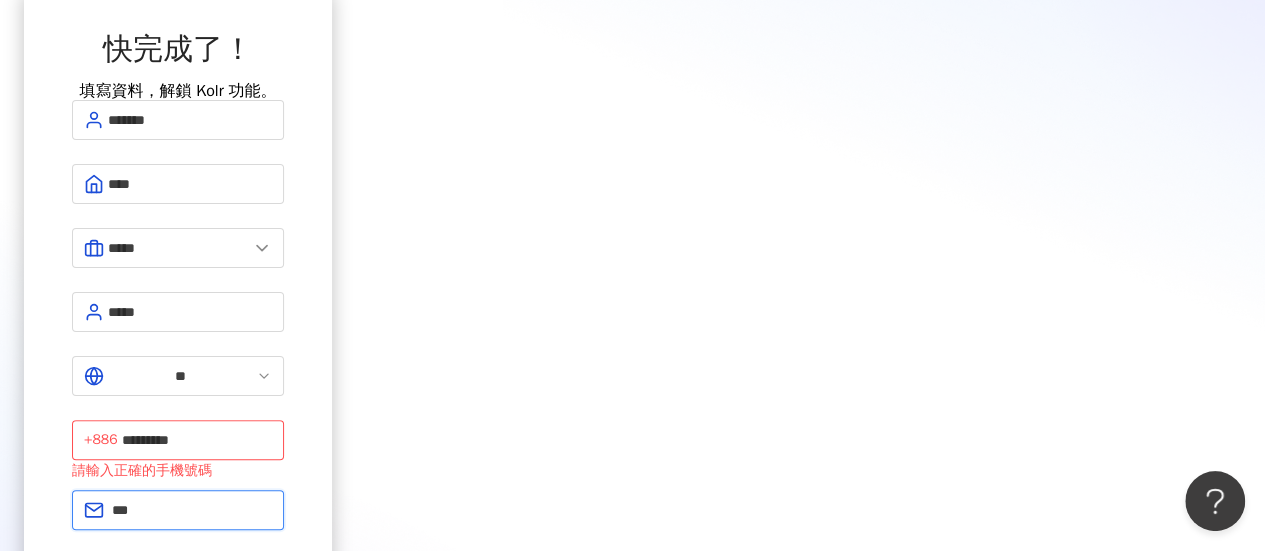 type on "**********" 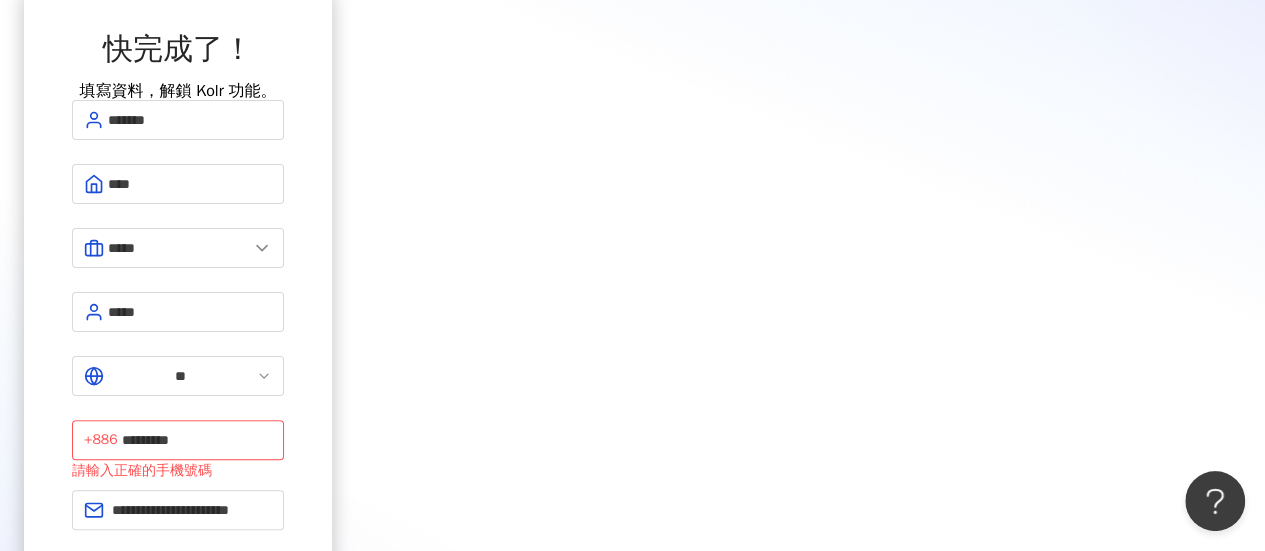 click on "**********" at bounding box center [178, 347] 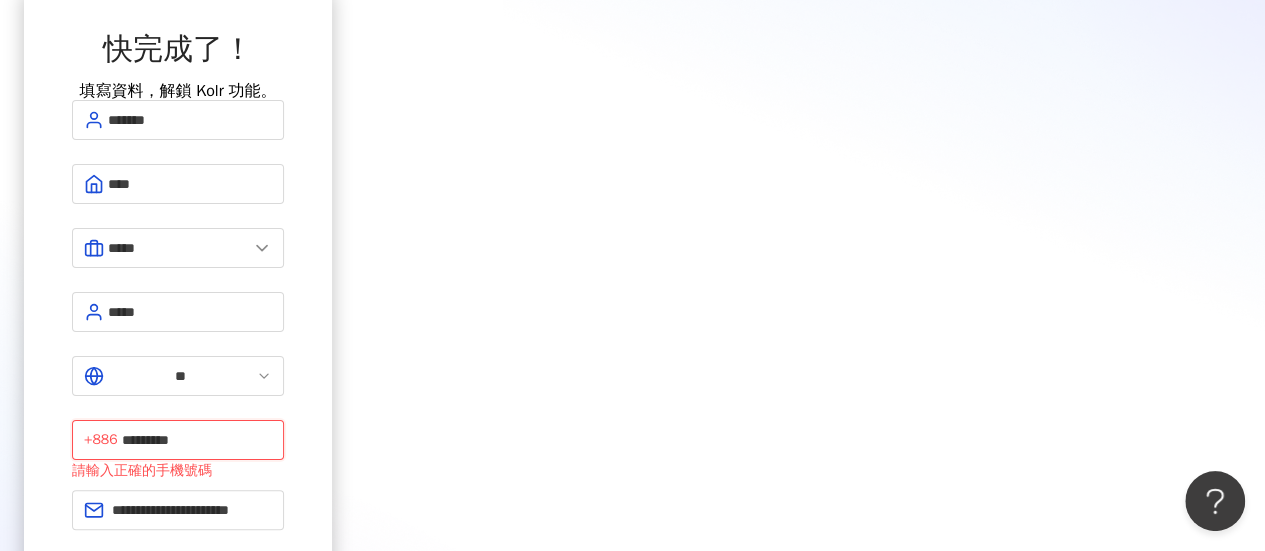 click on "*********" at bounding box center (197, 440) 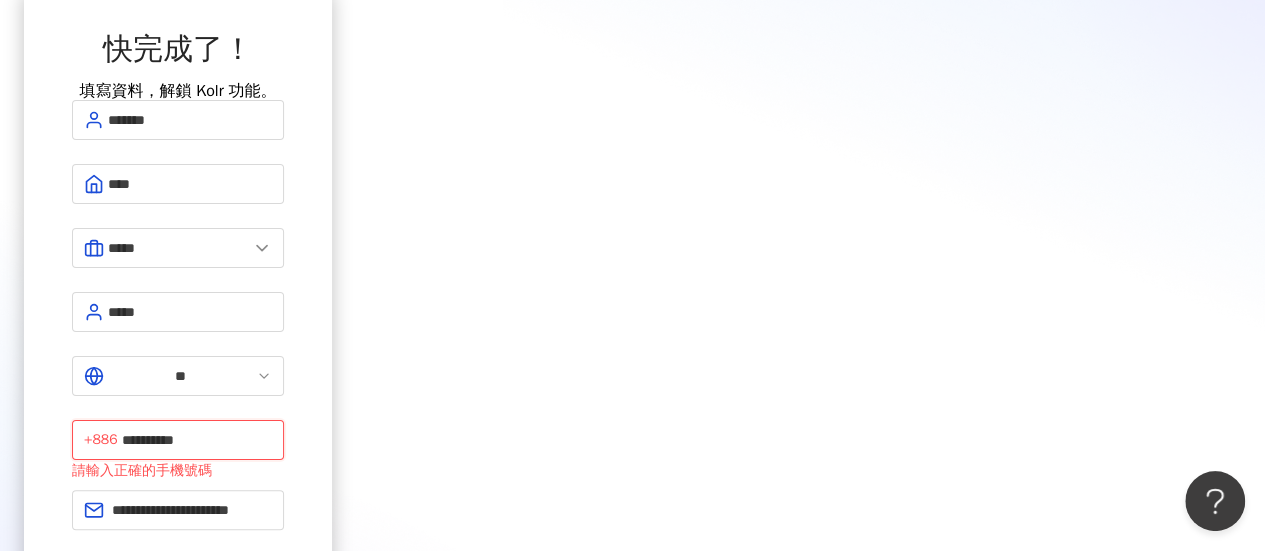 type on "**********" 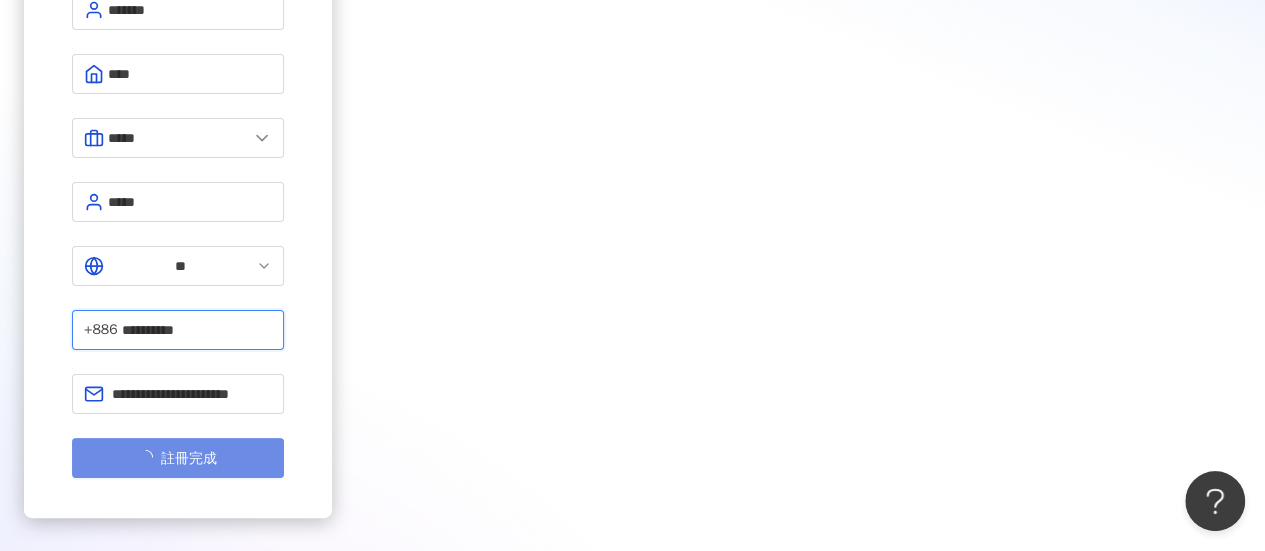 scroll, scrollTop: 264, scrollLeft: 0, axis: vertical 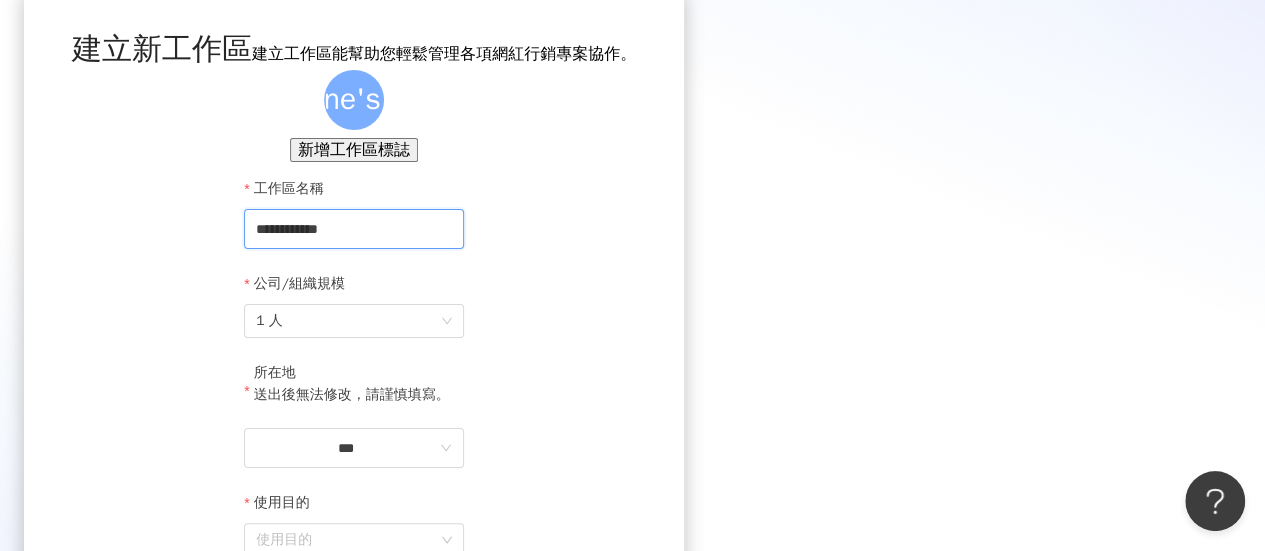 click on "**********" at bounding box center (354, 229) 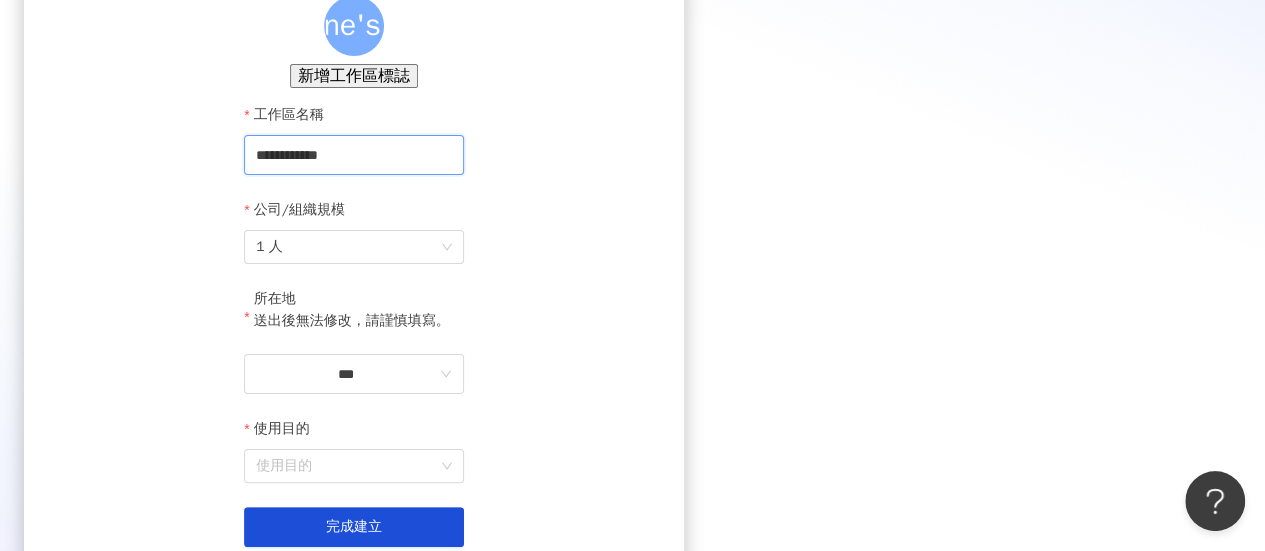 scroll, scrollTop: 0, scrollLeft: 0, axis: both 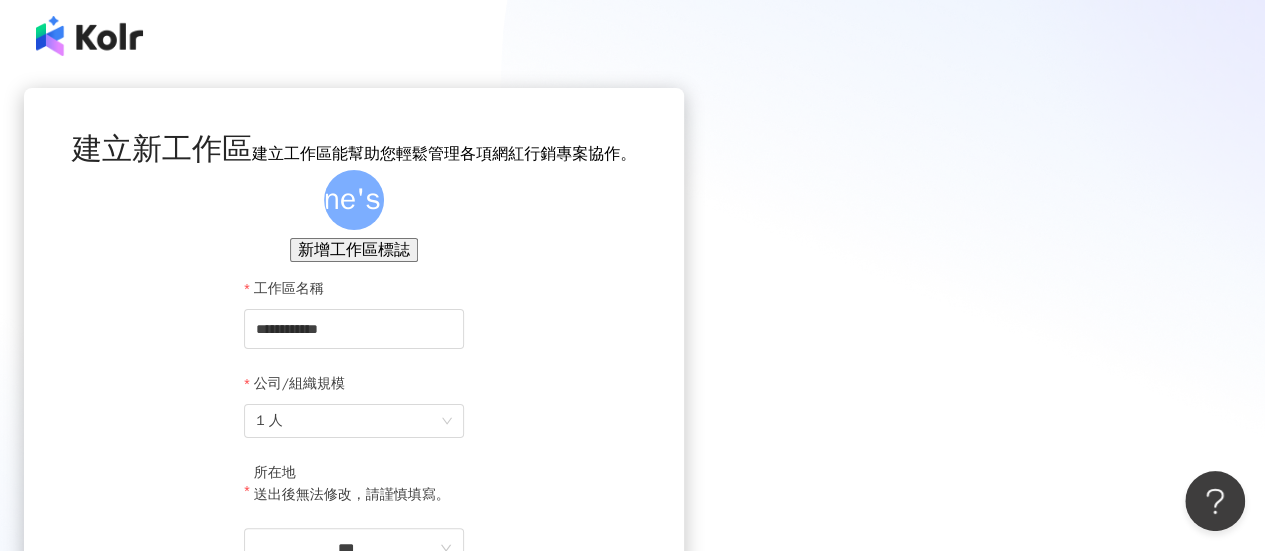 click on "新增工作區標誌" at bounding box center [354, 250] 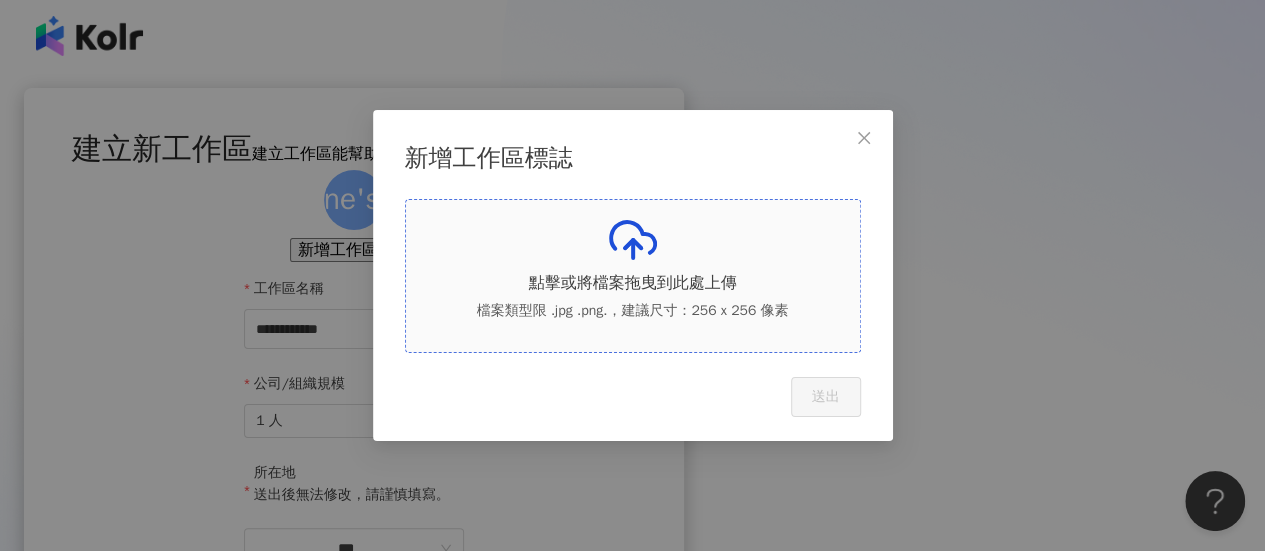 click on "點擊或將檔案拖曳到此處上傳" at bounding box center [633, 283] 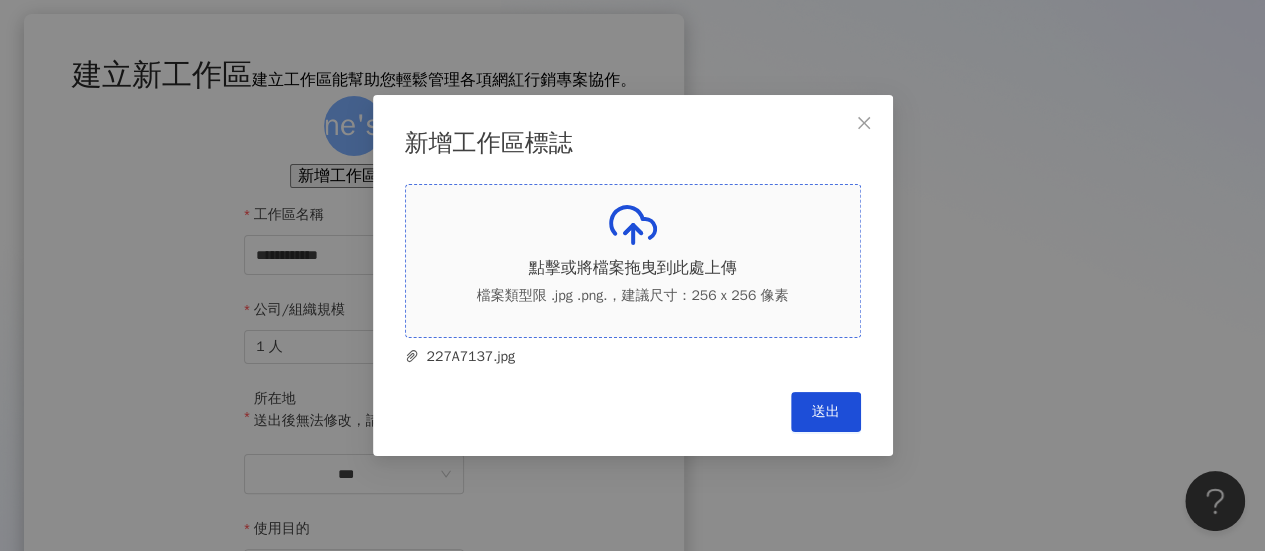scroll, scrollTop: 100, scrollLeft: 0, axis: vertical 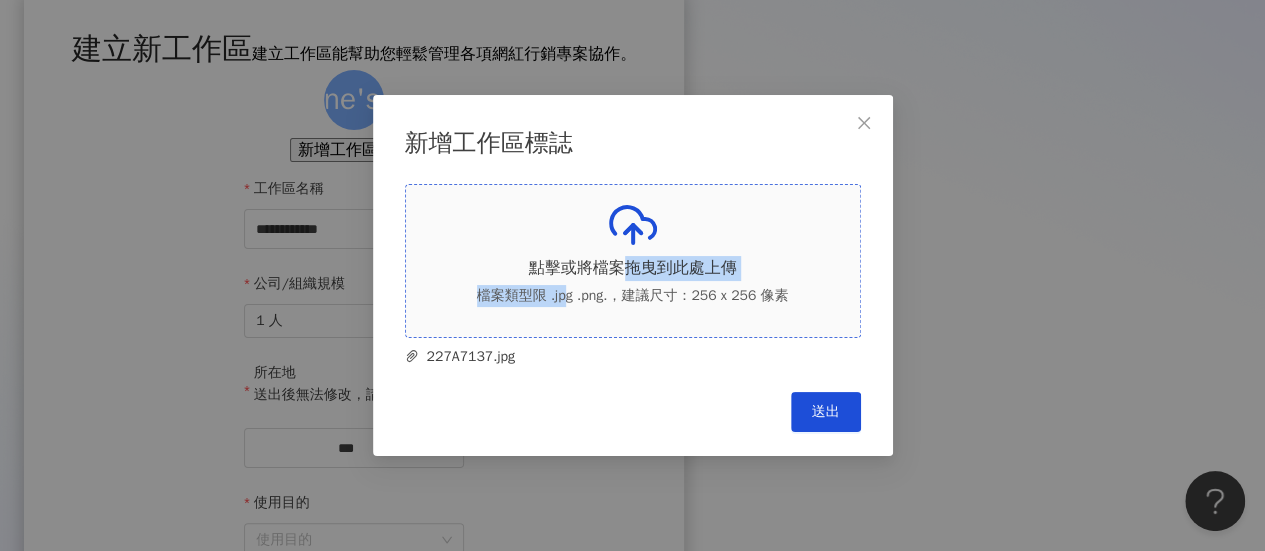 drag, startPoint x: 570, startPoint y: 291, endPoint x: 632, endPoint y: 274, distance: 64.288414 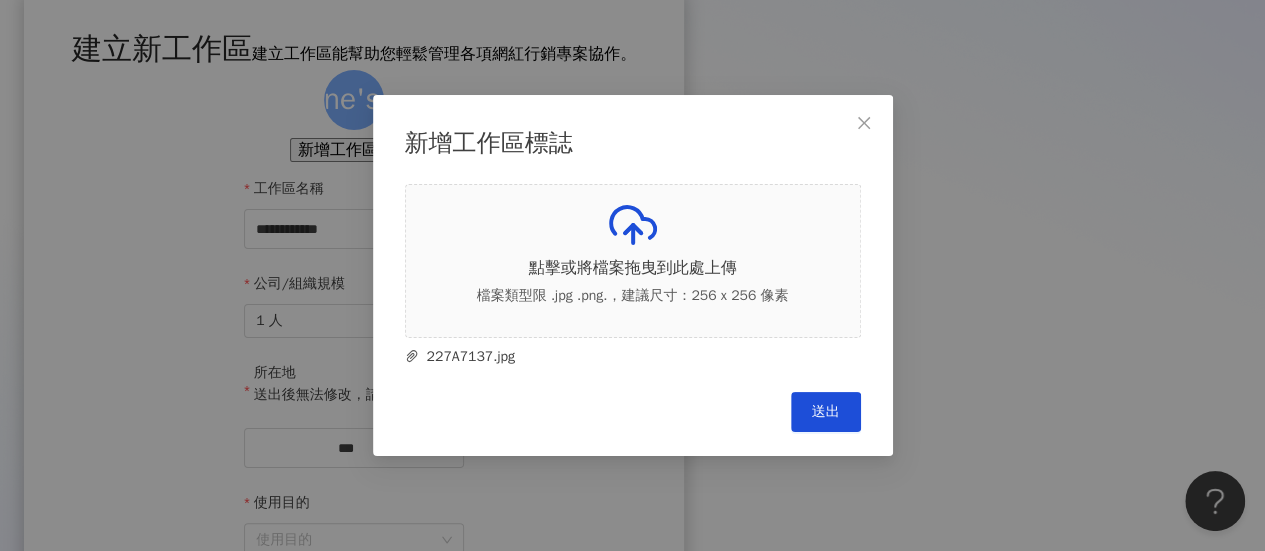 click on "227A7137.jpg" at bounding box center (633, 353) 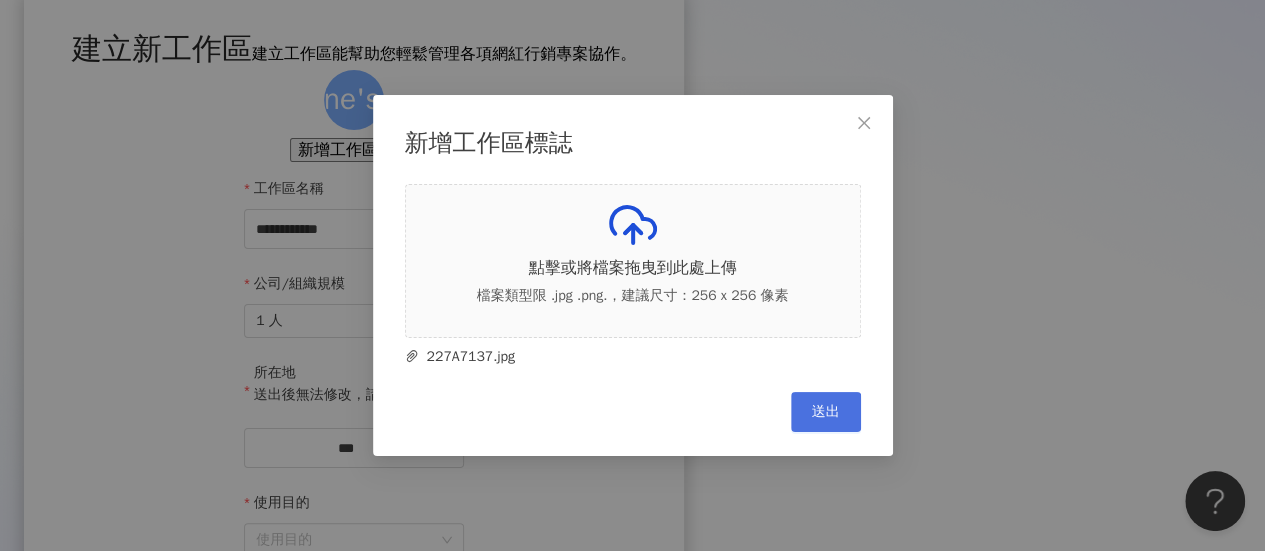 click on "送出" at bounding box center [826, 412] 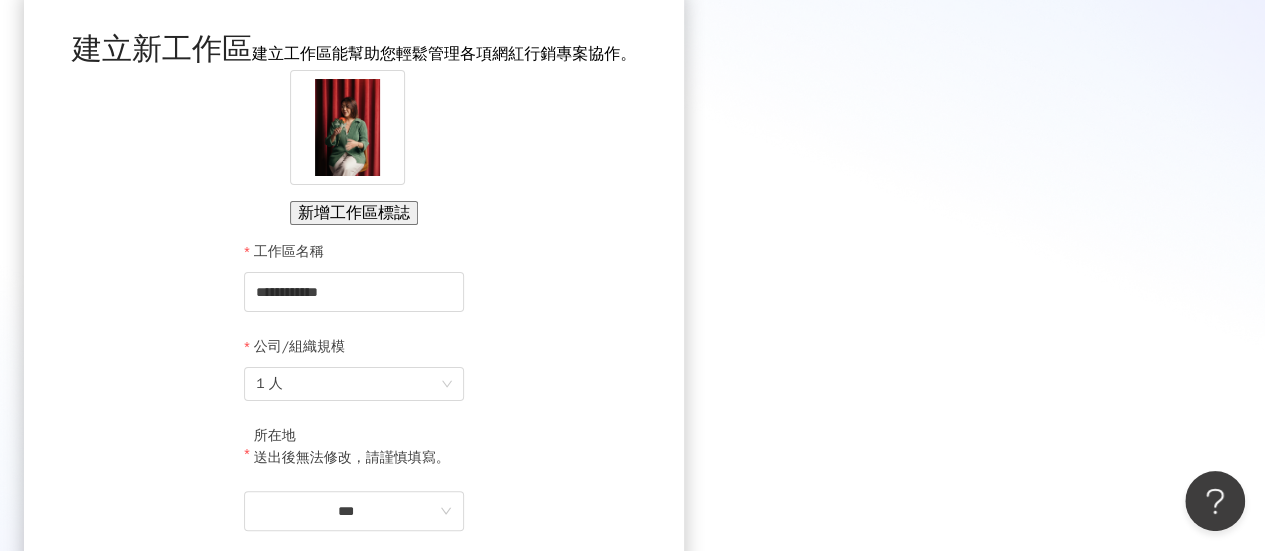 click on "新增工作區標誌" at bounding box center (354, 213) 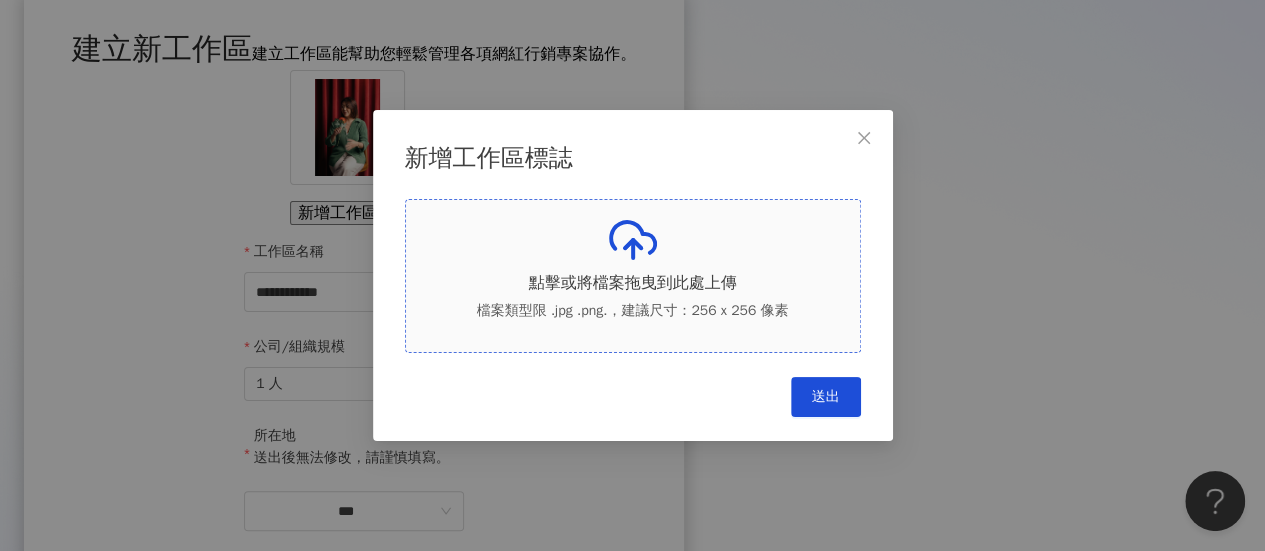click on "點擊或將檔案拖曳到此處上傳" at bounding box center (633, 283) 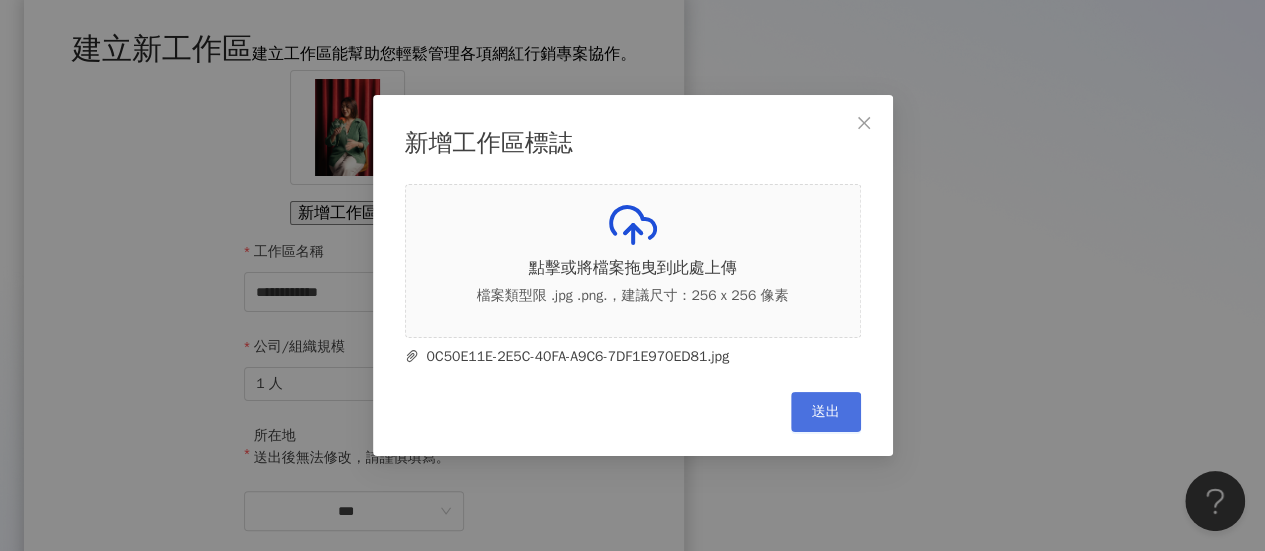 click on "送出" at bounding box center [826, 412] 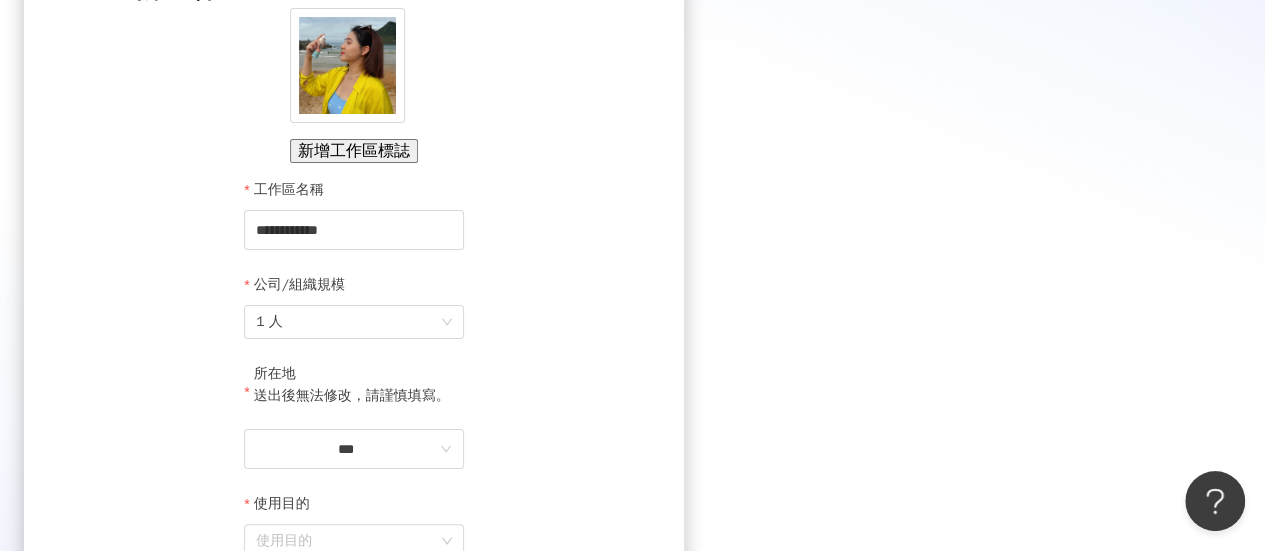 scroll, scrollTop: 200, scrollLeft: 0, axis: vertical 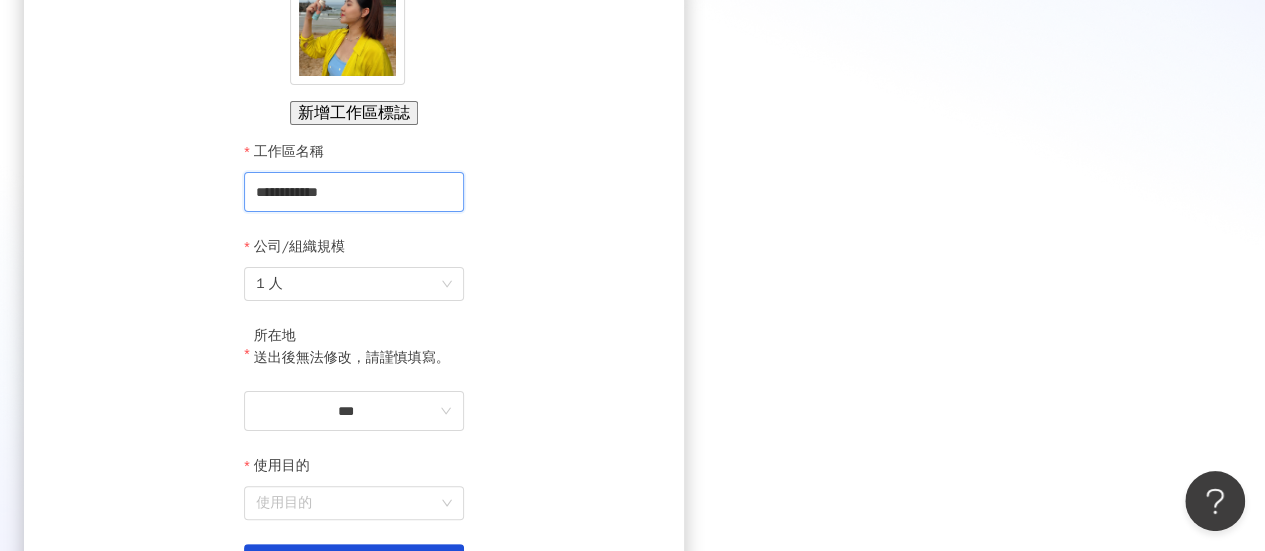 click on "**********" at bounding box center (354, 192) 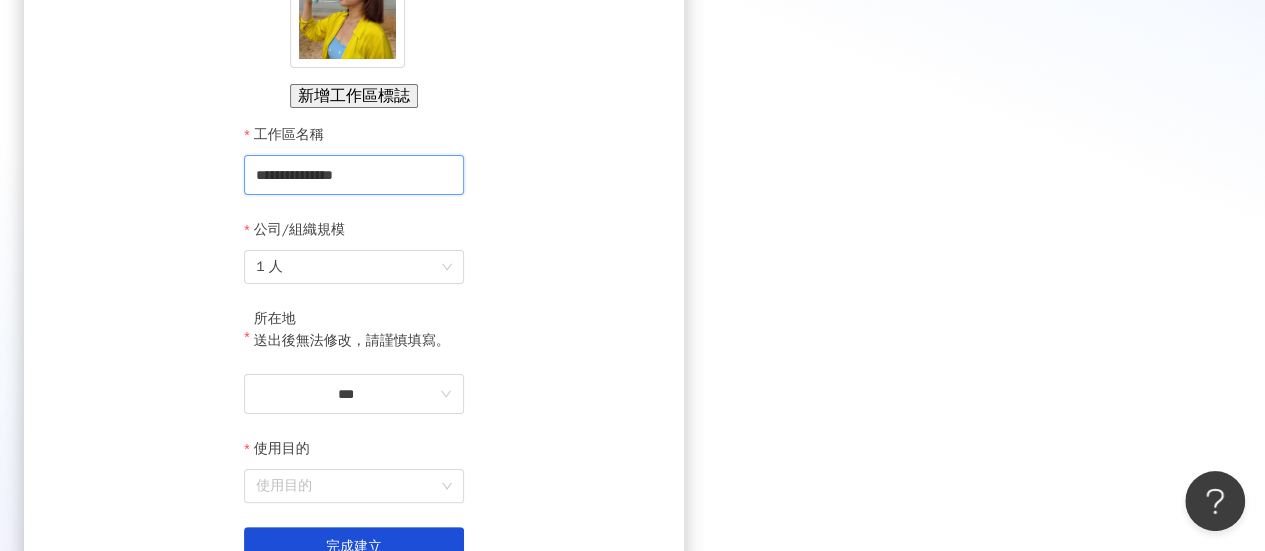 scroll, scrollTop: 0, scrollLeft: 0, axis: both 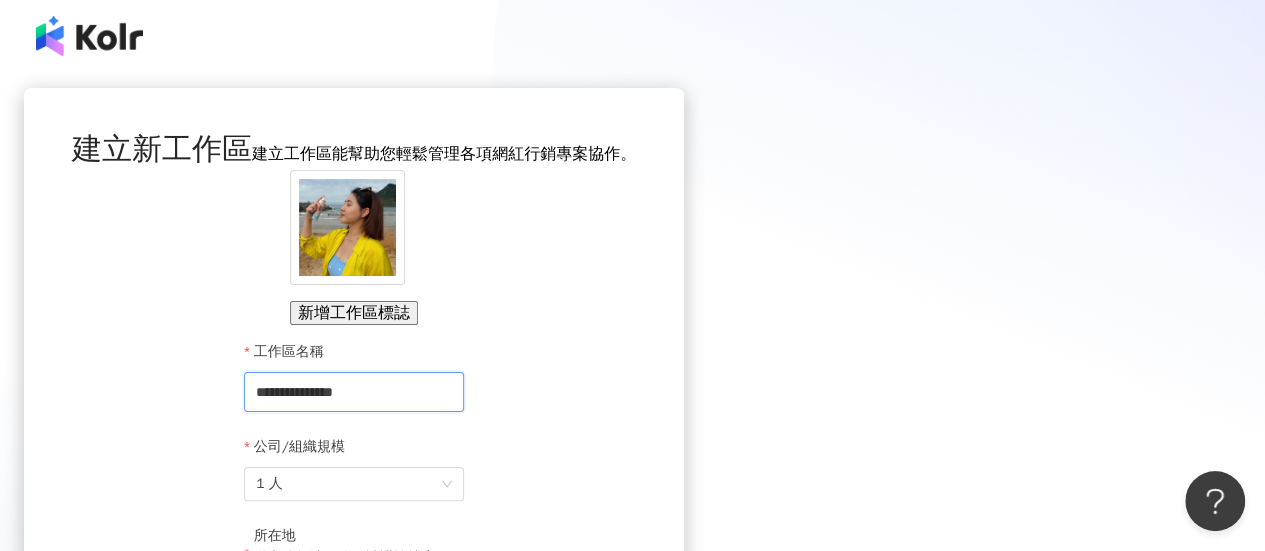 type on "**********" 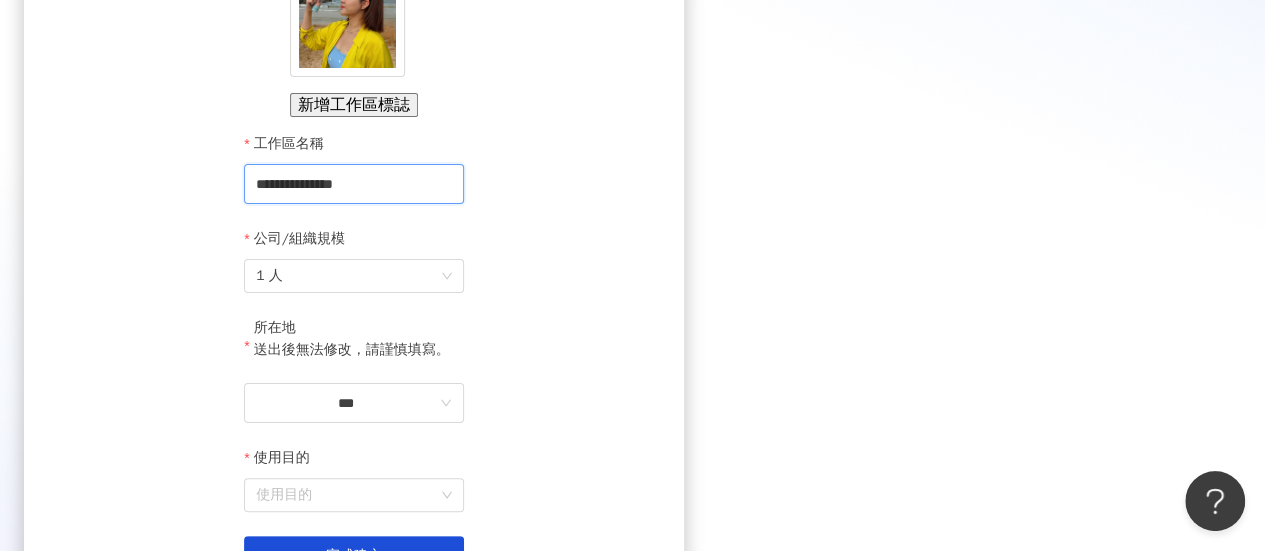 scroll, scrollTop: 400, scrollLeft: 0, axis: vertical 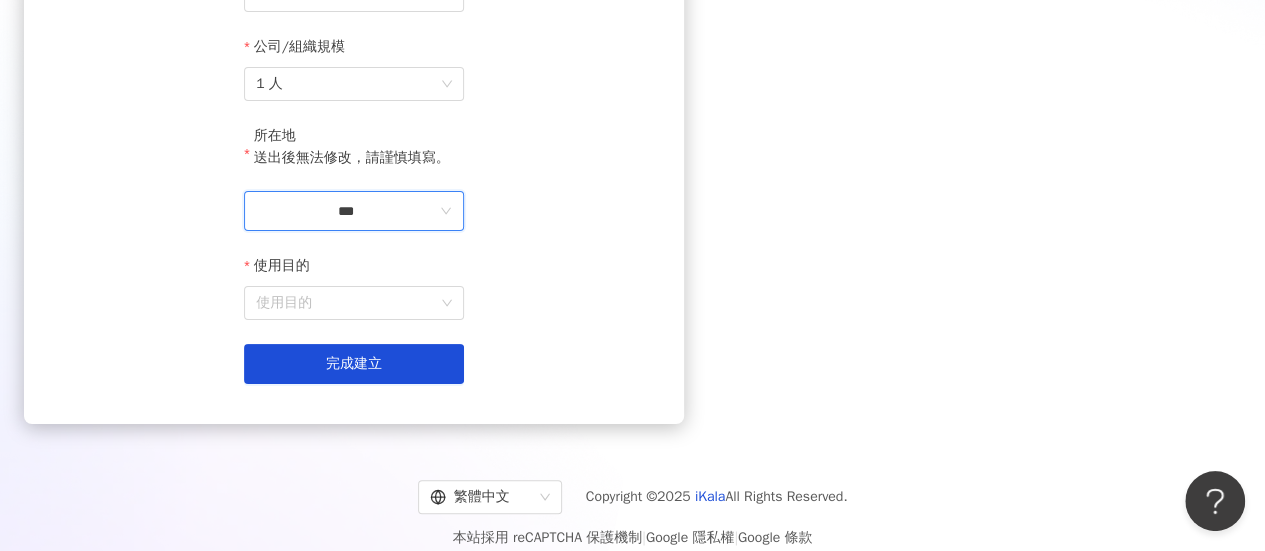 click on "***" at bounding box center (346, 211) 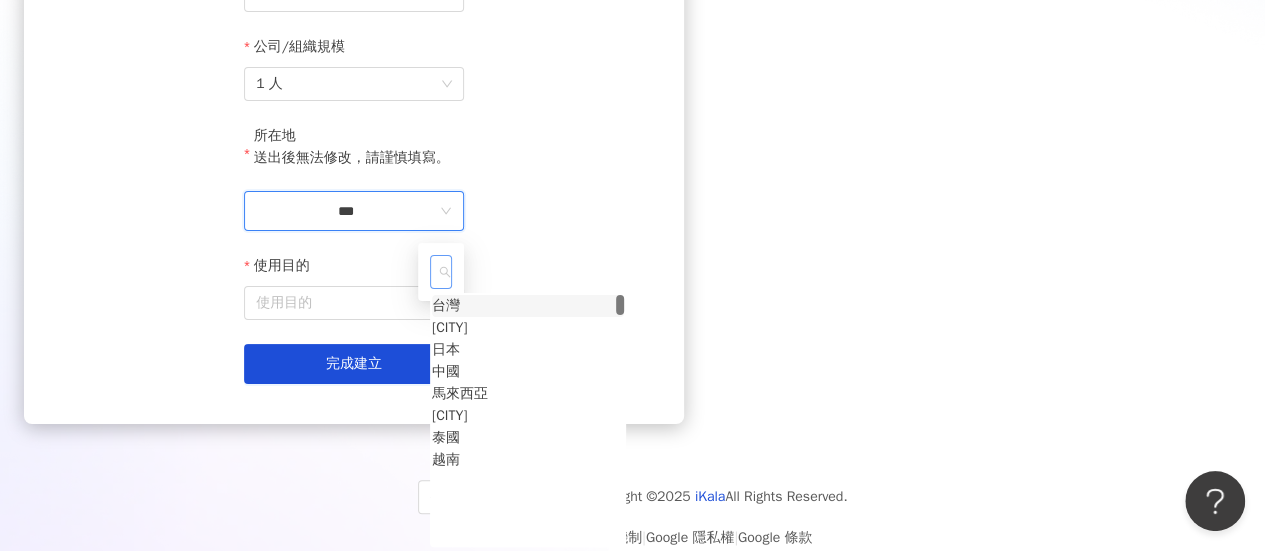 click on "台灣" at bounding box center (446, 306) 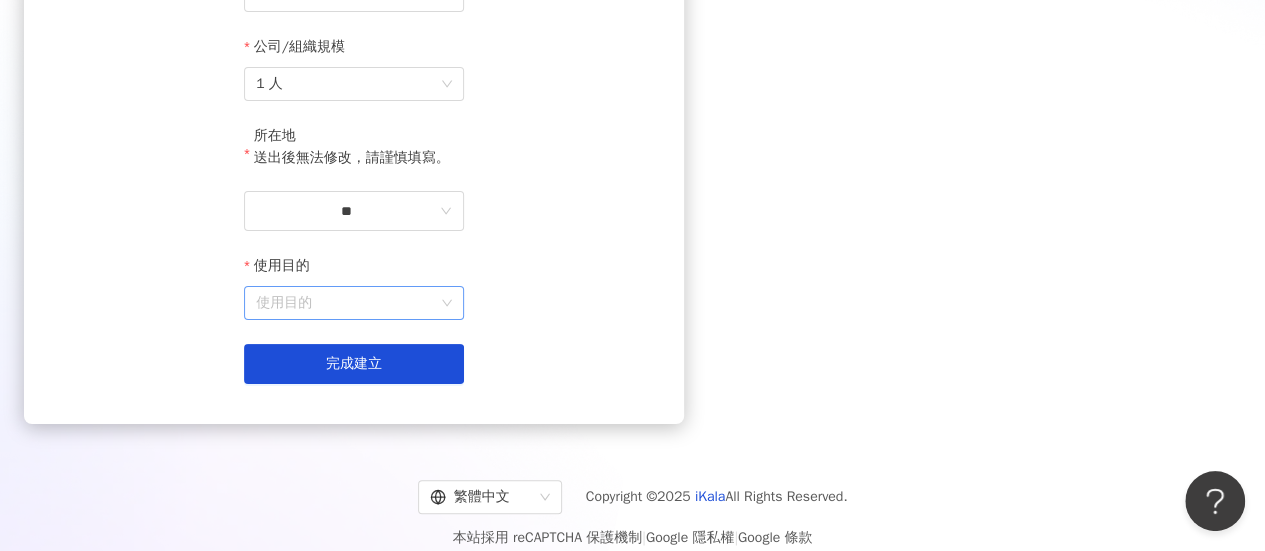 click on "使用目的" at bounding box center [354, 303] 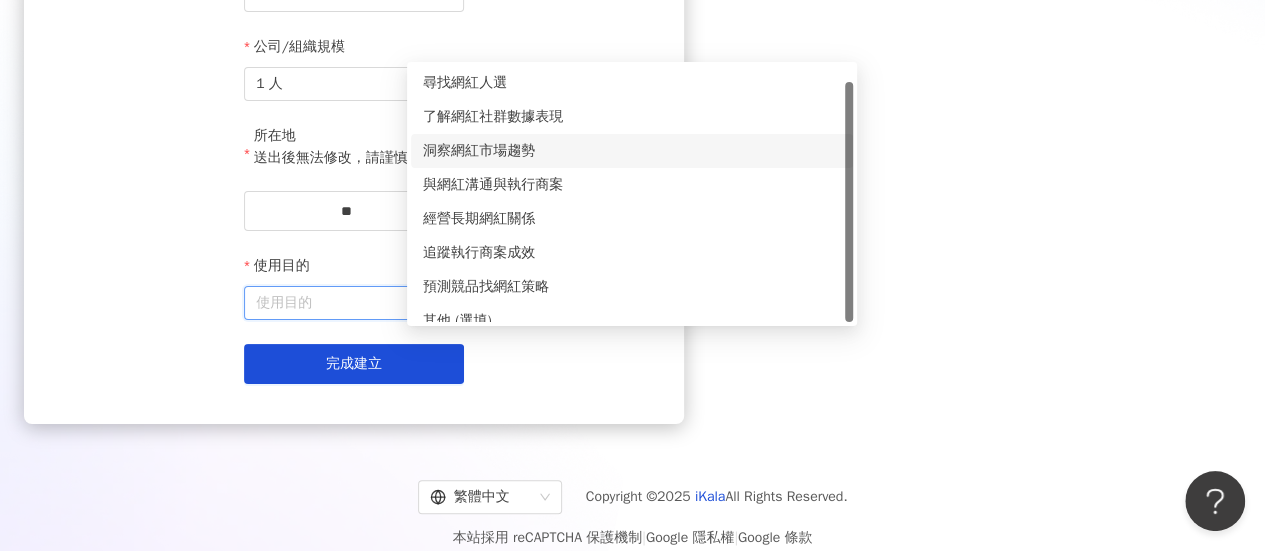 scroll, scrollTop: 16, scrollLeft: 0, axis: vertical 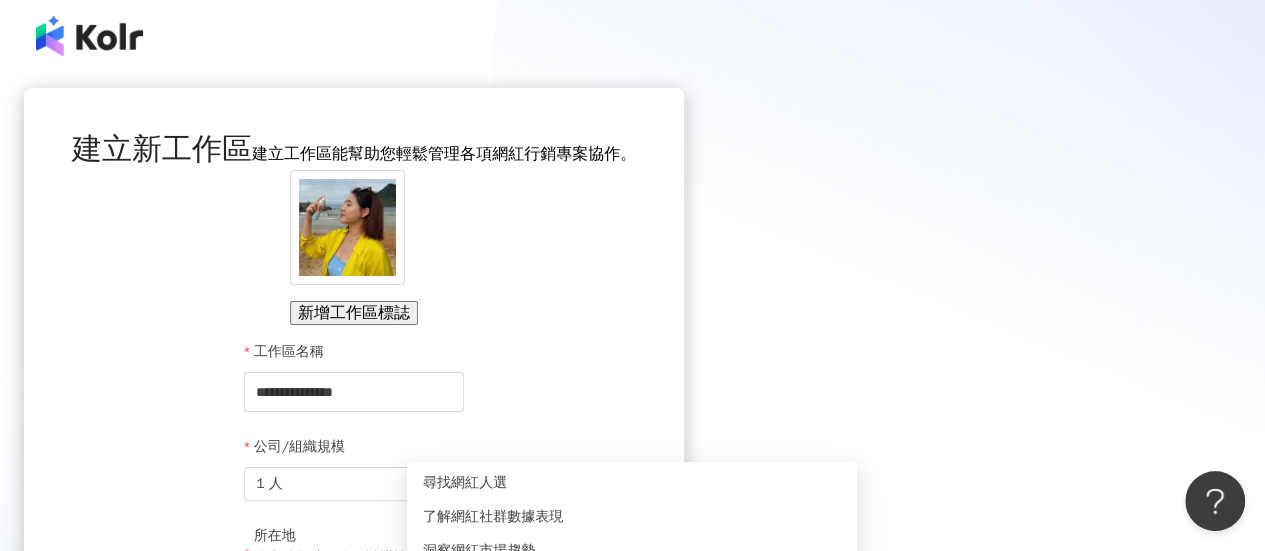 click at bounding box center [89, 36] 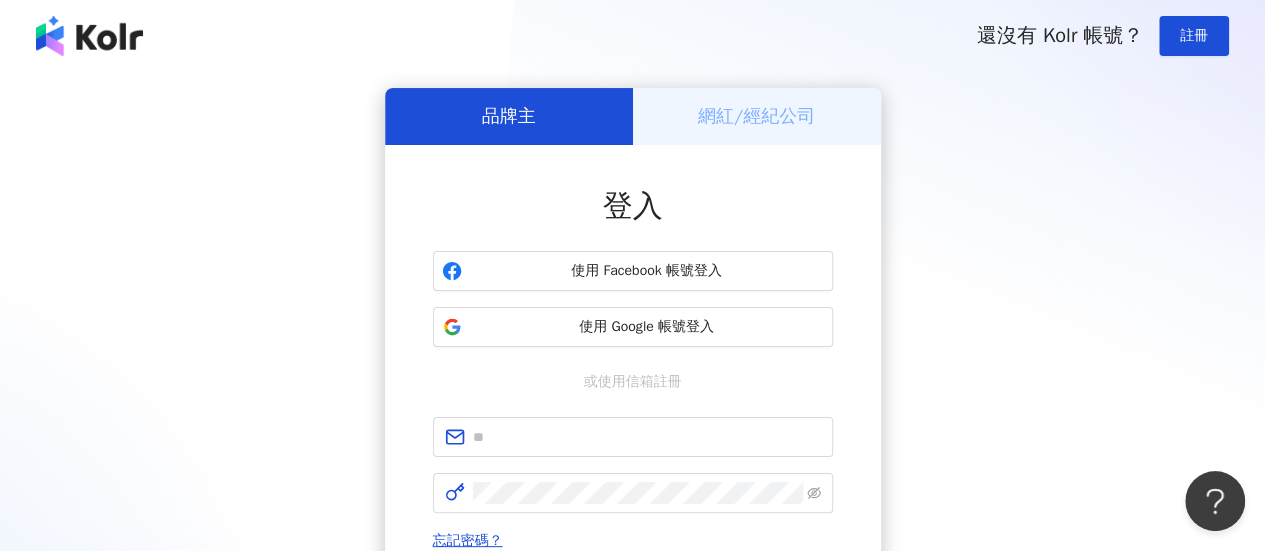 scroll, scrollTop: 0, scrollLeft: 0, axis: both 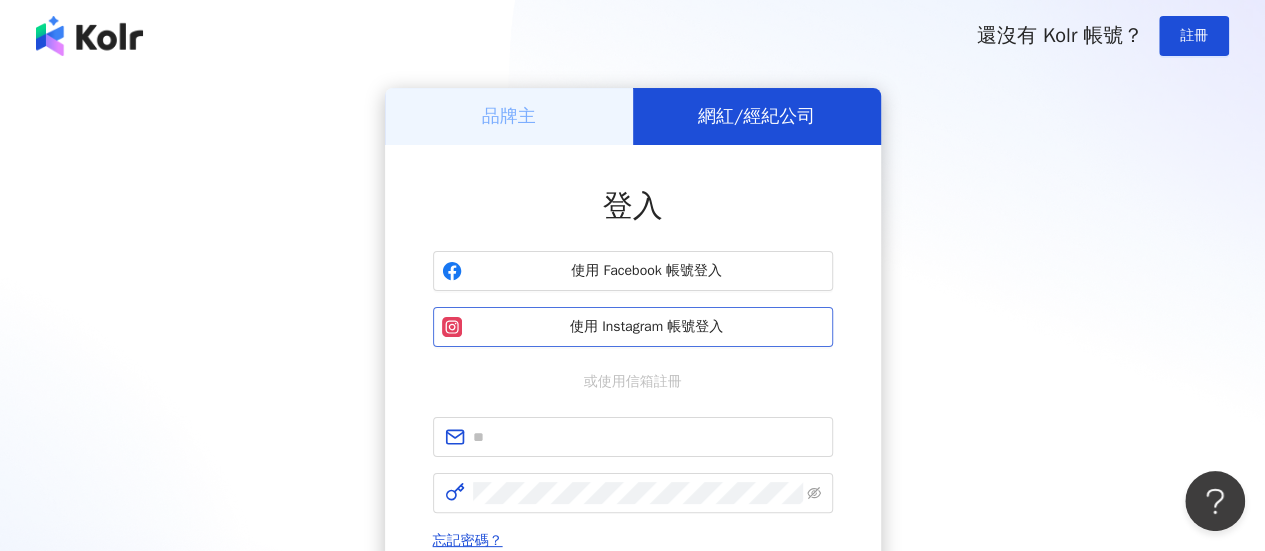 click on "使用 Instagram 帳號登入" at bounding box center (647, 327) 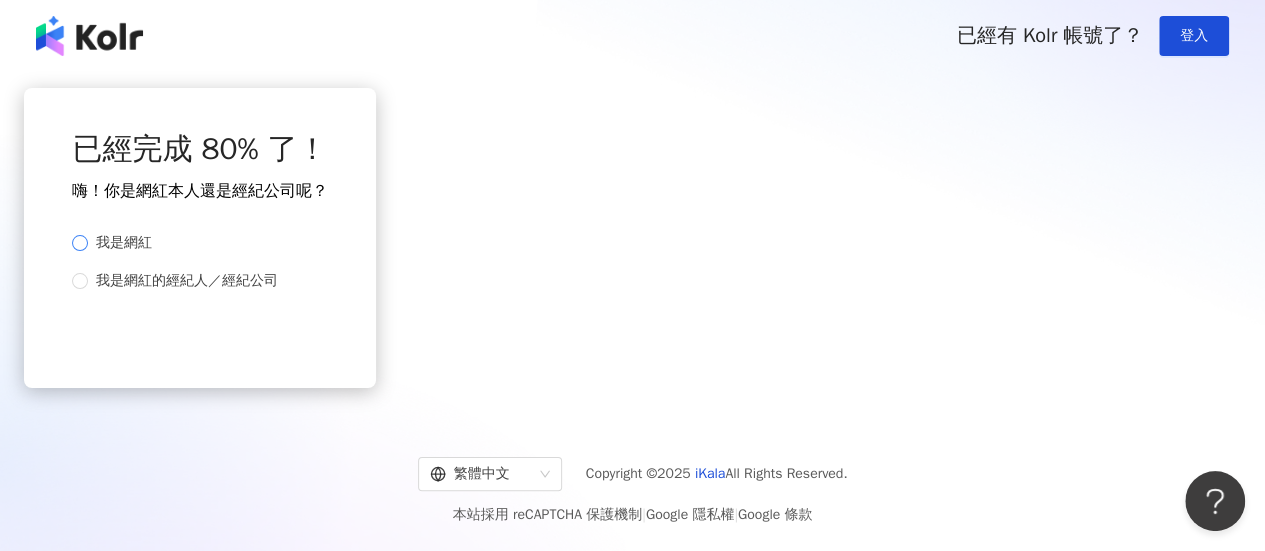 click on "我是網紅" at bounding box center [196, 243] 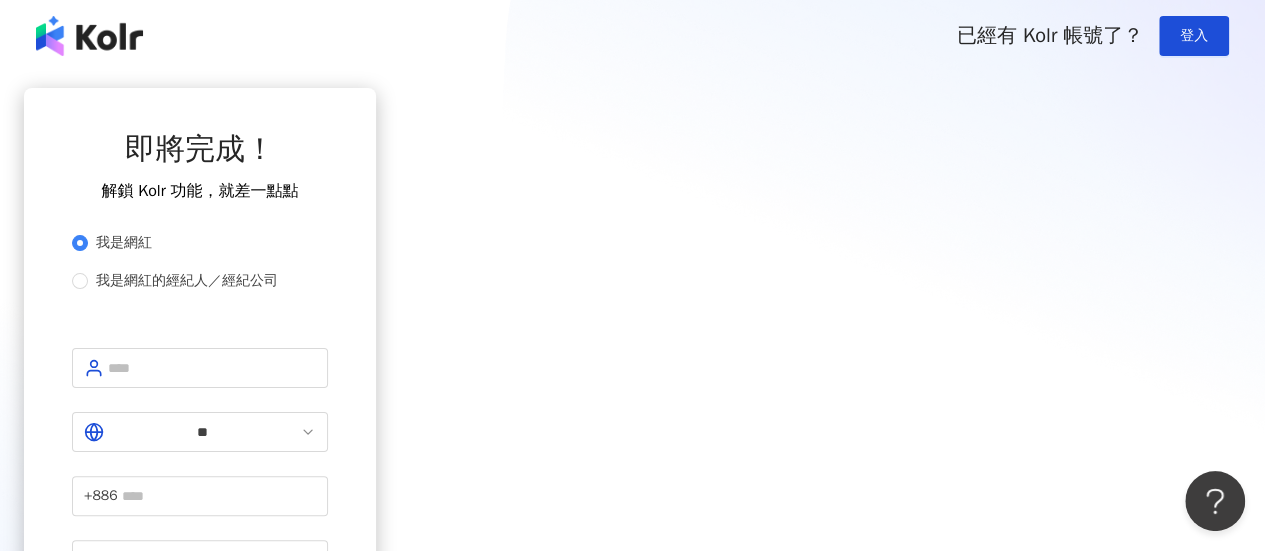 scroll, scrollTop: 100, scrollLeft: 0, axis: vertical 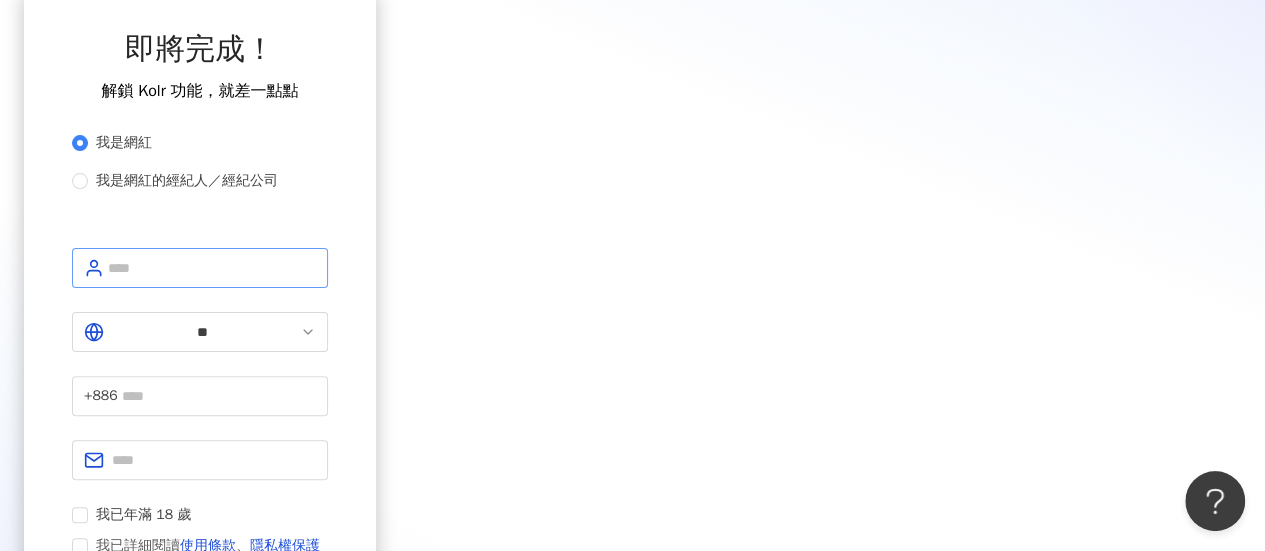 click at bounding box center (200, 268) 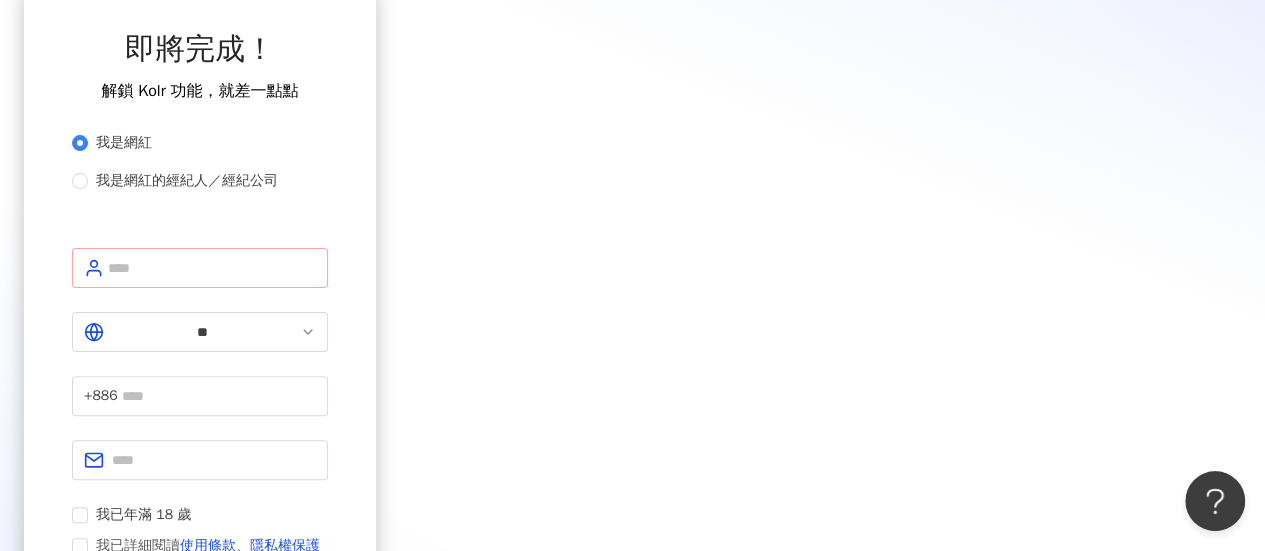 click at bounding box center [200, 268] 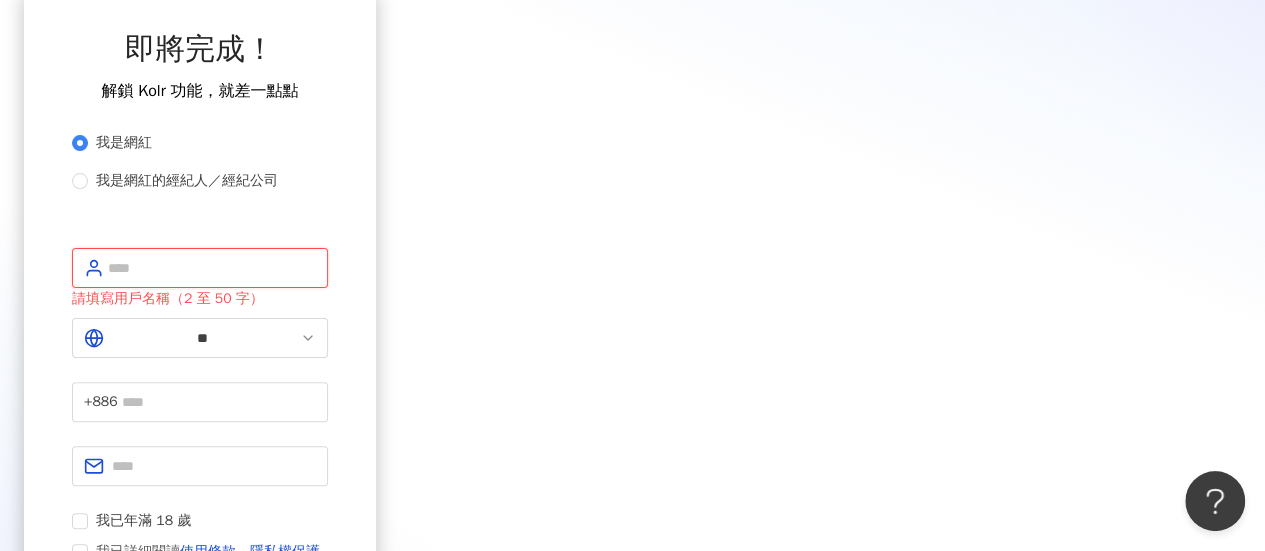 click at bounding box center (212, 268) 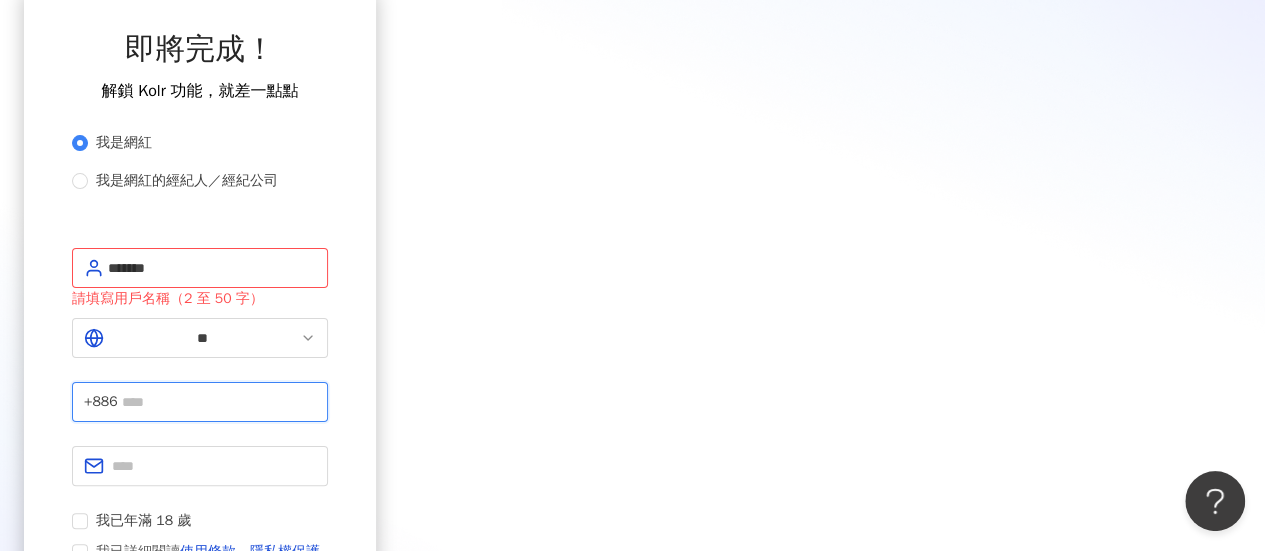 click at bounding box center [219, 402] 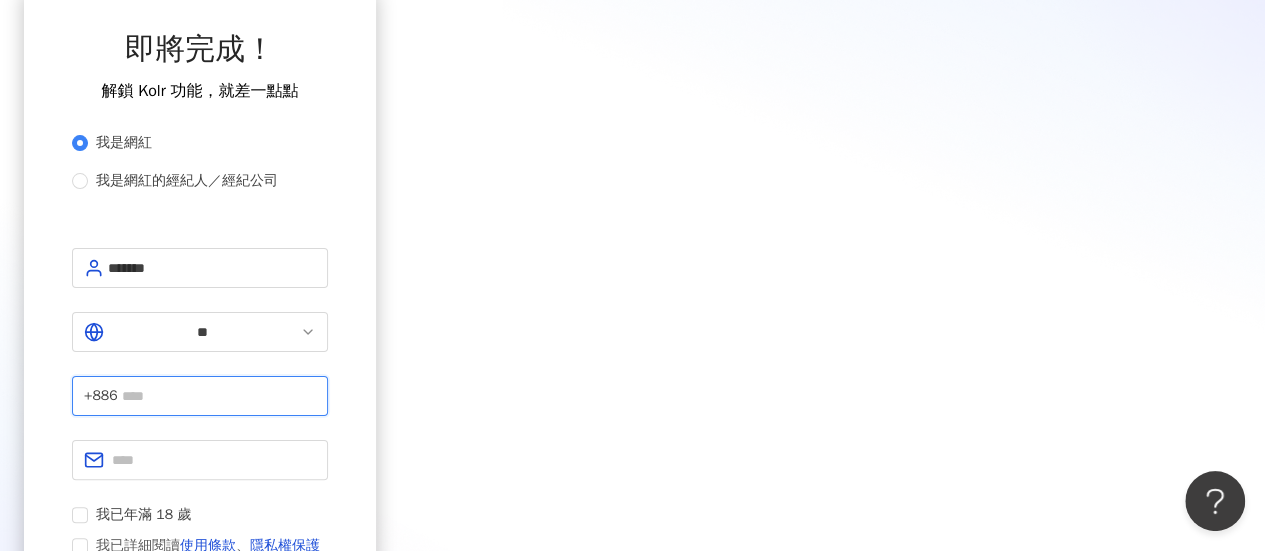 type on "**********" 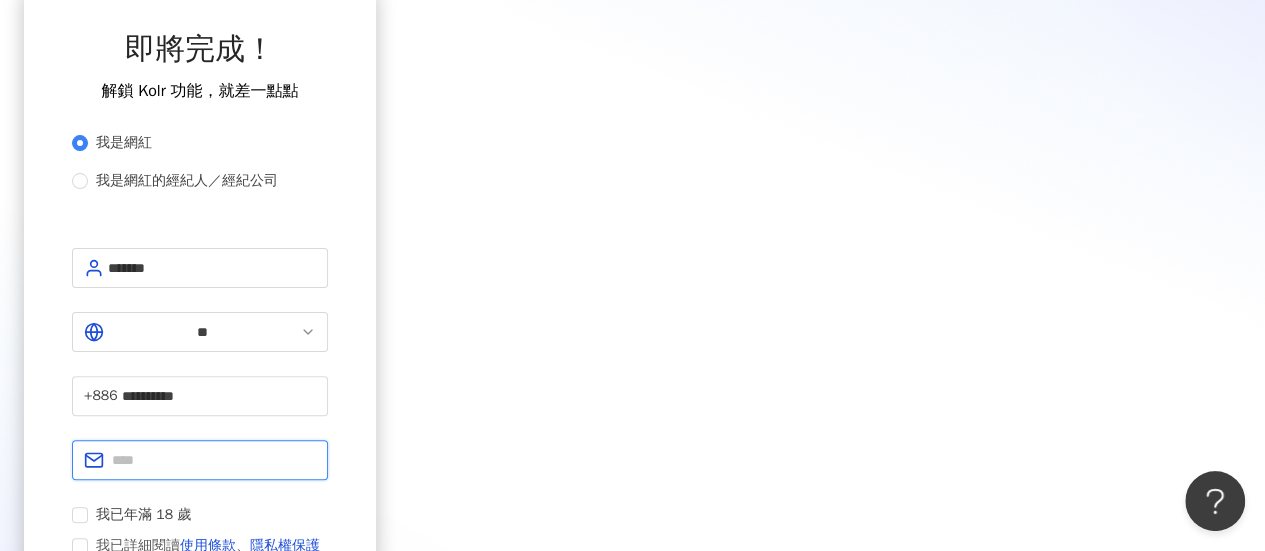 click at bounding box center (214, 460) 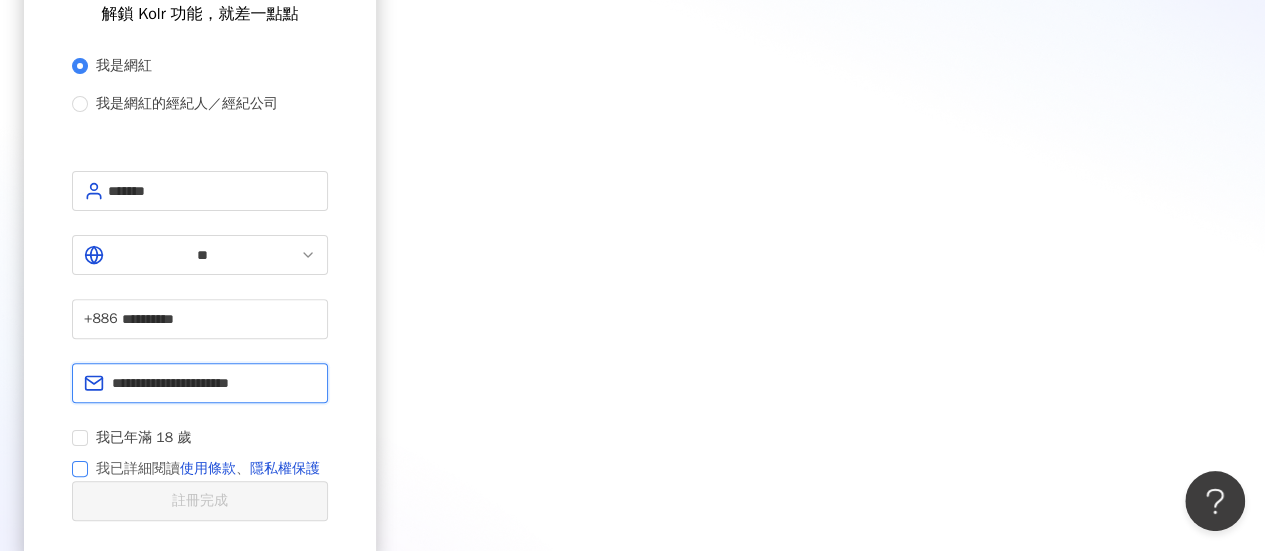 scroll, scrollTop: 200, scrollLeft: 0, axis: vertical 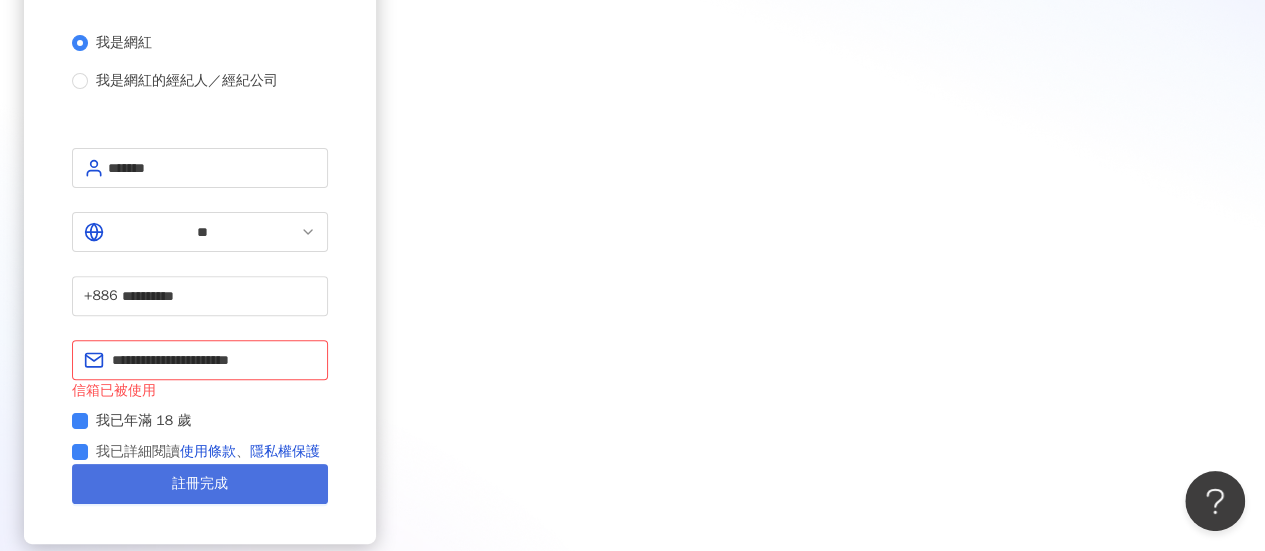 click on "註冊完成" at bounding box center (200, 484) 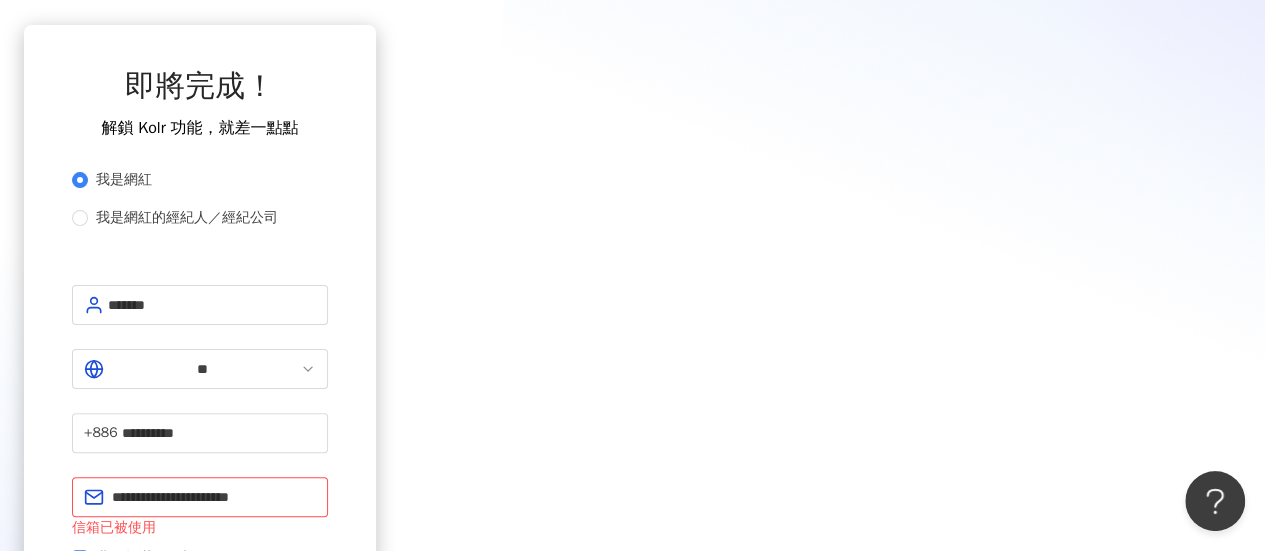 scroll, scrollTop: 0, scrollLeft: 0, axis: both 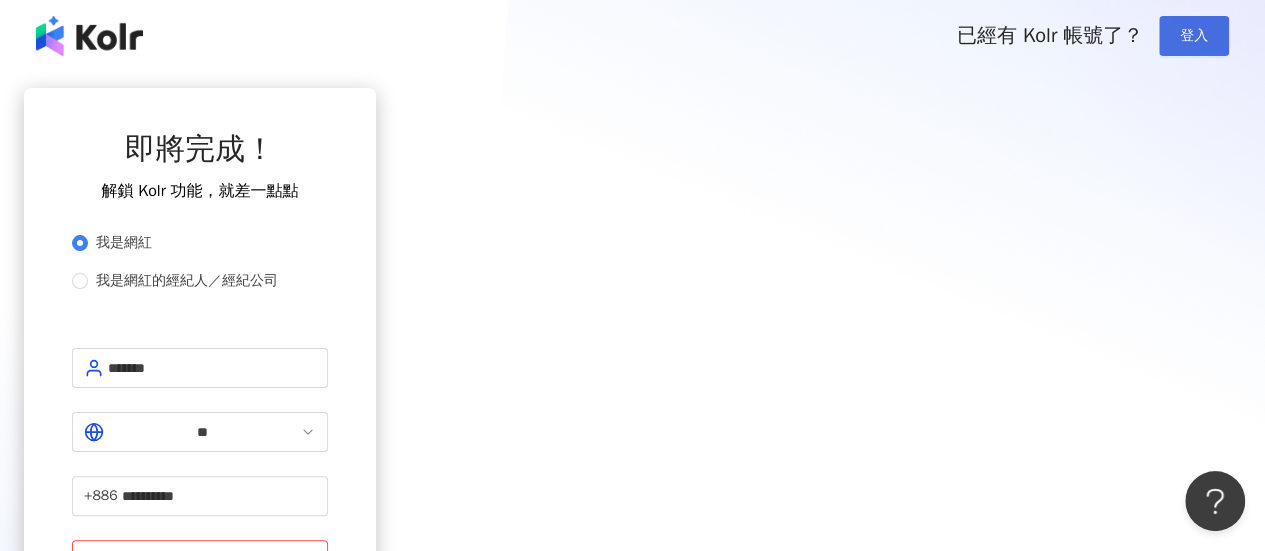 click on "登入" at bounding box center (1194, 36) 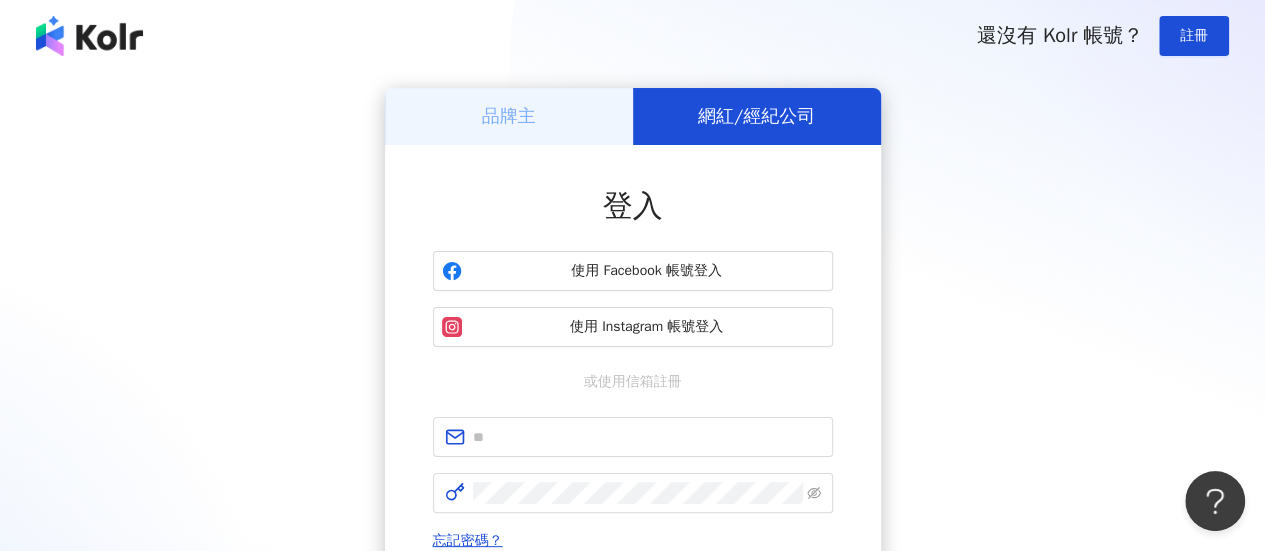 scroll, scrollTop: 200, scrollLeft: 0, axis: vertical 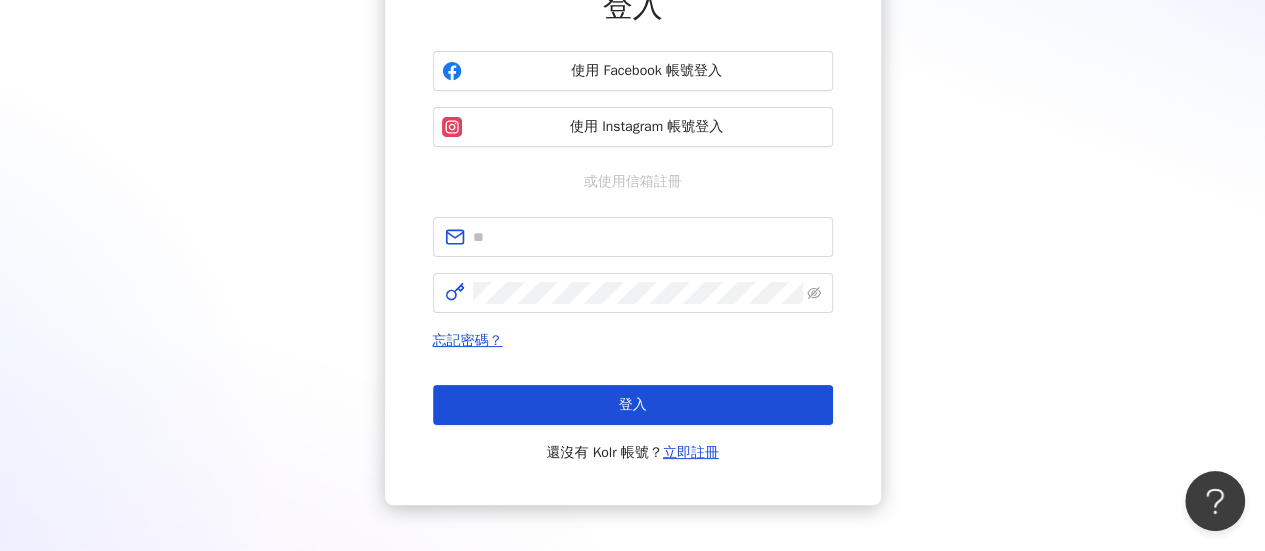 click on "登入 使用 Facebook 帳號登入 使用 Instagram 帳號登入 或使用信箱註冊 忘記密碼？ 登入 還沒有 Kolr 帳號？ 立即註冊" at bounding box center (633, 225) 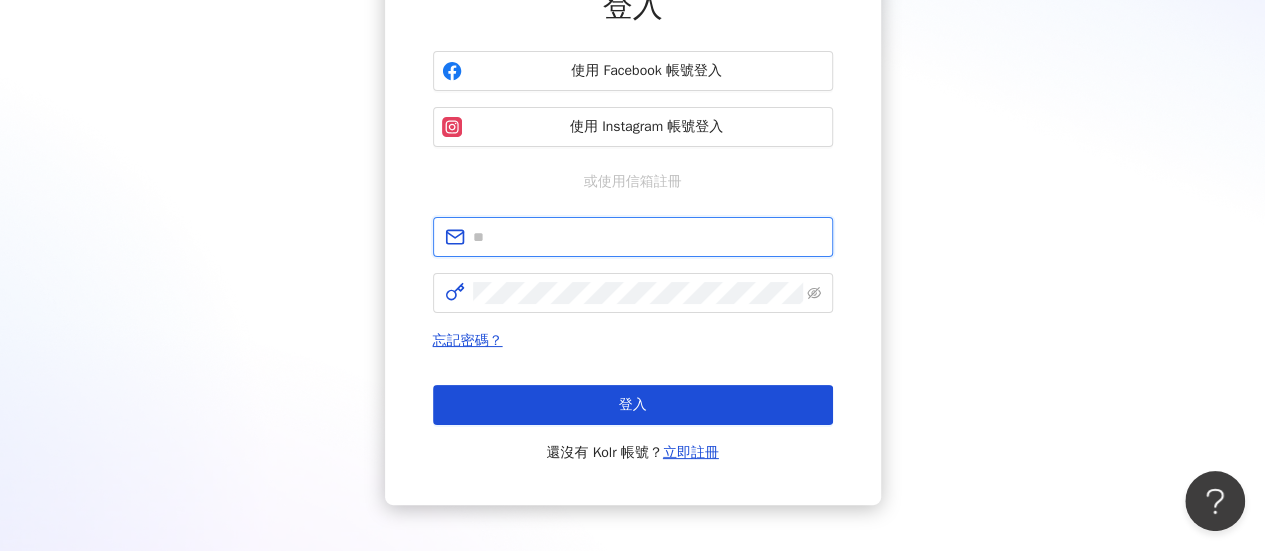 click at bounding box center (647, 237) 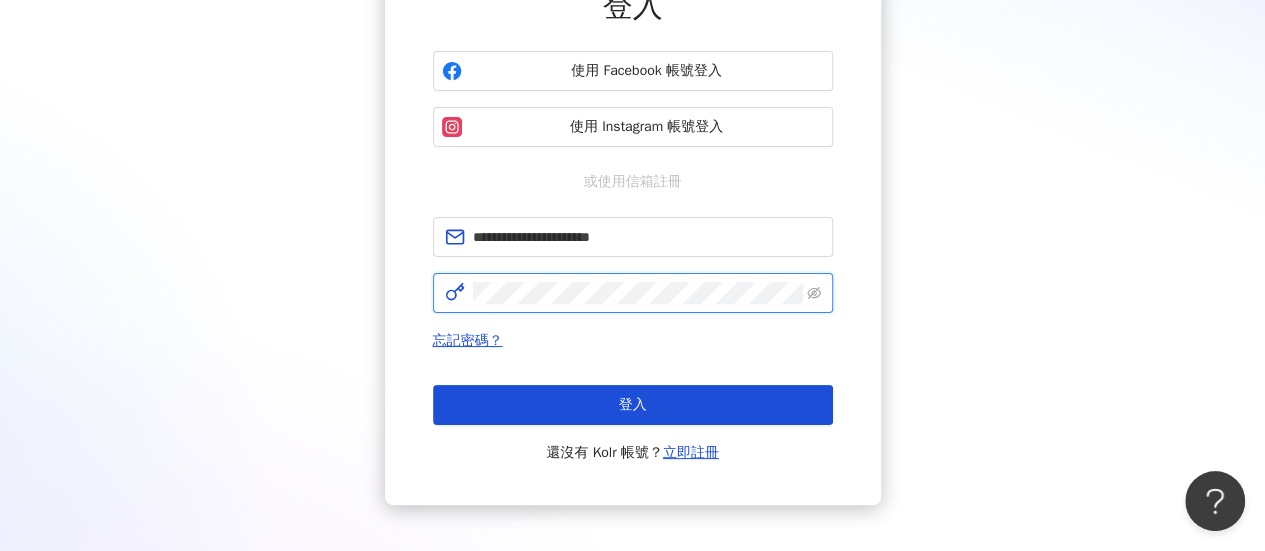 click on "登入" at bounding box center [633, 405] 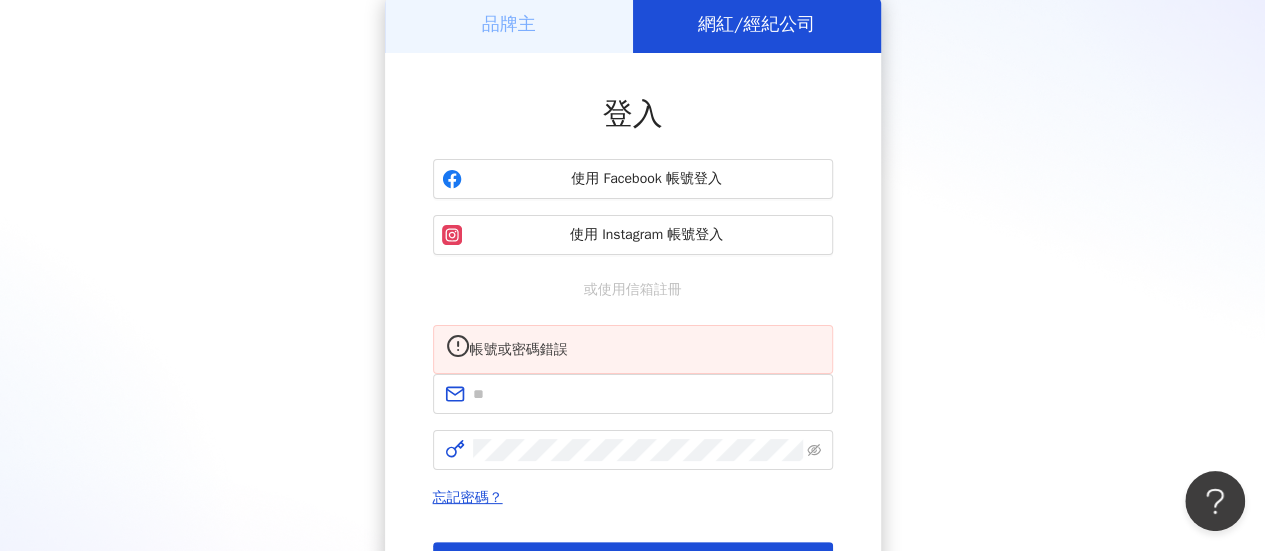 scroll, scrollTop: 200, scrollLeft: 0, axis: vertical 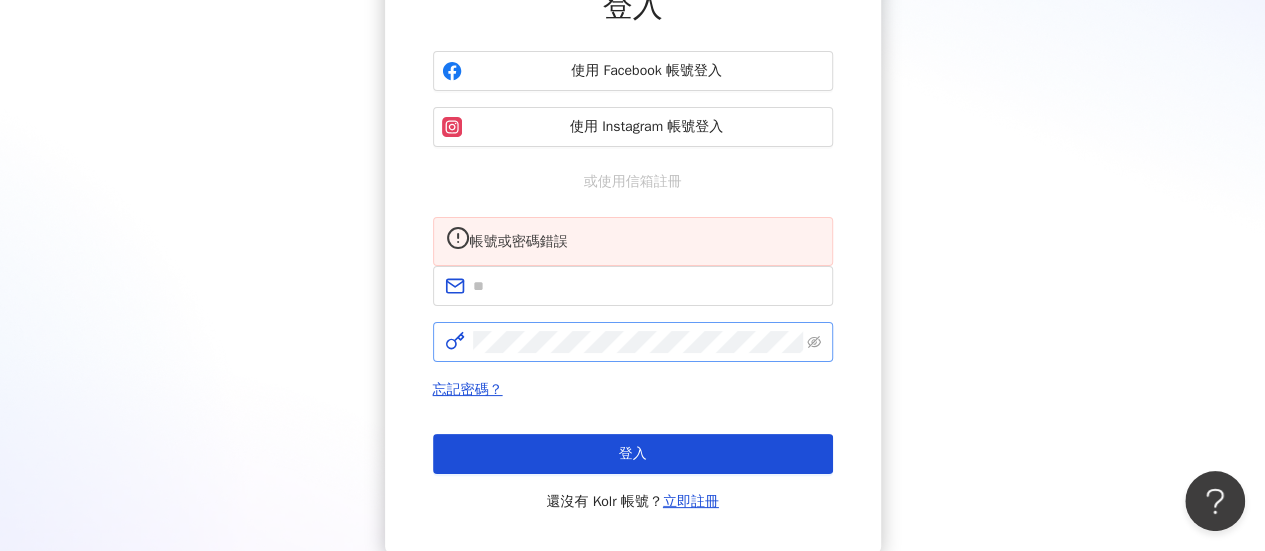 click at bounding box center [633, 314] 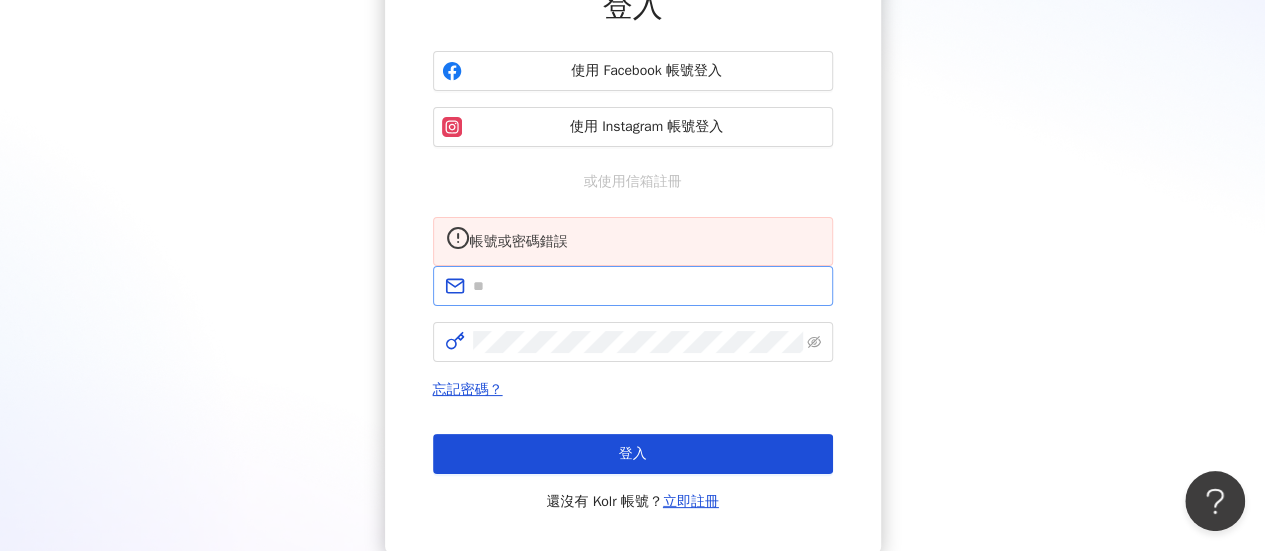 click at bounding box center [633, 286] 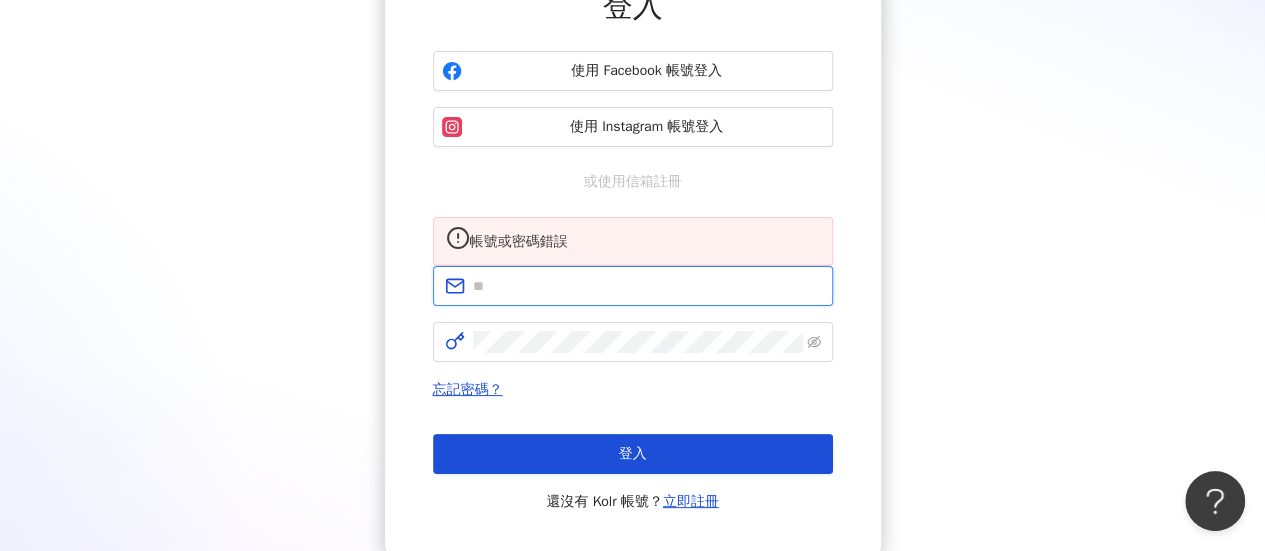 click at bounding box center (647, 286) 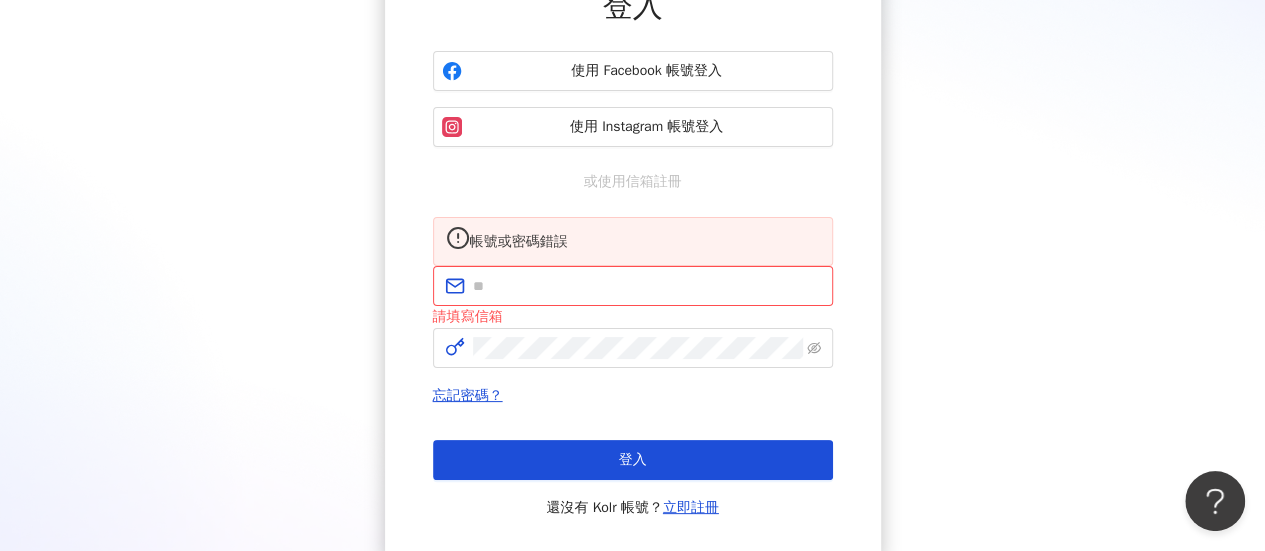 click on "帳號或密碼錯誤 請填寫信箱 忘記密碼？ 登入 還沒有 Kolr 帳號？ 立即註冊" at bounding box center (633, 368) 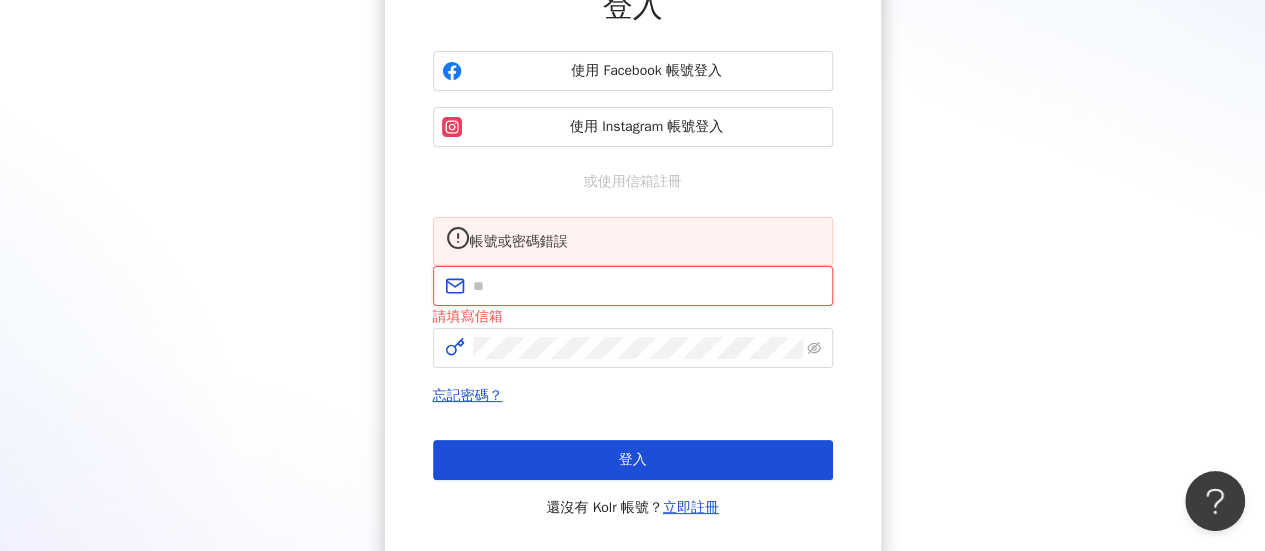 drag, startPoint x: 604, startPoint y: 296, endPoint x: 615, endPoint y: 305, distance: 14.21267 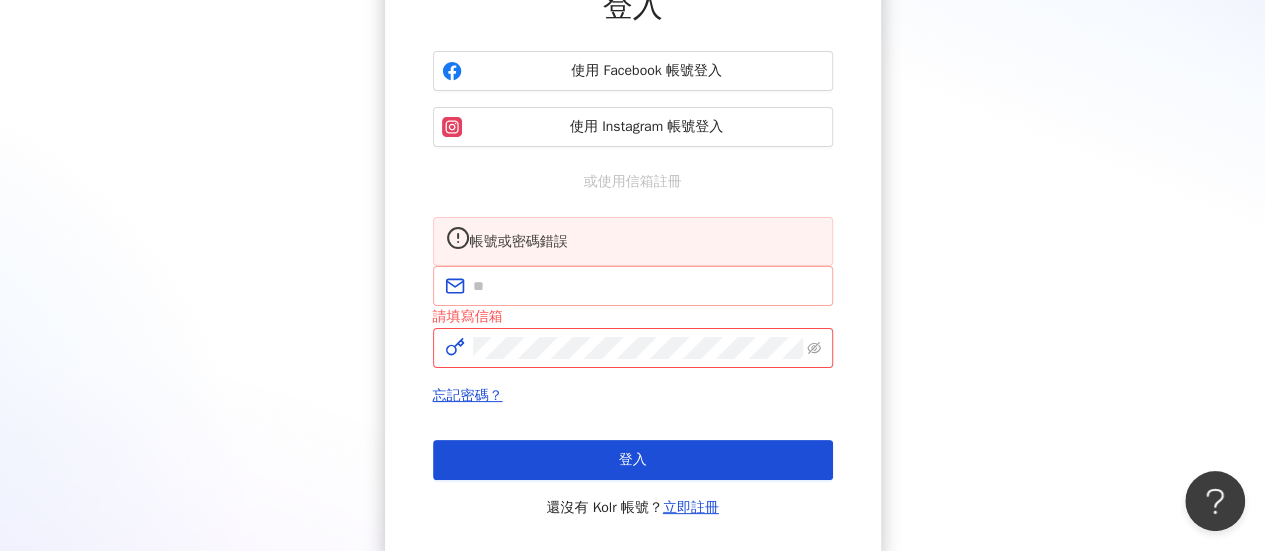 click at bounding box center (633, 286) 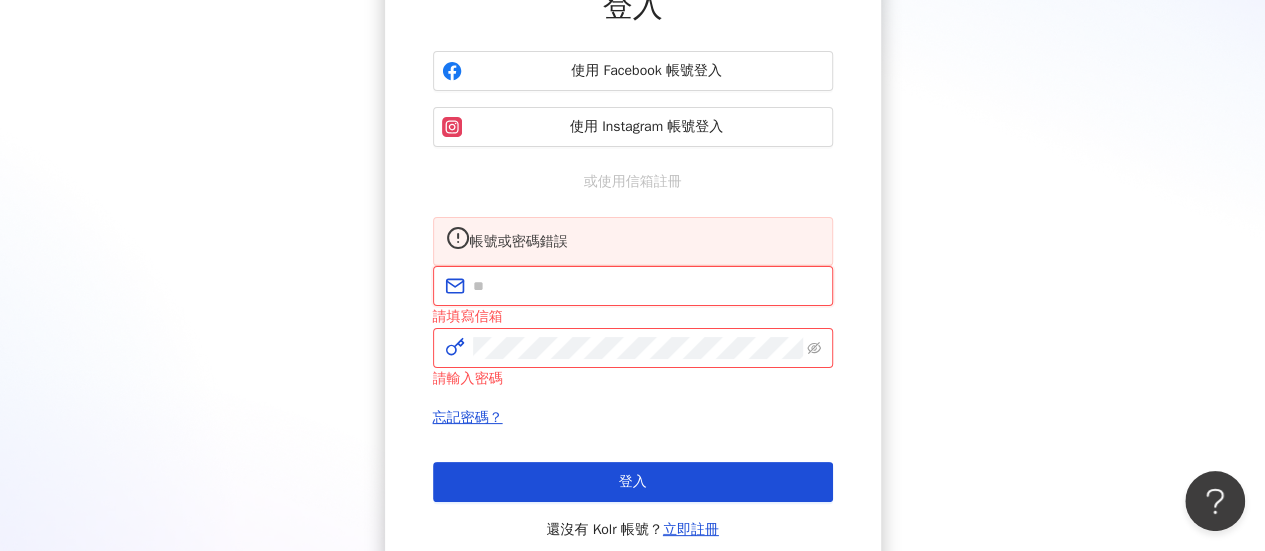 click at bounding box center [647, 286] 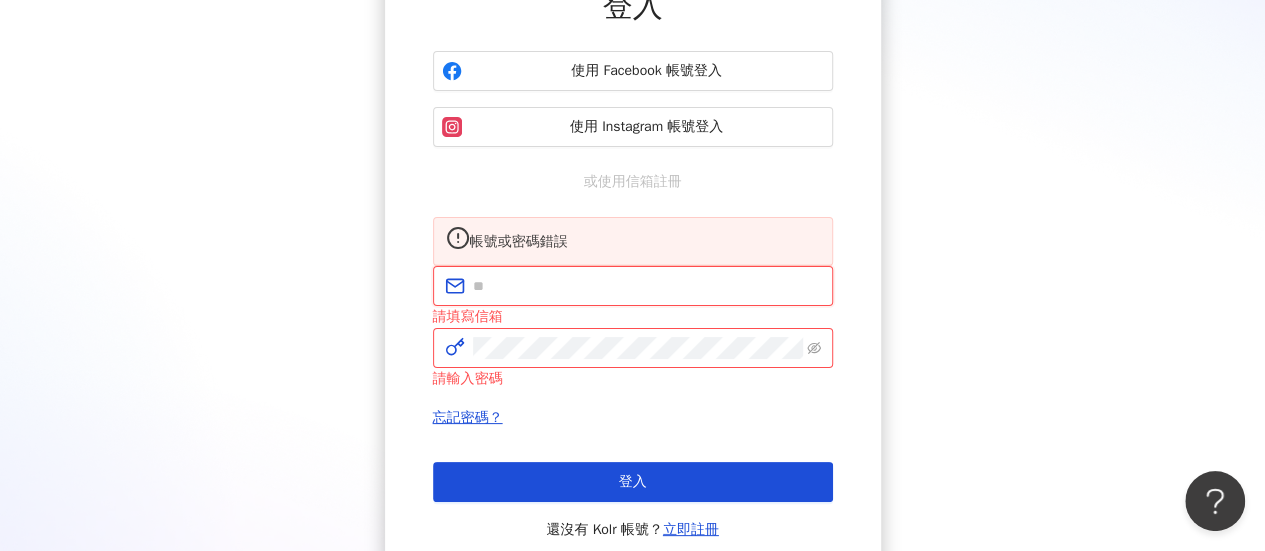type on "**********" 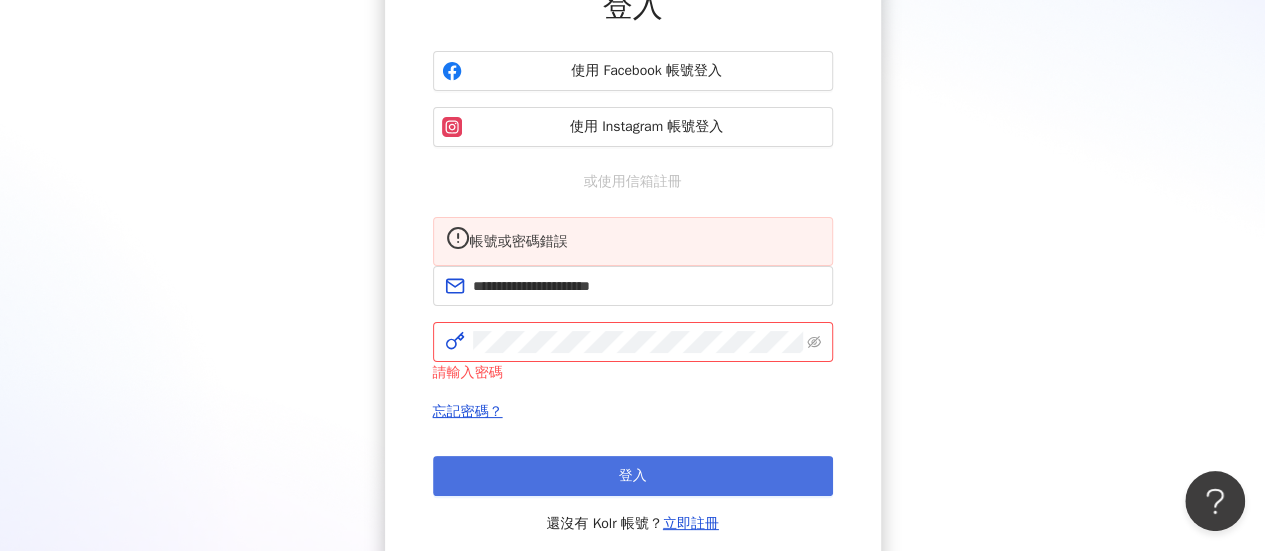 click on "登入" at bounding box center (633, 476) 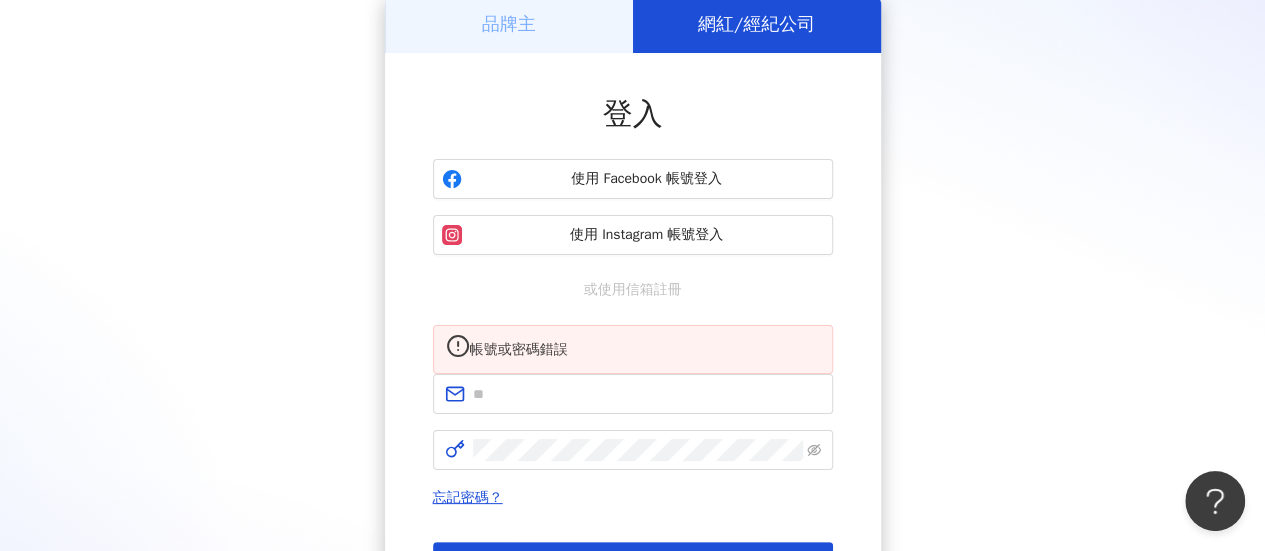 scroll, scrollTop: 200, scrollLeft: 0, axis: vertical 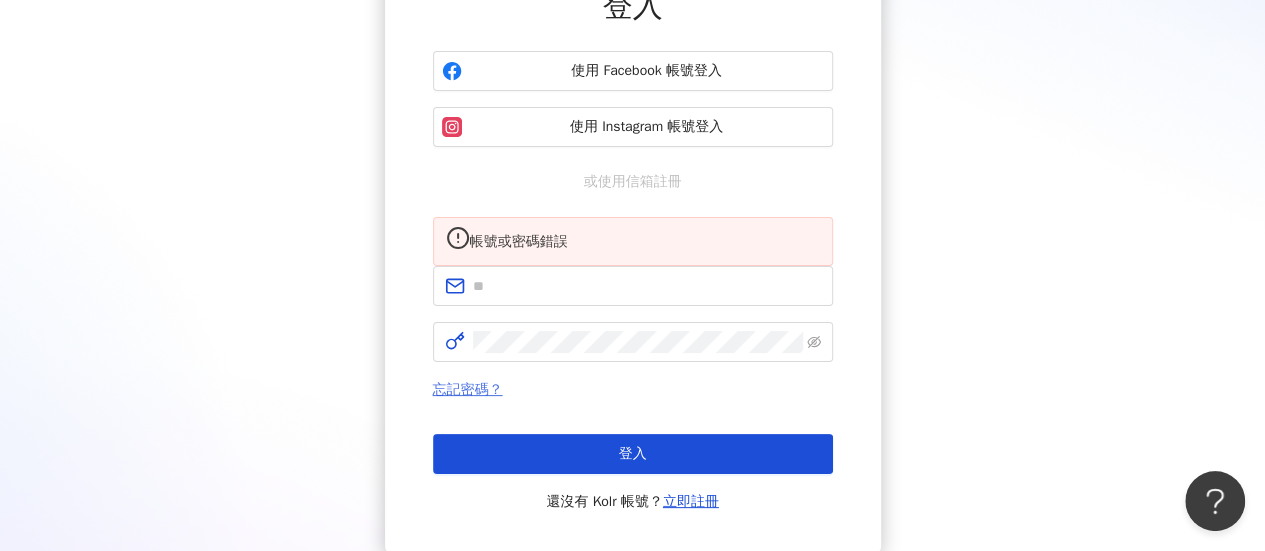 click on "忘記密碼？" at bounding box center [468, 389] 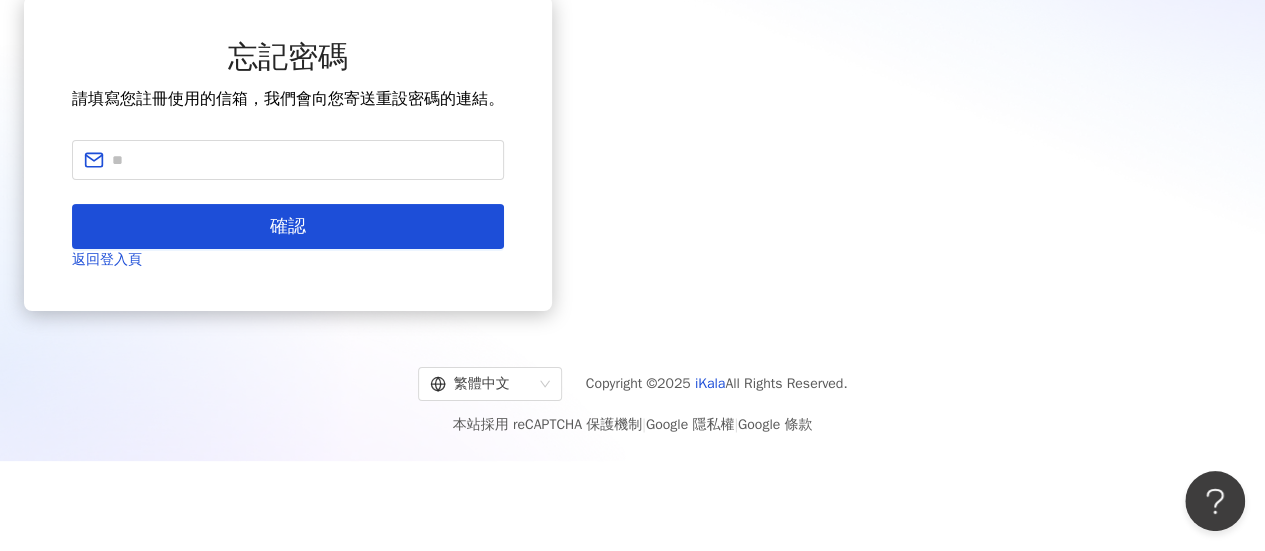 scroll, scrollTop: 0, scrollLeft: 0, axis: both 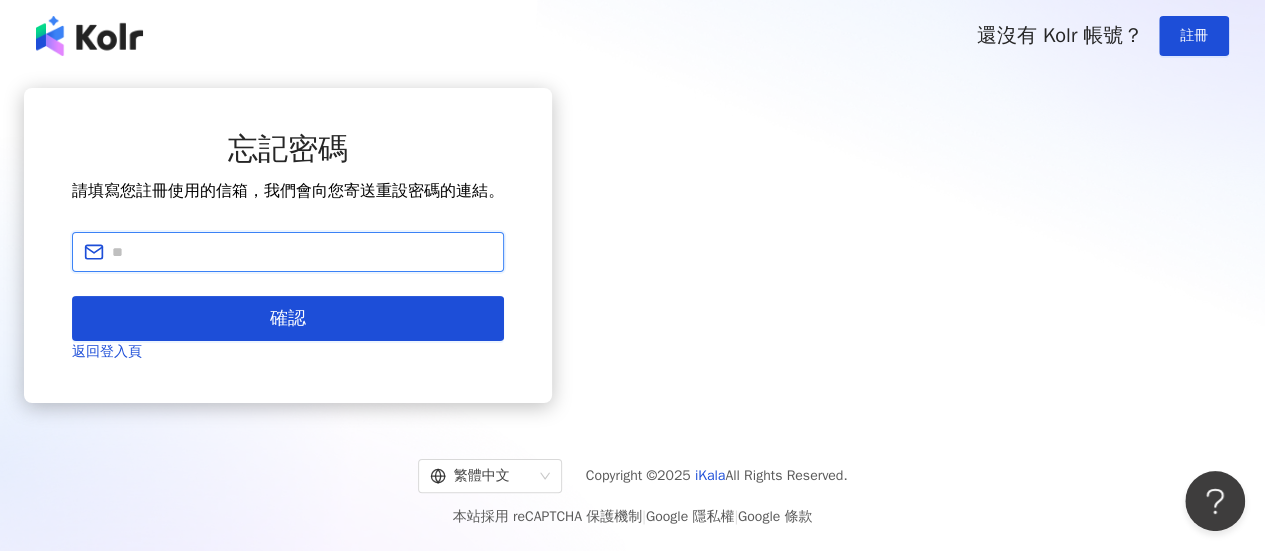 click at bounding box center (302, 252) 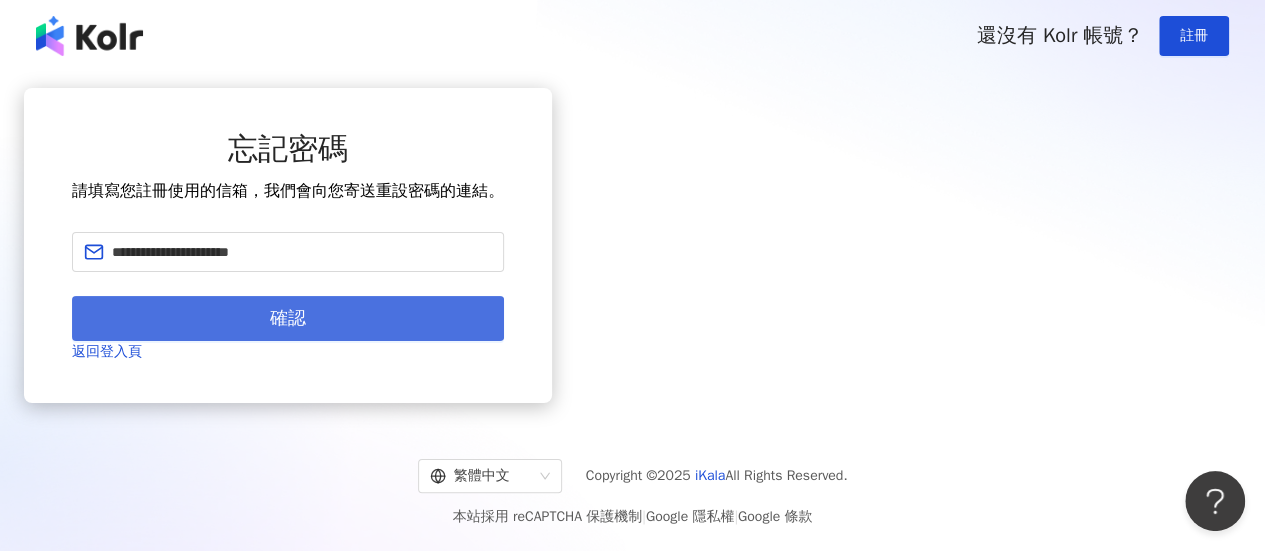 click on "確認" at bounding box center [288, 318] 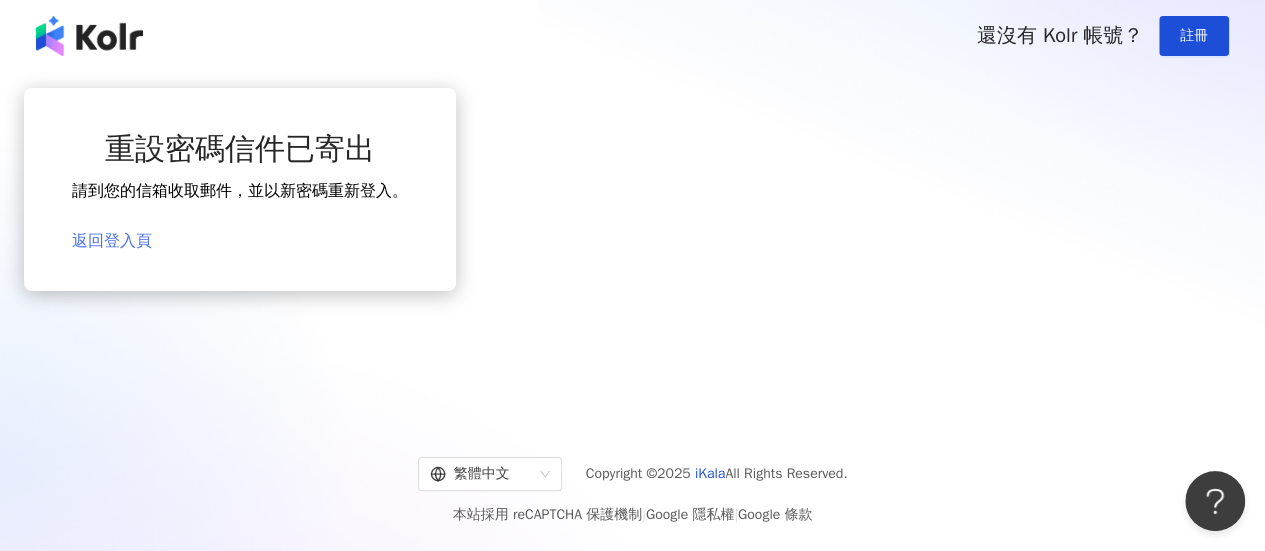click on "返回登入頁" at bounding box center (112, 241) 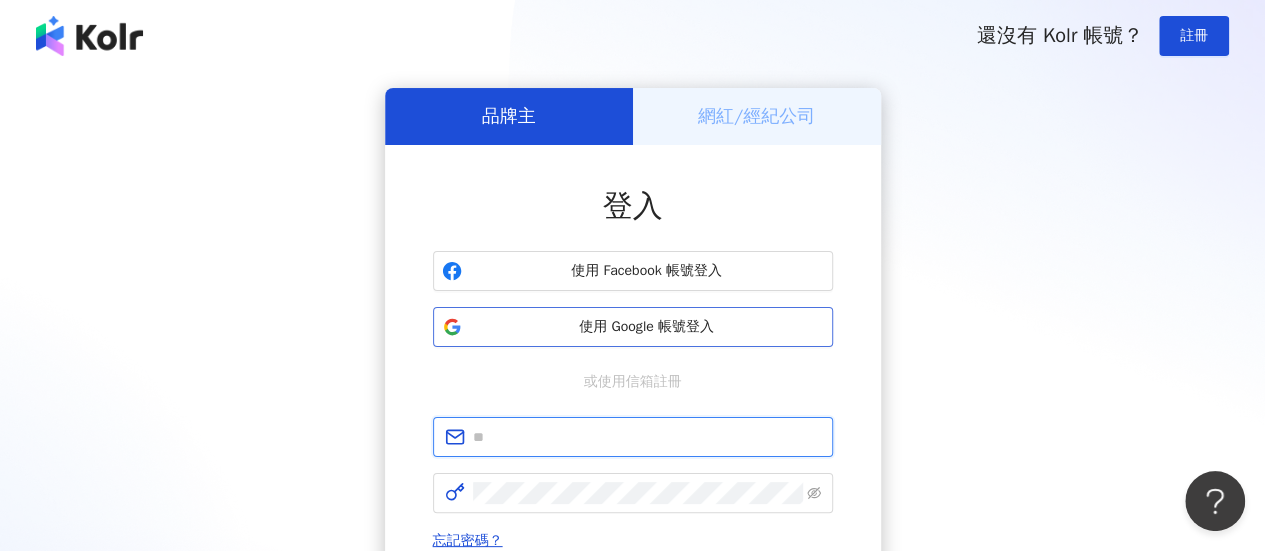 type on "**********" 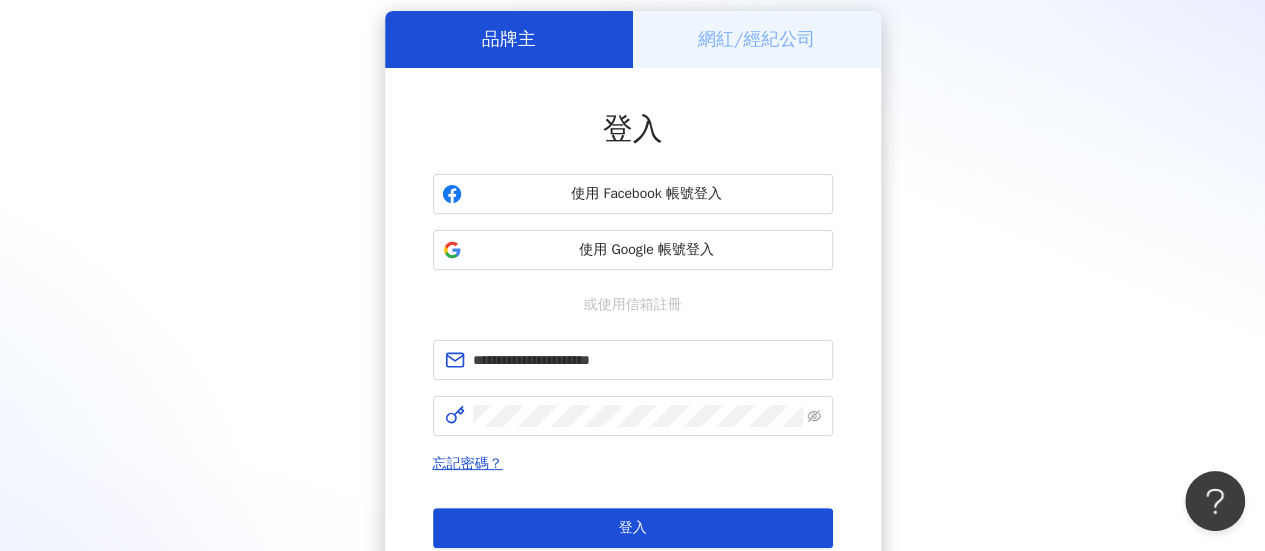 scroll, scrollTop: 100, scrollLeft: 0, axis: vertical 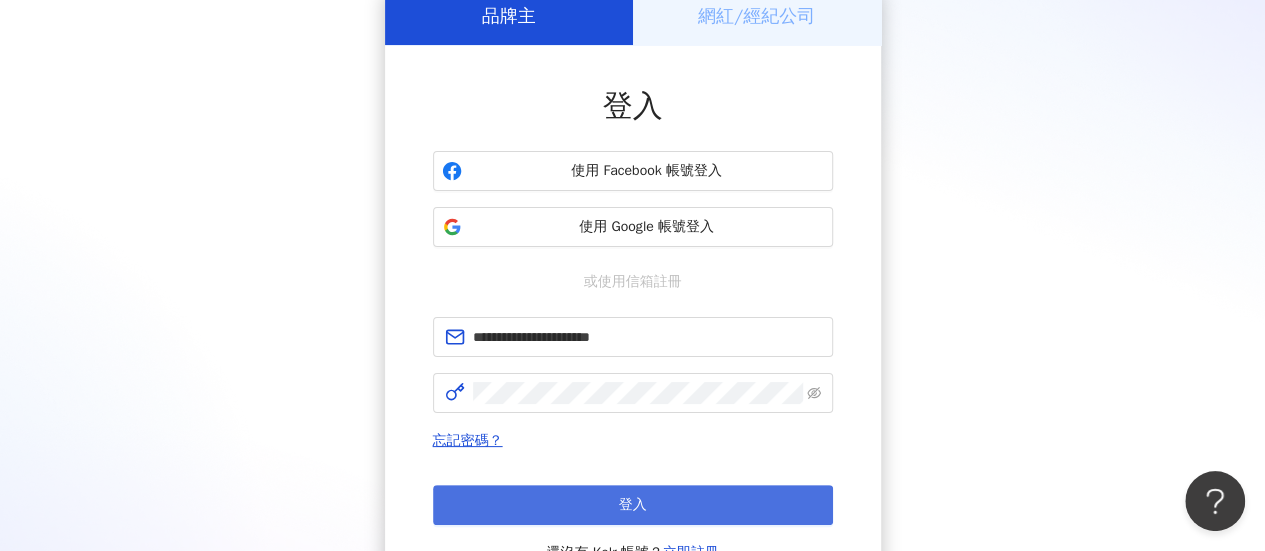 click on "登入" at bounding box center [633, 505] 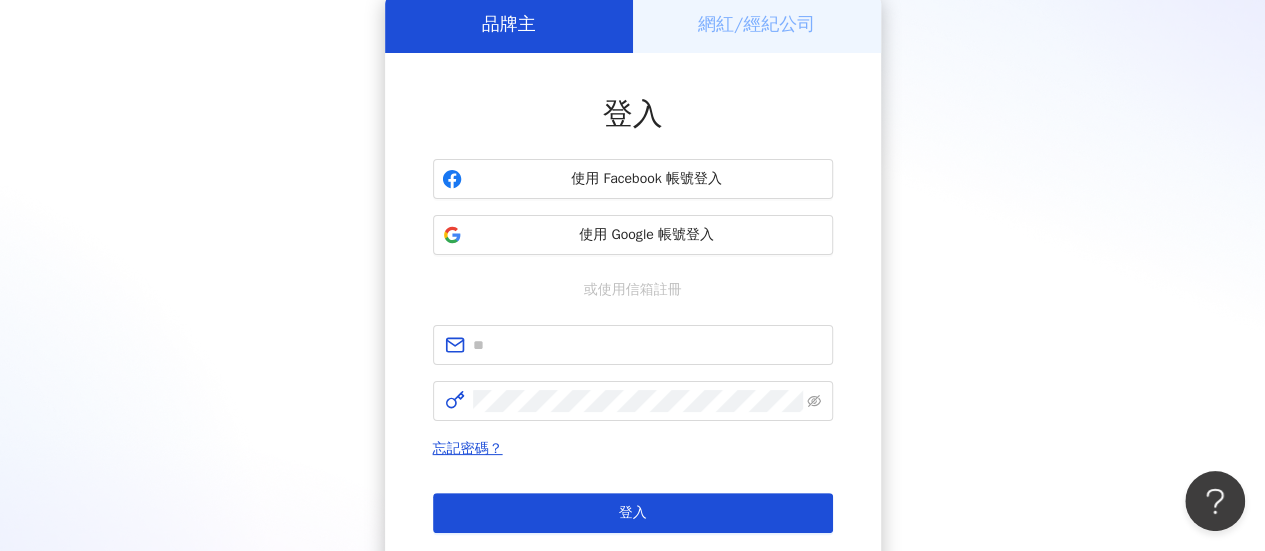 scroll, scrollTop: 100, scrollLeft: 0, axis: vertical 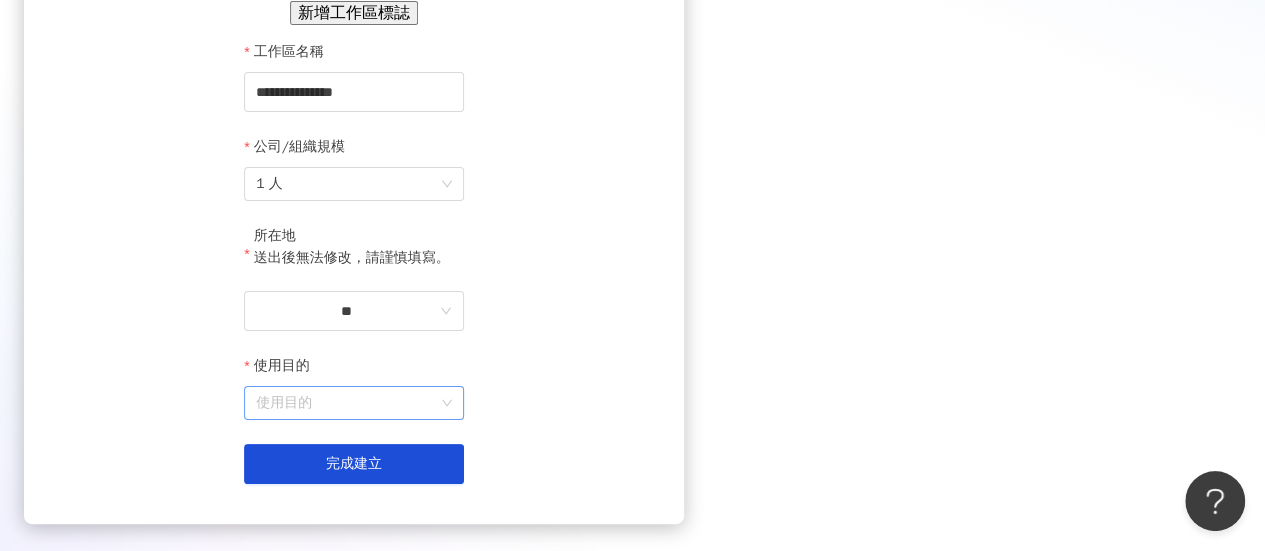 click on "使用目的" at bounding box center [354, 403] 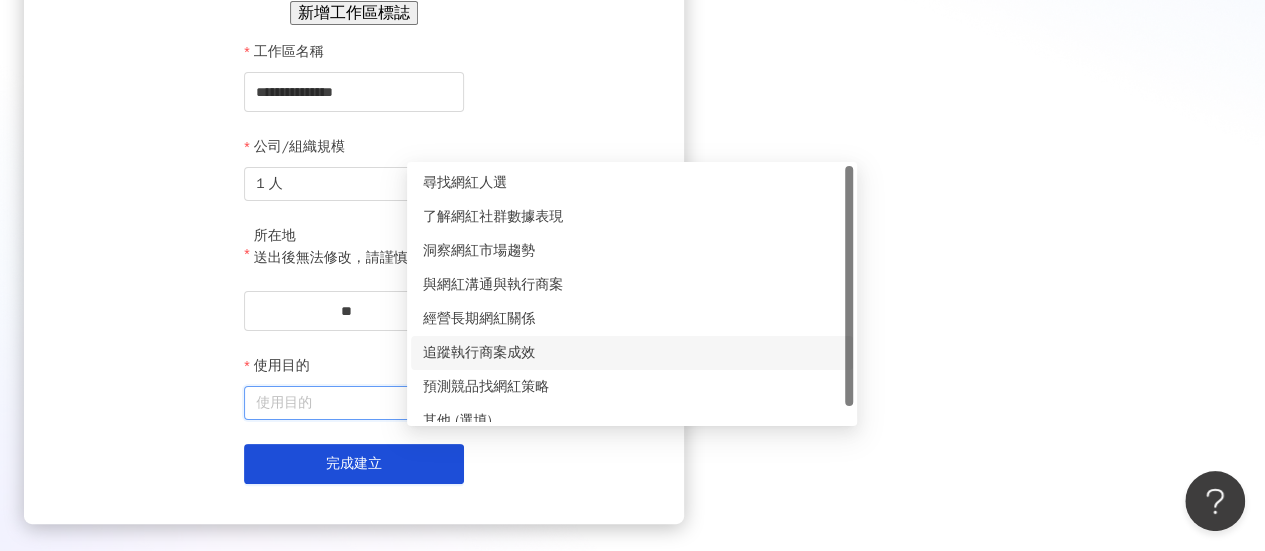 scroll, scrollTop: 16, scrollLeft: 0, axis: vertical 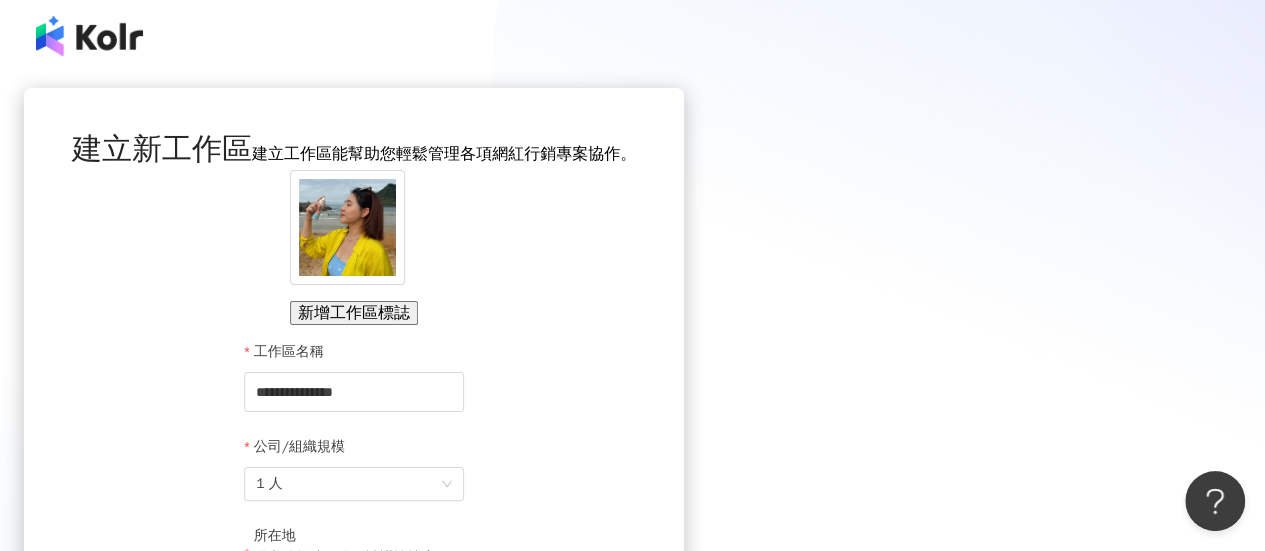 click at bounding box center (89, 36) 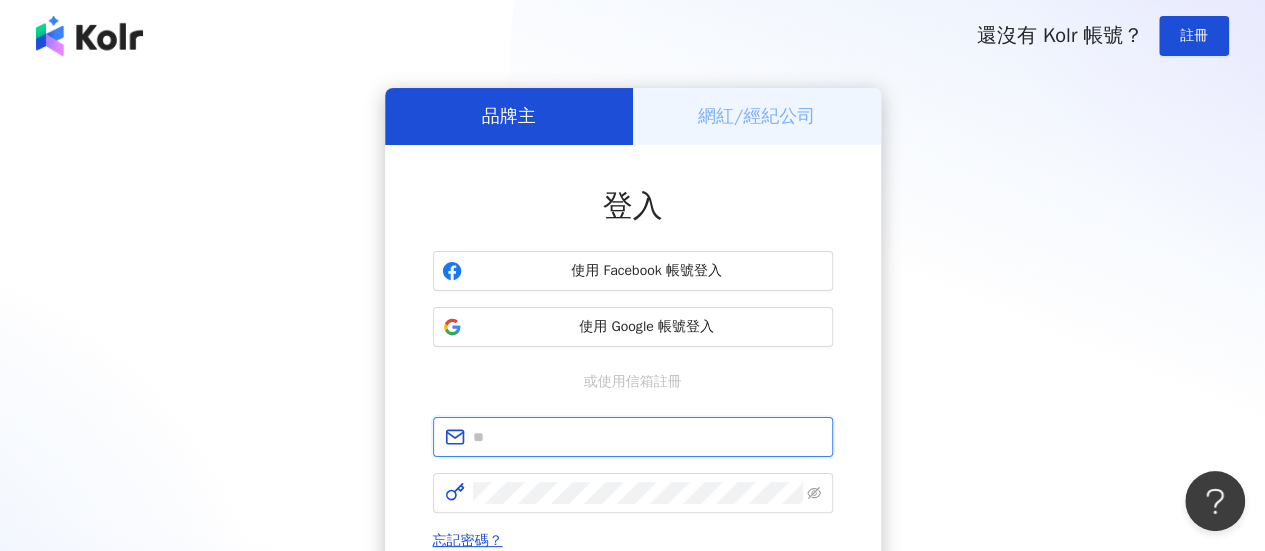 type on "**********" 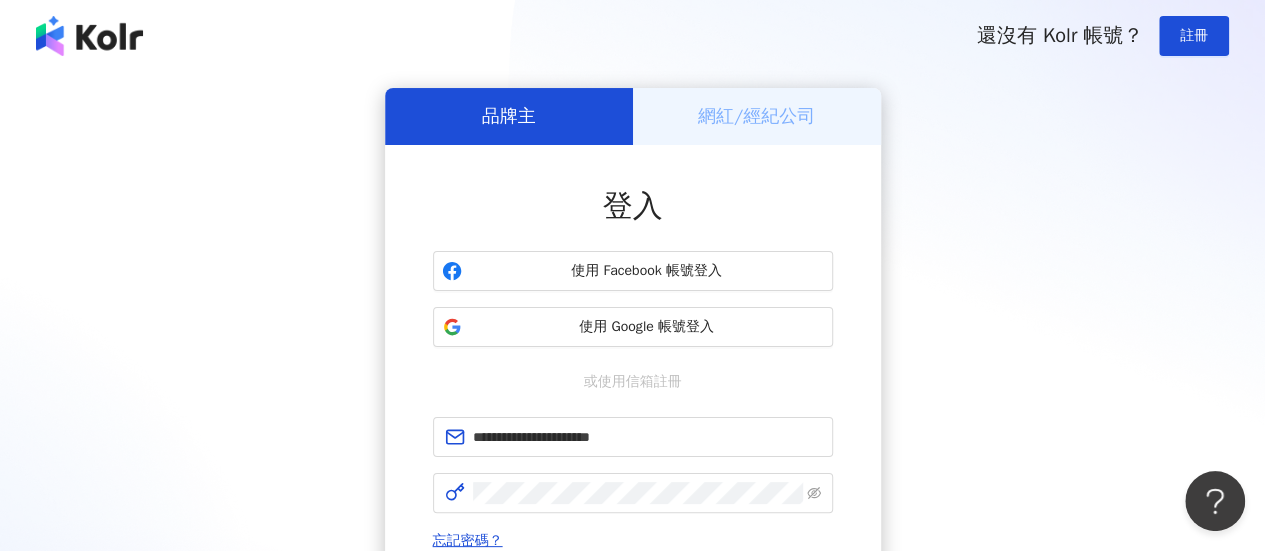 click at bounding box center (89, 36) 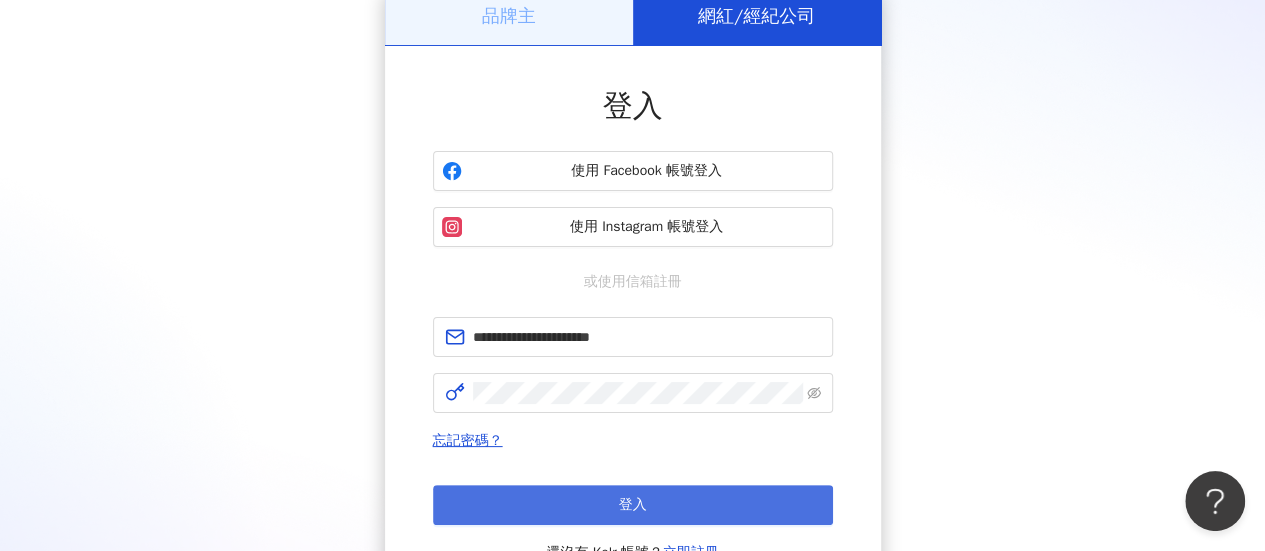 click on "登入" at bounding box center (633, 505) 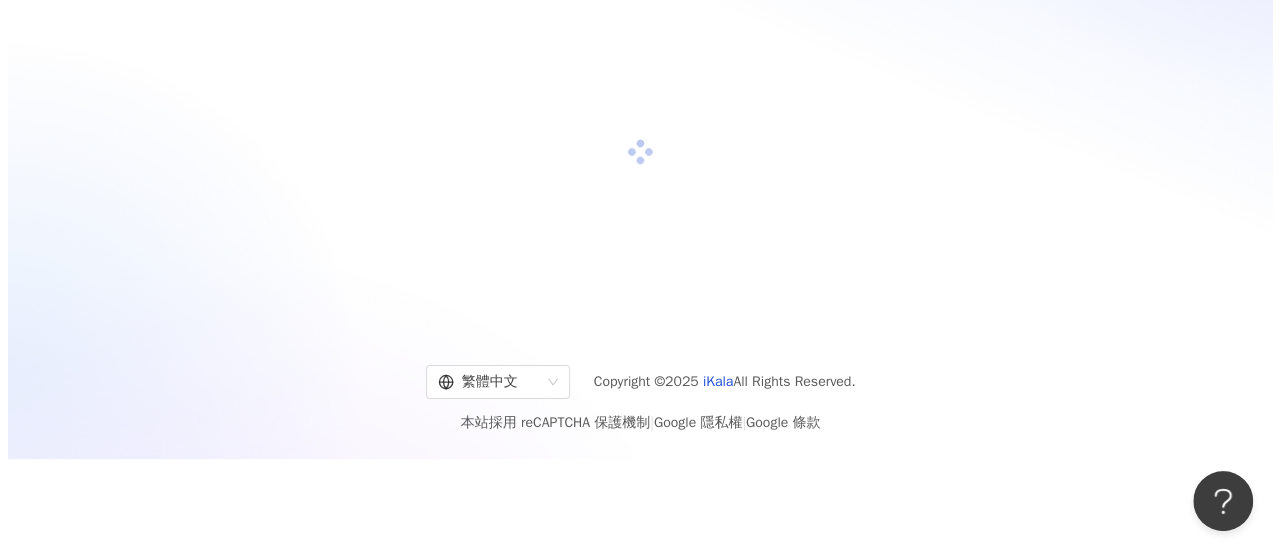 scroll, scrollTop: 92, scrollLeft: 0, axis: vertical 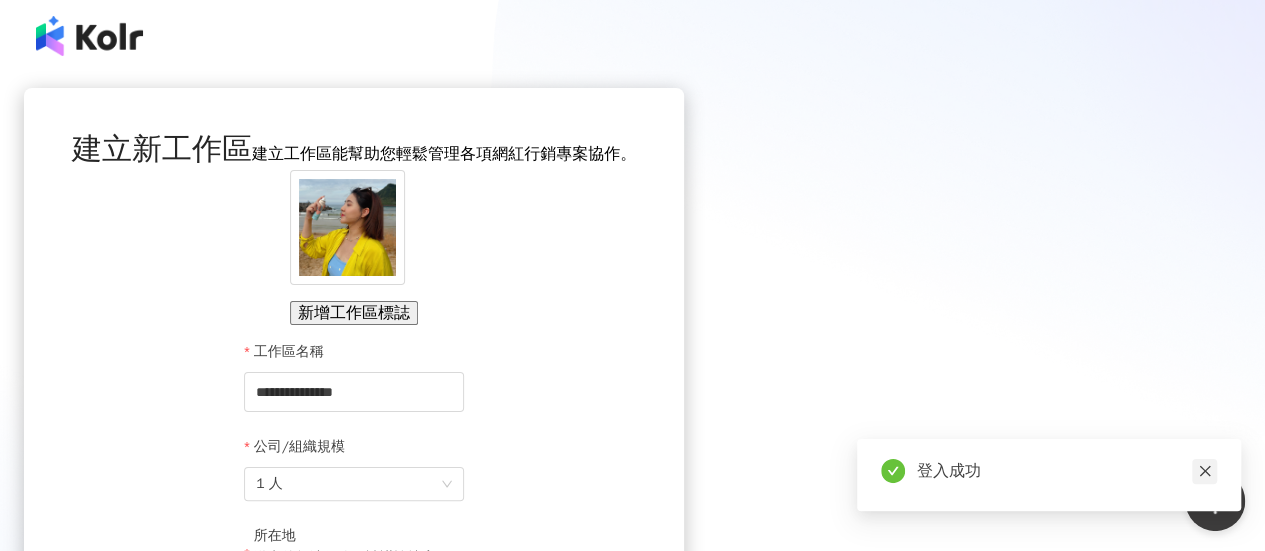 click 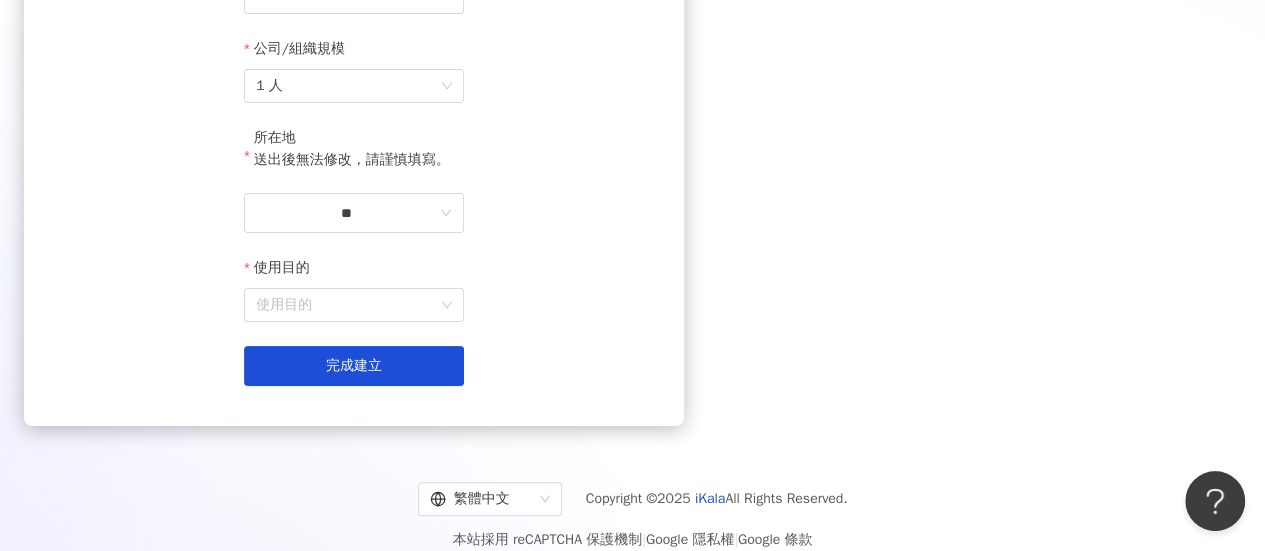 scroll, scrollTop: 458, scrollLeft: 0, axis: vertical 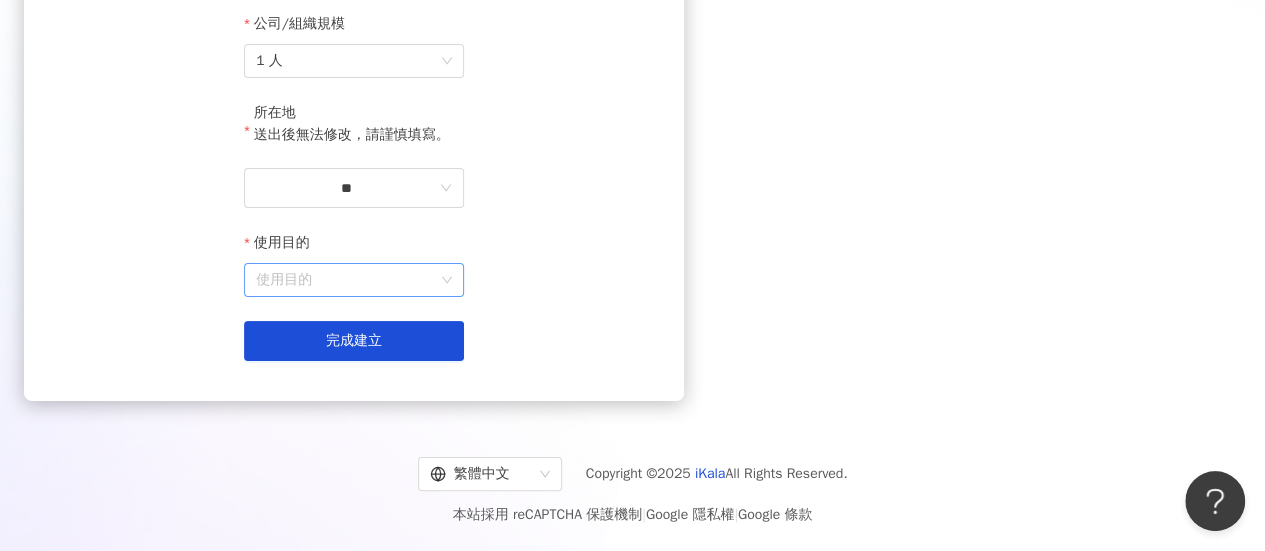 click on "使用目的" at bounding box center (354, 280) 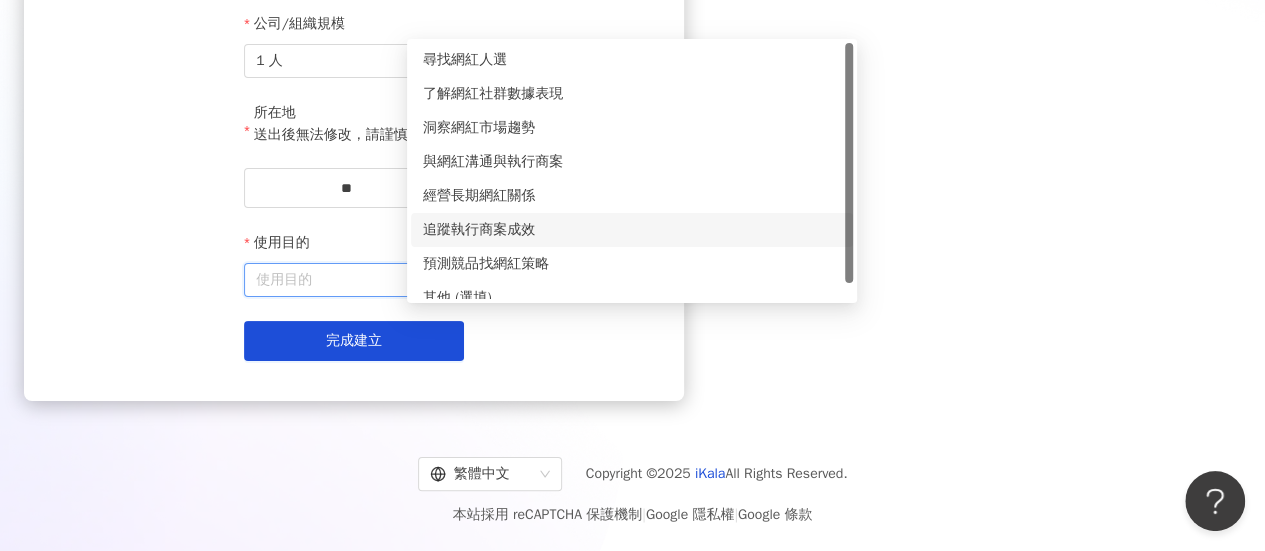 scroll, scrollTop: 358, scrollLeft: 0, axis: vertical 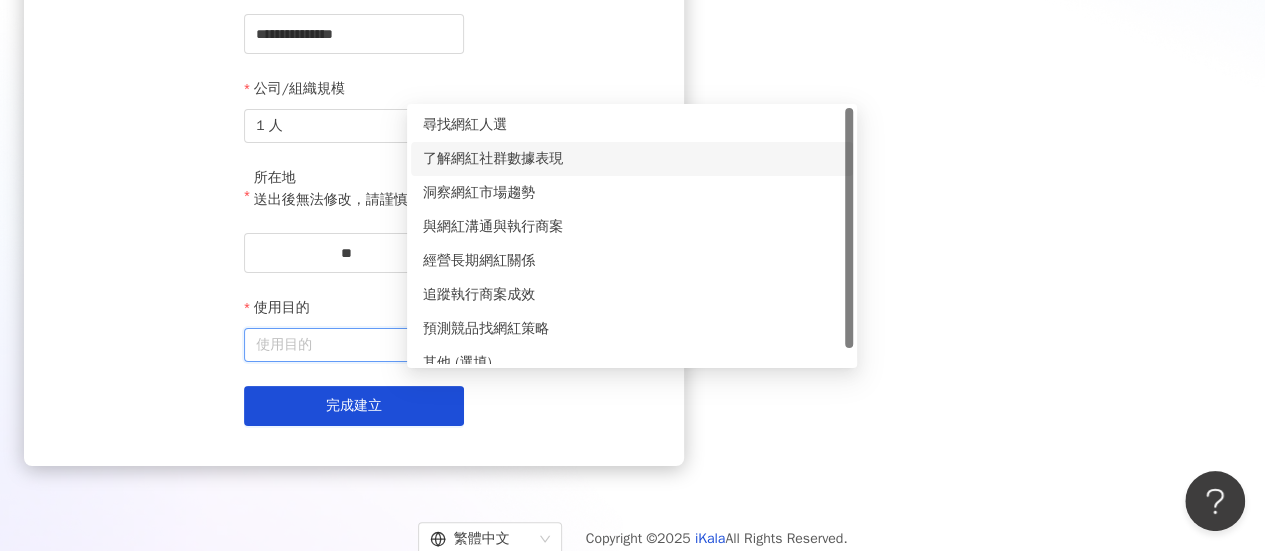 click on "了解網紅社群數據表現" at bounding box center (632, 159) 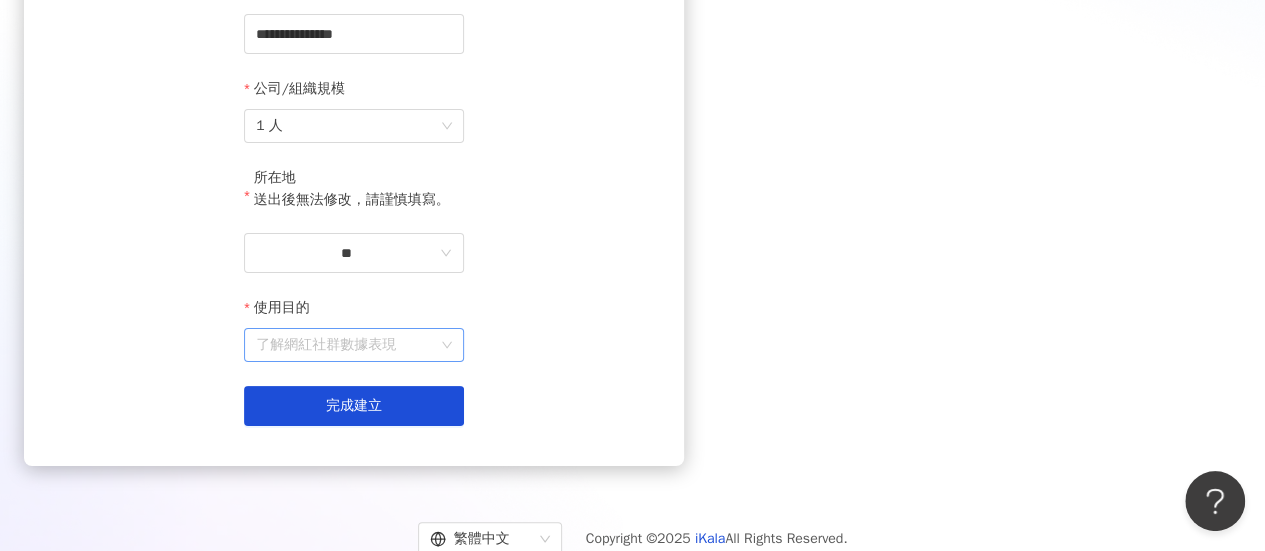 click on "了解網紅社群數據表現" at bounding box center (354, 345) 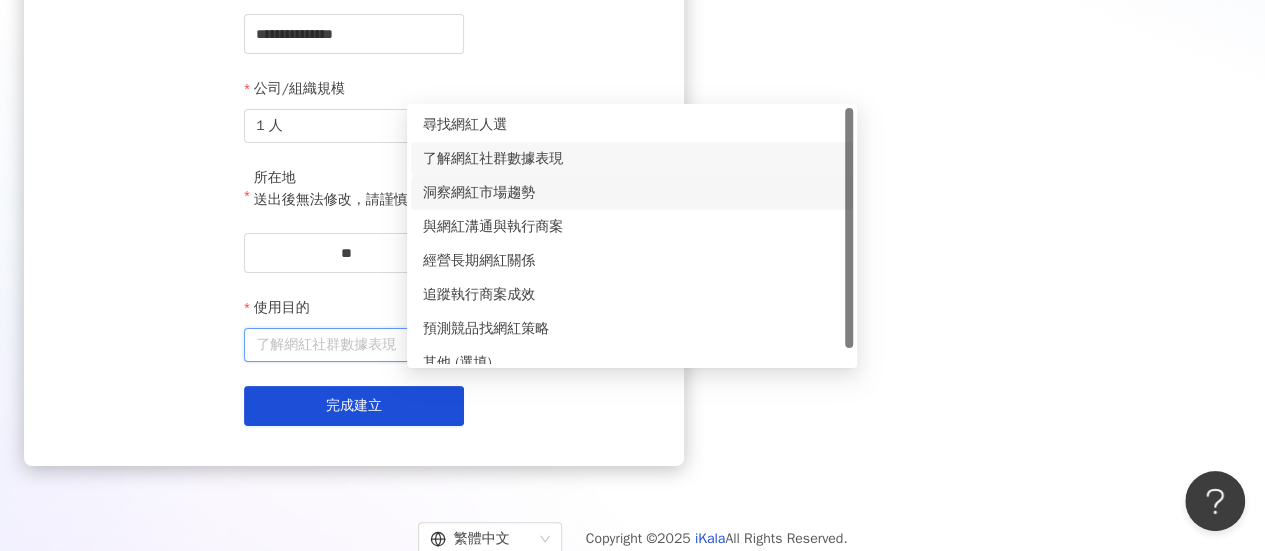 click on "洞察網紅市場趨勢" at bounding box center [632, 193] 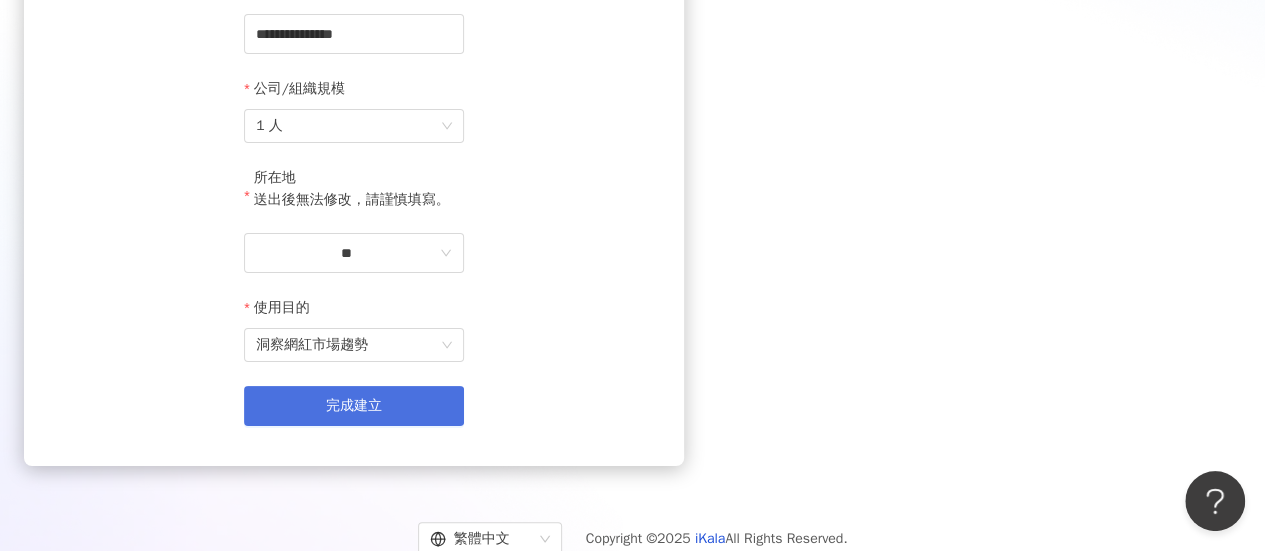 click on "完成建立" at bounding box center [354, 406] 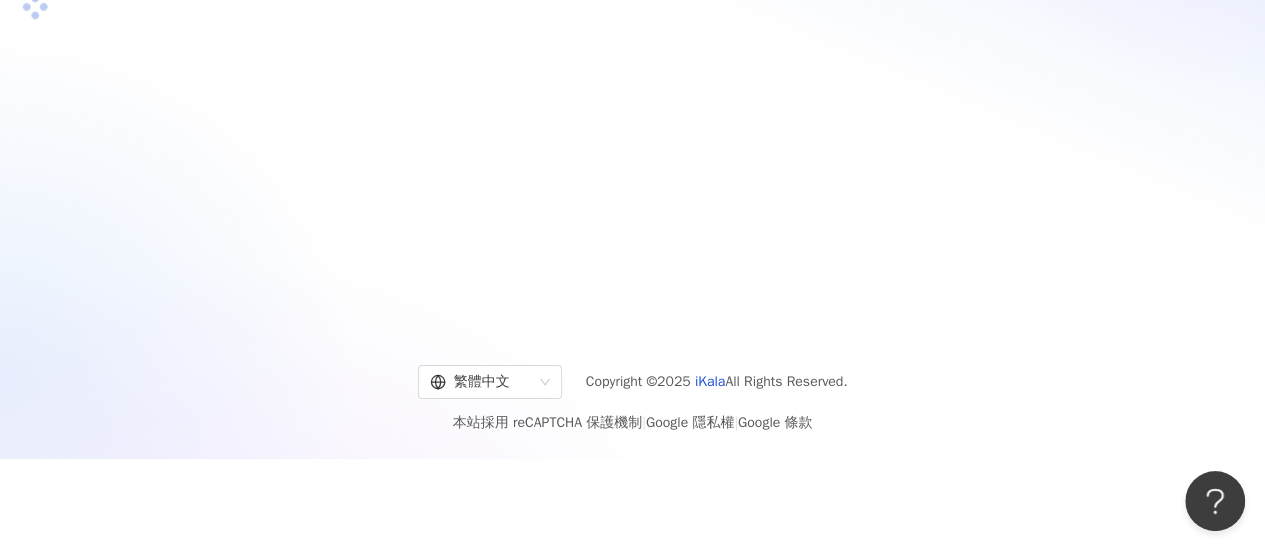 scroll, scrollTop: 92, scrollLeft: 0, axis: vertical 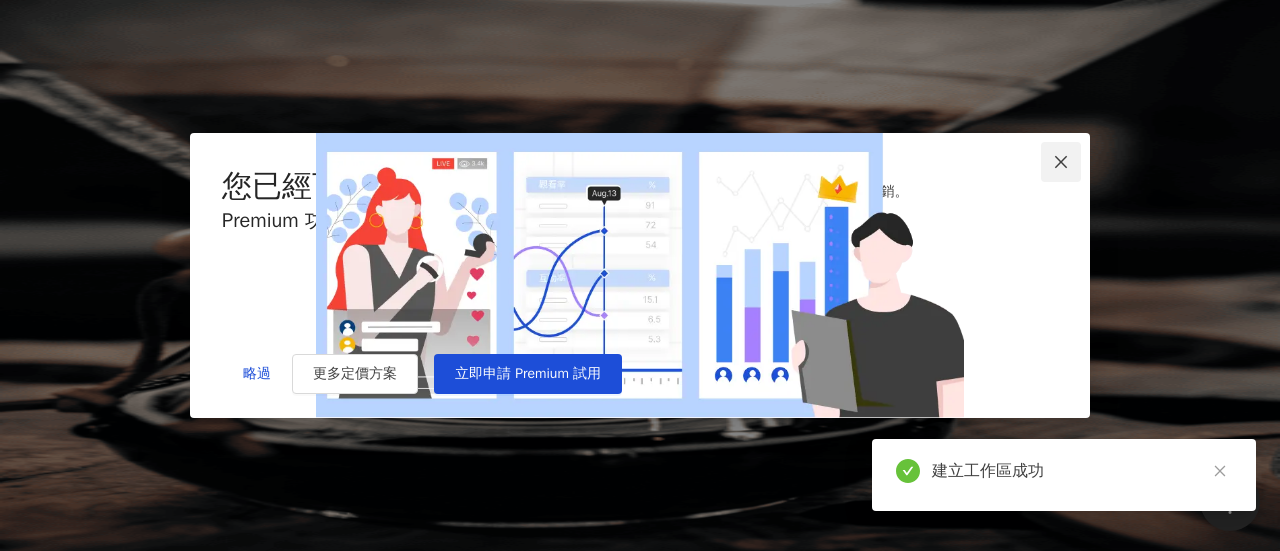 click 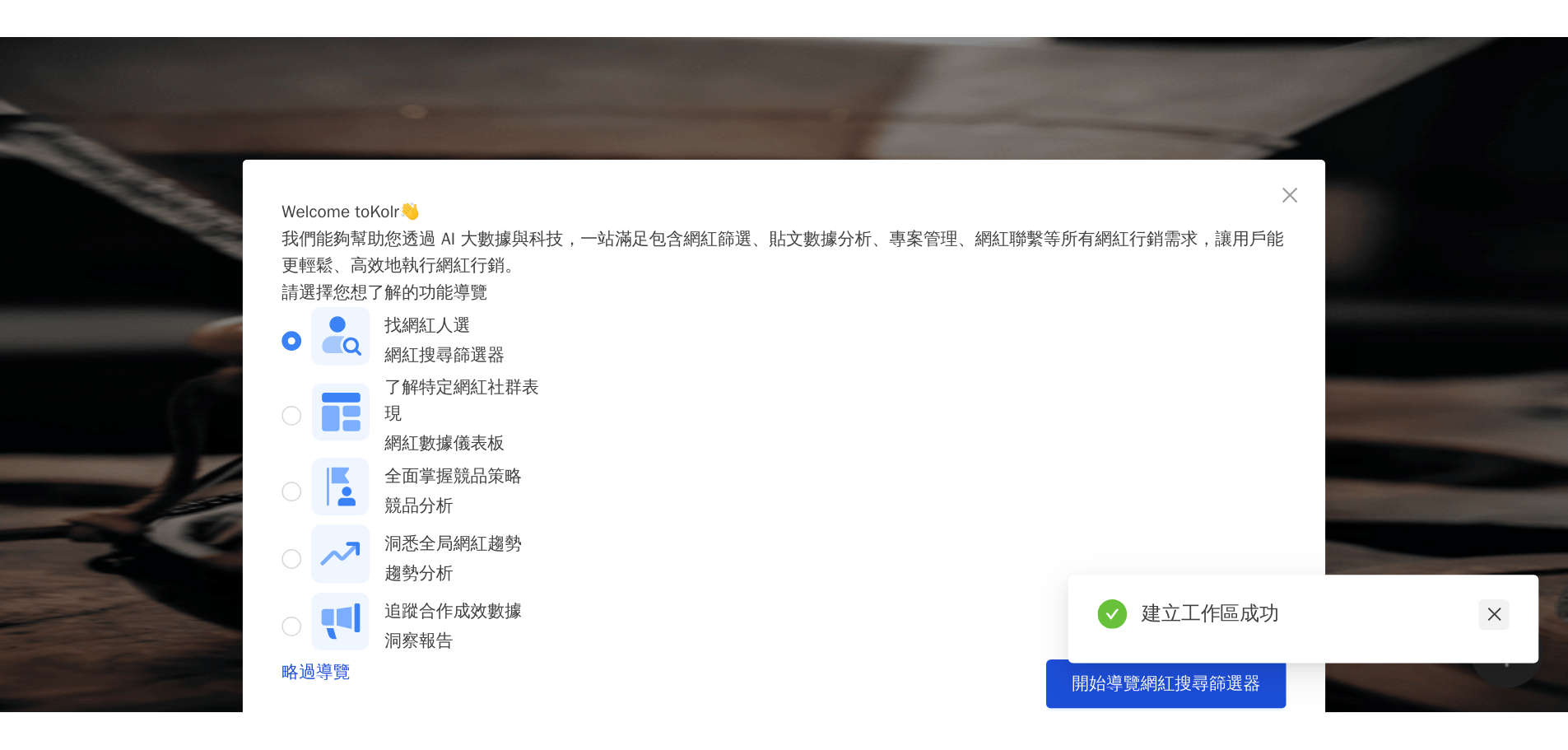 scroll, scrollTop: 63, scrollLeft: 0, axis: vertical 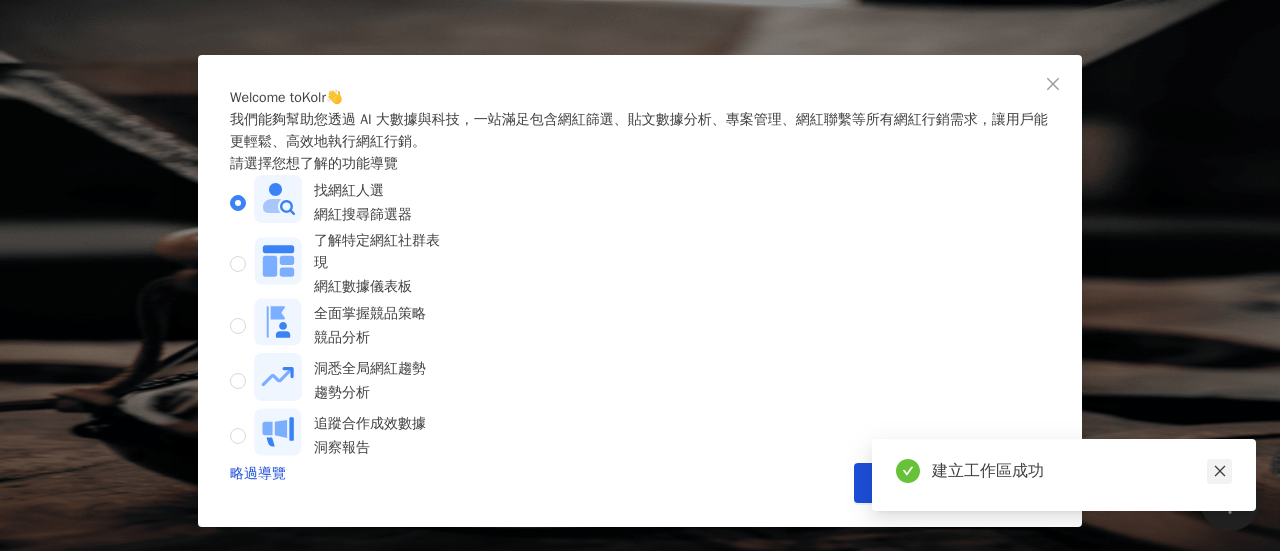 click 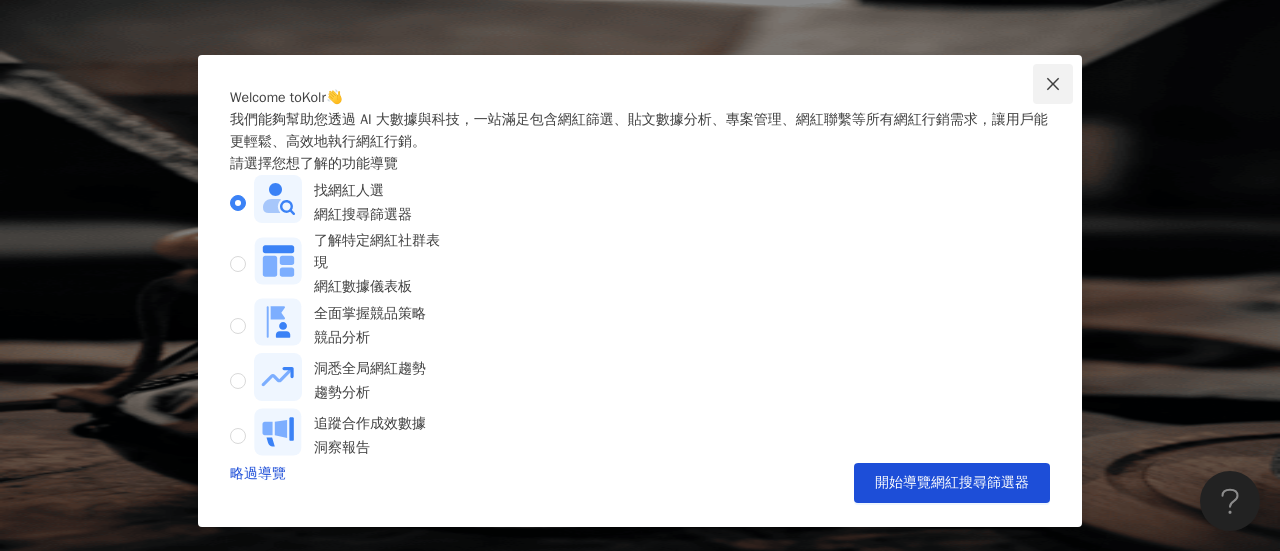 click 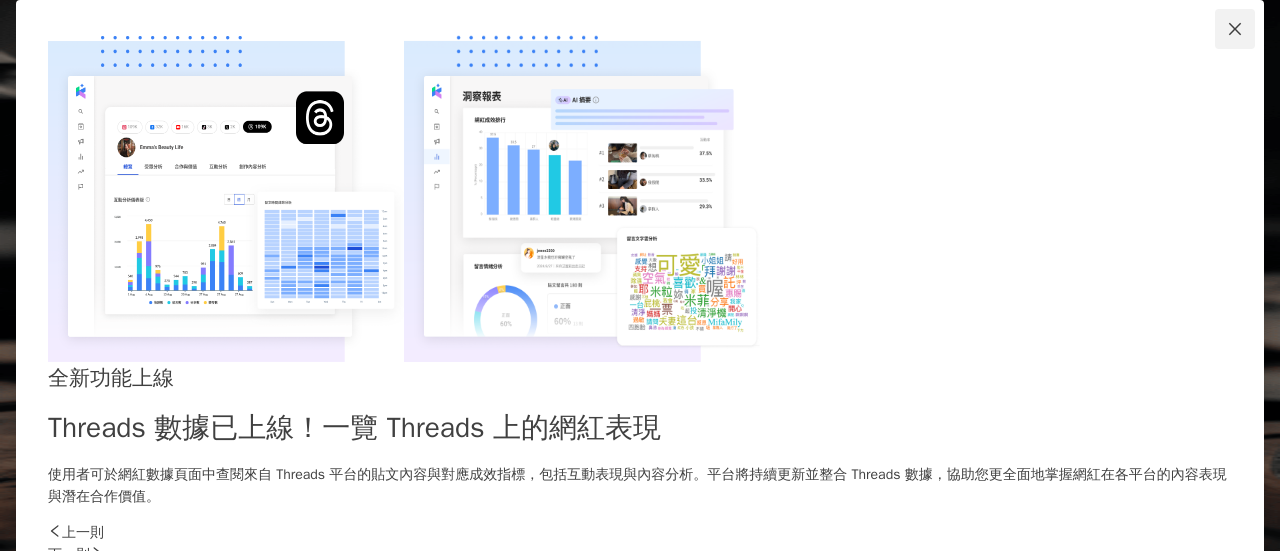 click at bounding box center (1235, 29) 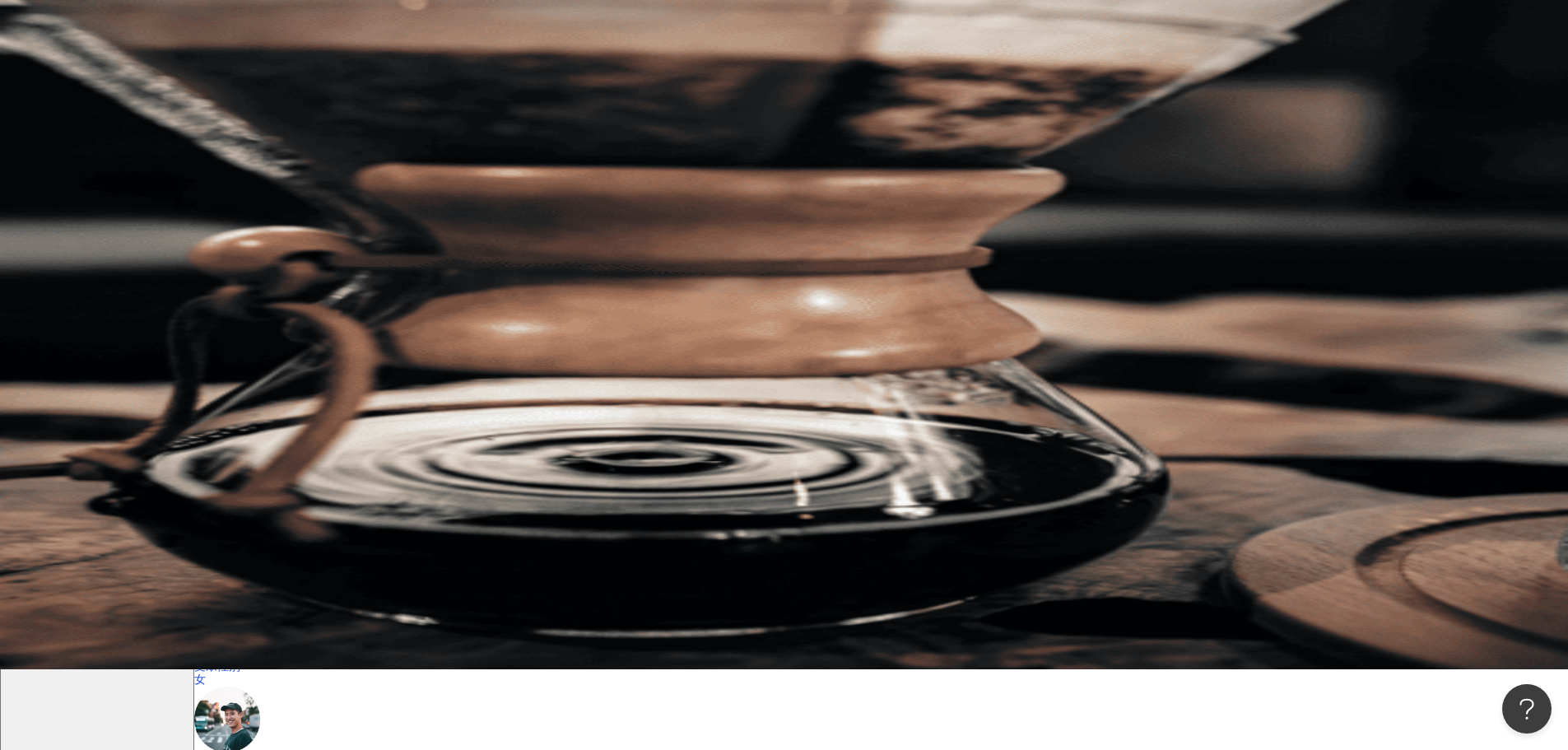 scroll, scrollTop: 0, scrollLeft: 0, axis: both 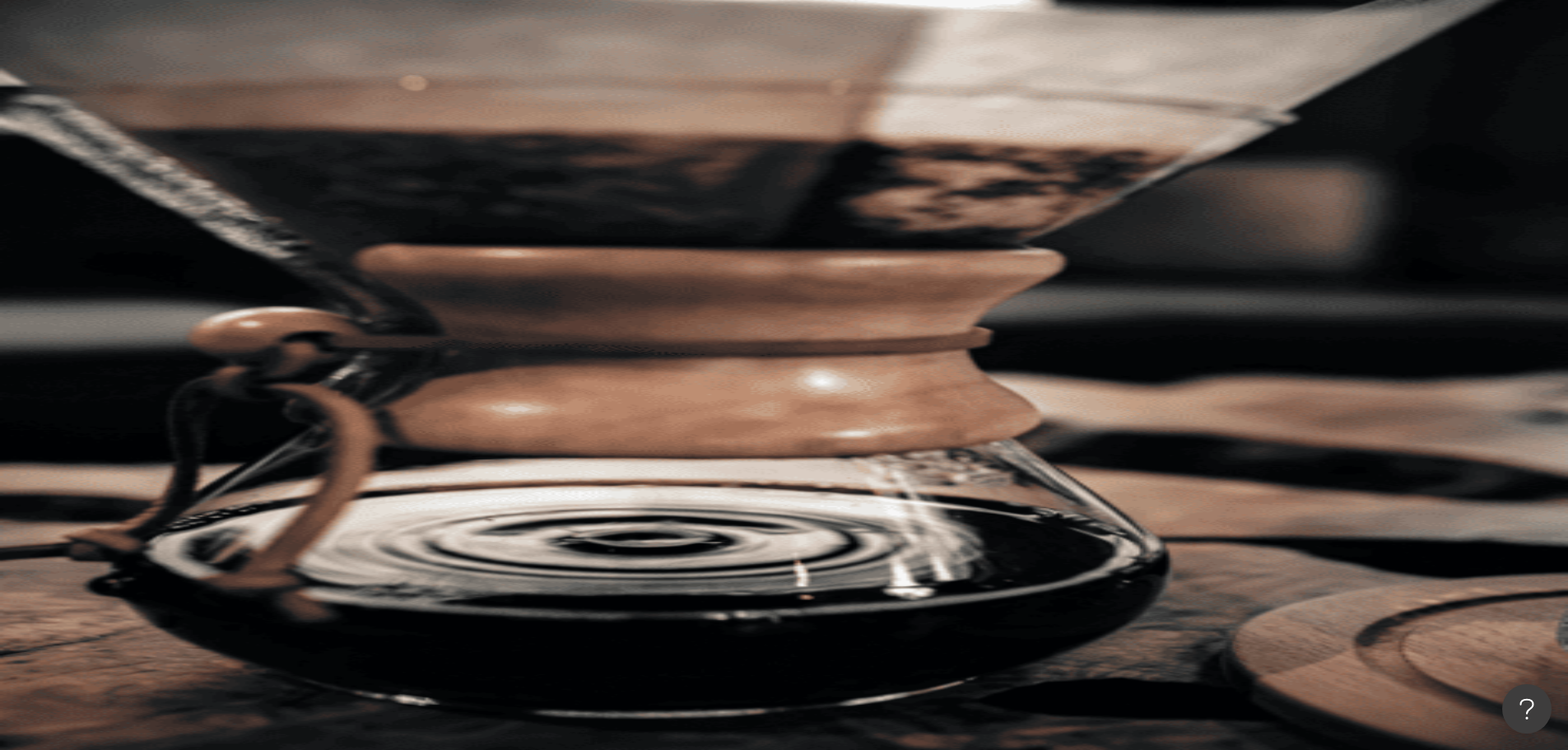 click at bounding box center (211, 296) 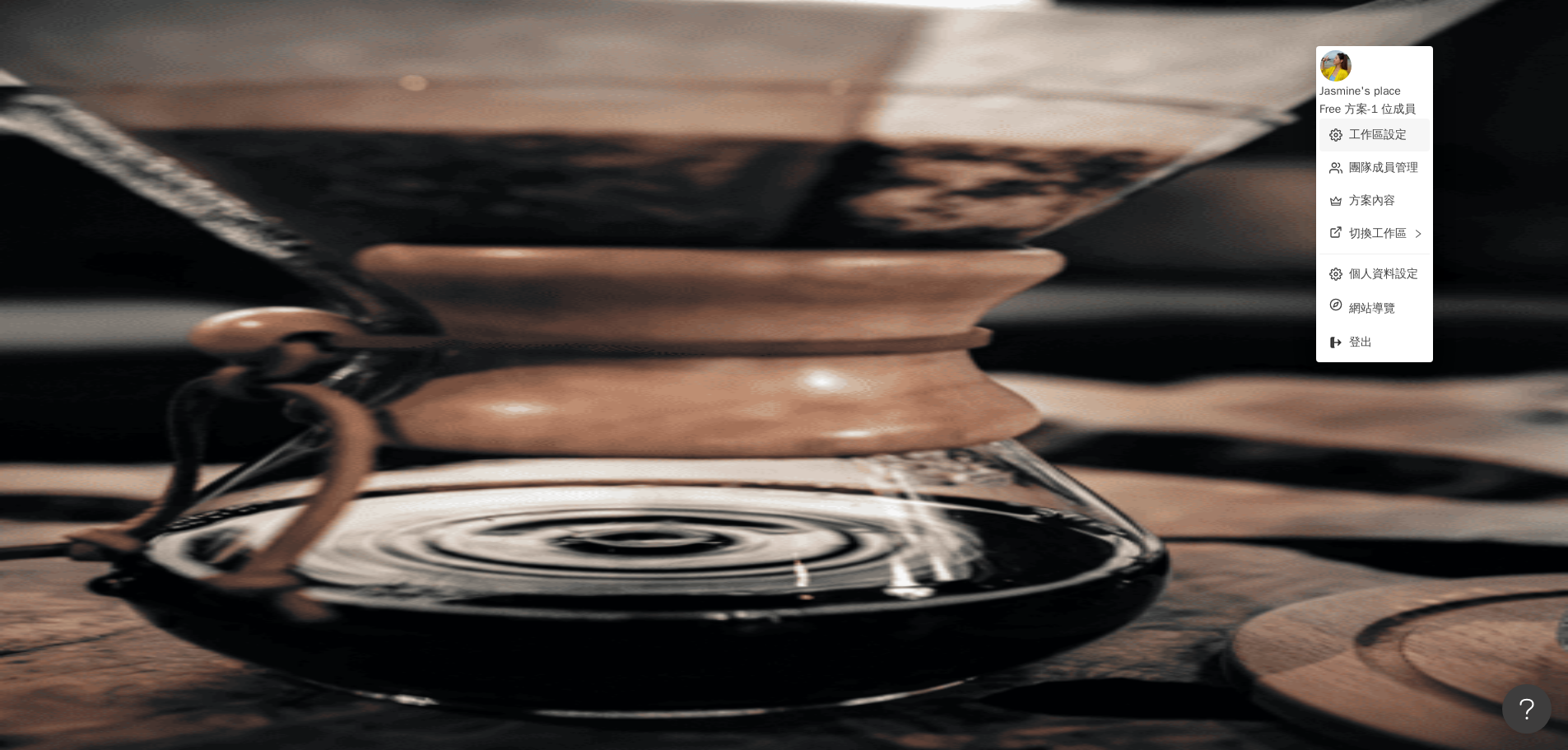 click on "工作區設定" at bounding box center [1378, 134] 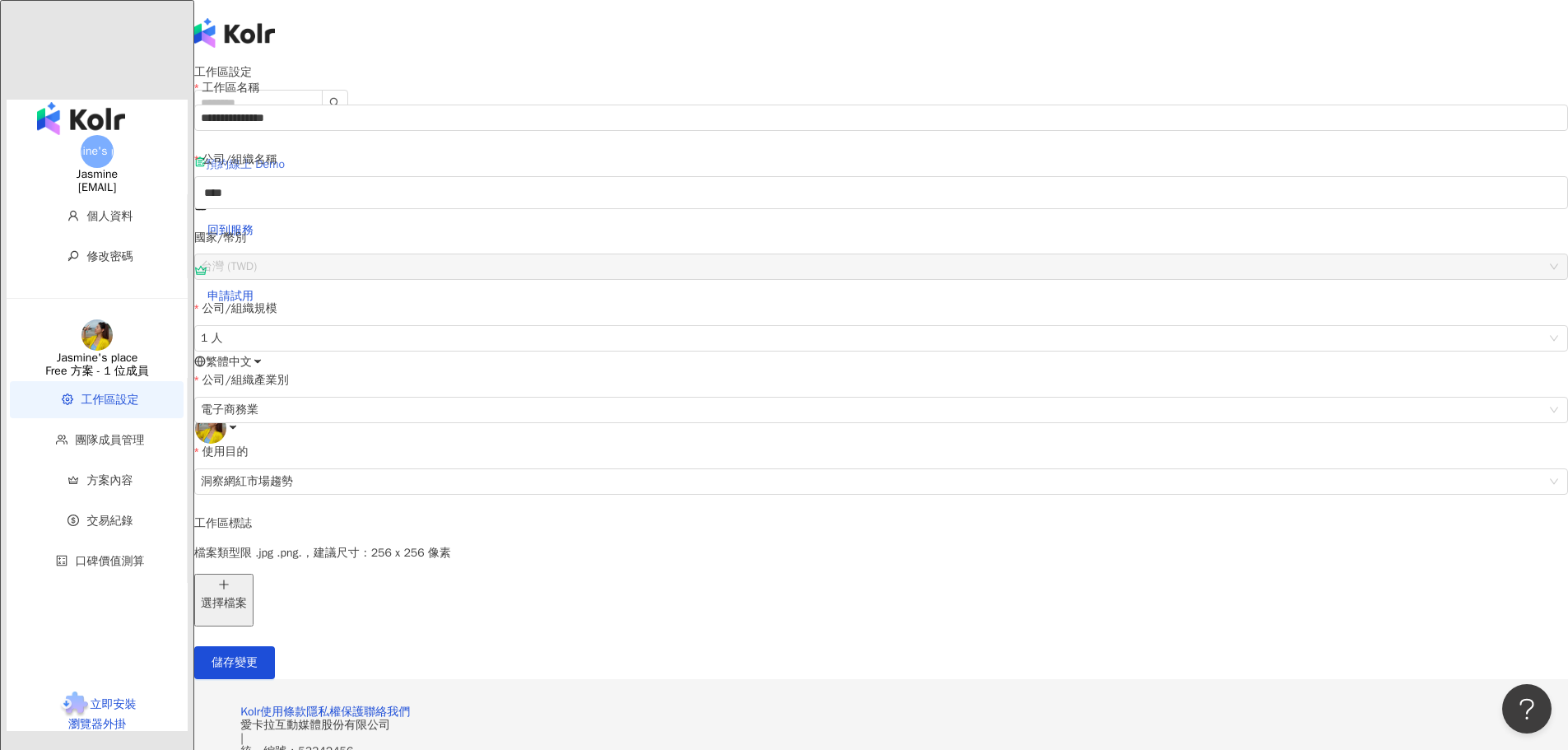 click on "el-icon-cs 預約線上 Demo" at bounding box center [881, 165] 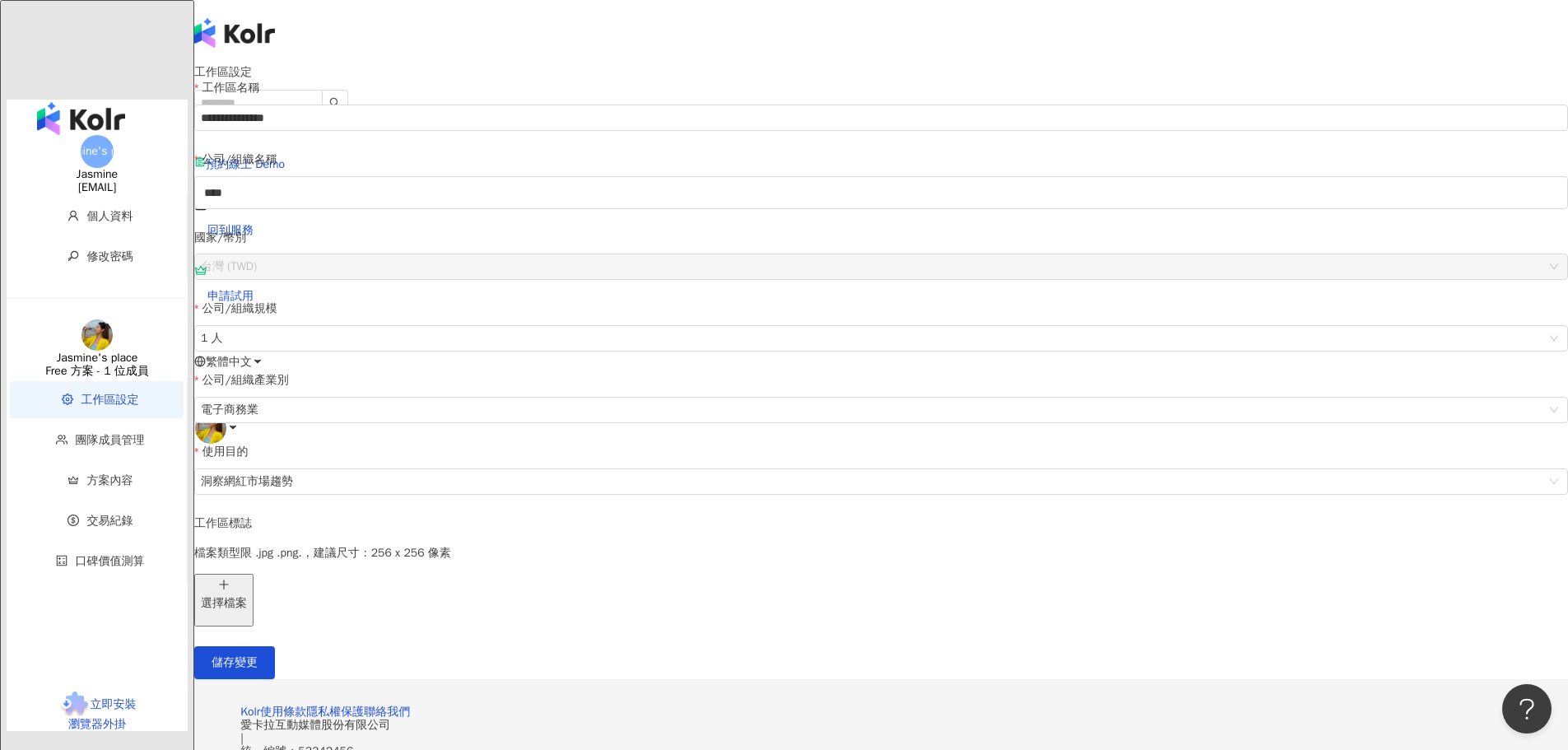 click on "Jasmine" at bounding box center (97, 175) 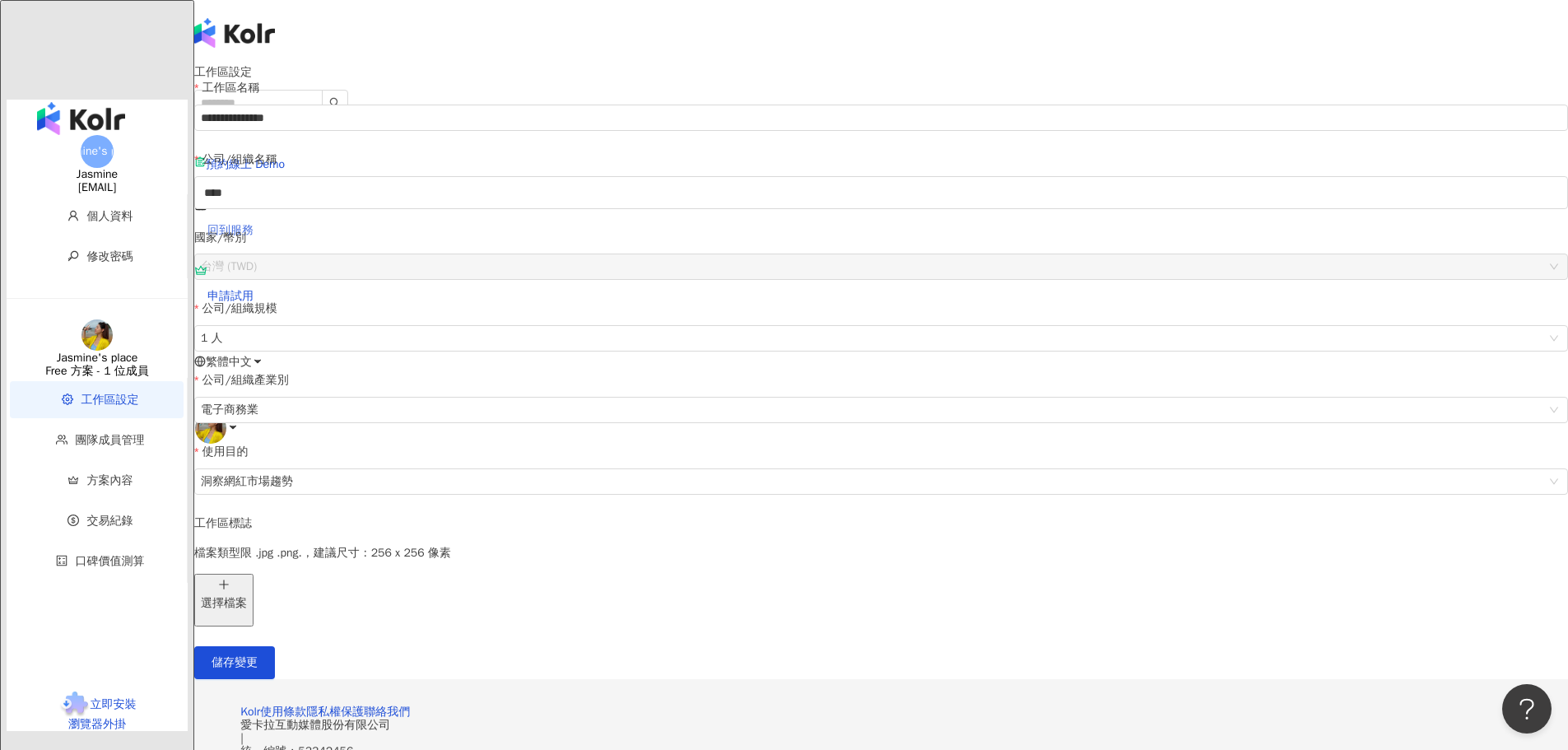click on "回到服務" at bounding box center (230, 230) 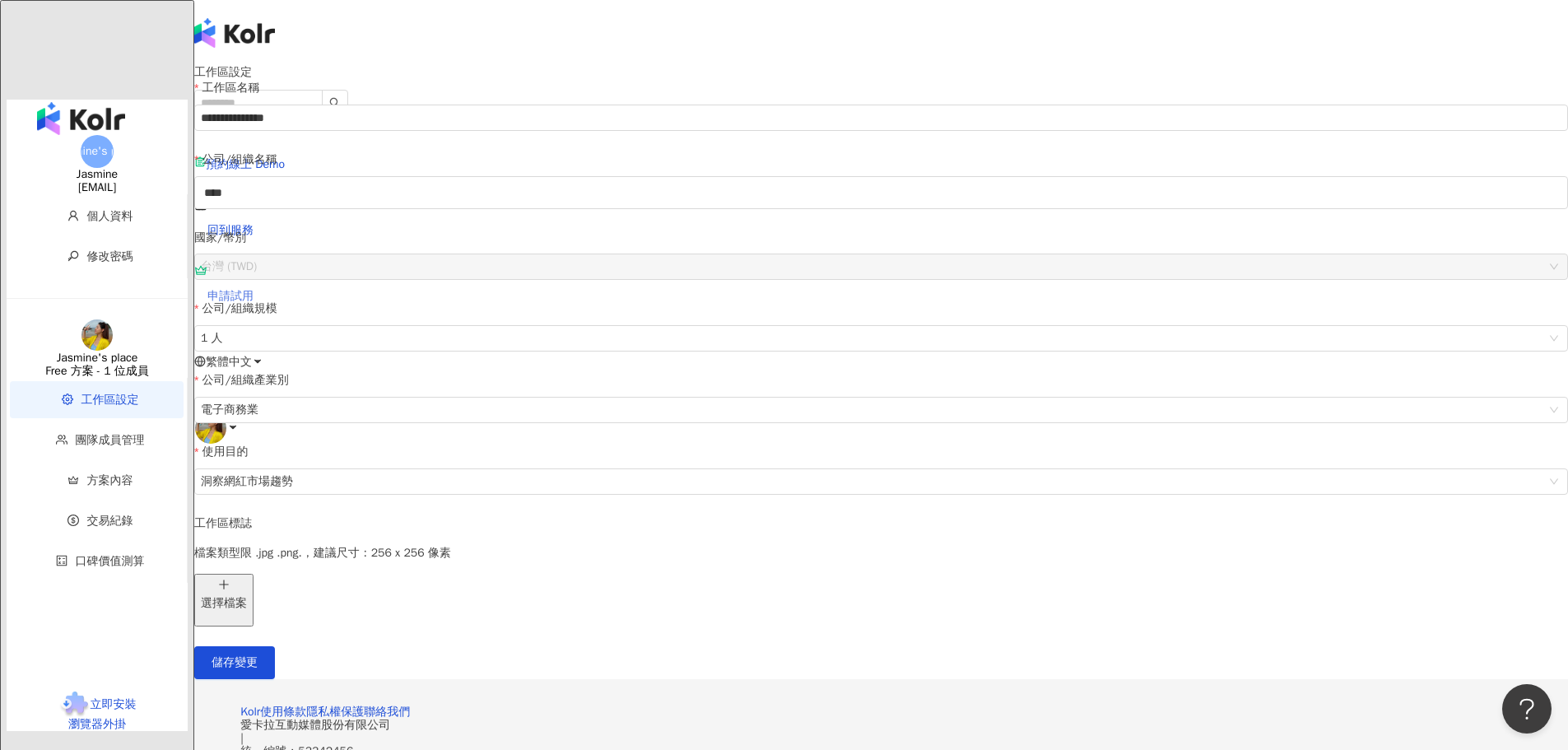 click on "申請試用" at bounding box center (881, 296) 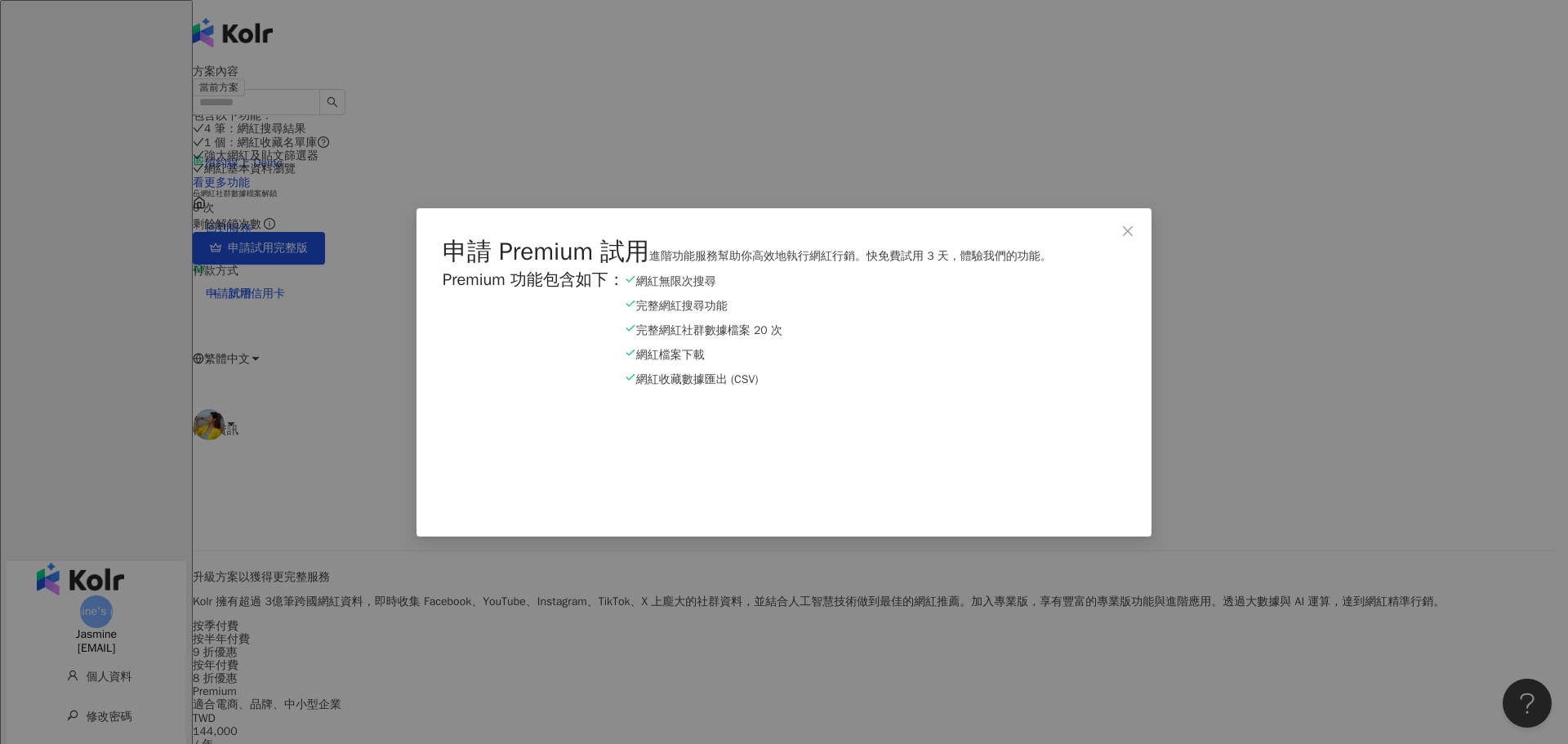 click on "申請 Premium 試用 進階功能服務幫助你高效地執行網紅行銷。快免費試用 3 天，體驗我們的功能。 Premium 功能包含如下： 網紅無限次搜尋 完整網紅搜尋功能 完整網紅社群數據檔案 20 次 網紅檔案下載 網紅收藏數據匯出 (CSV)" at bounding box center (784, 372) 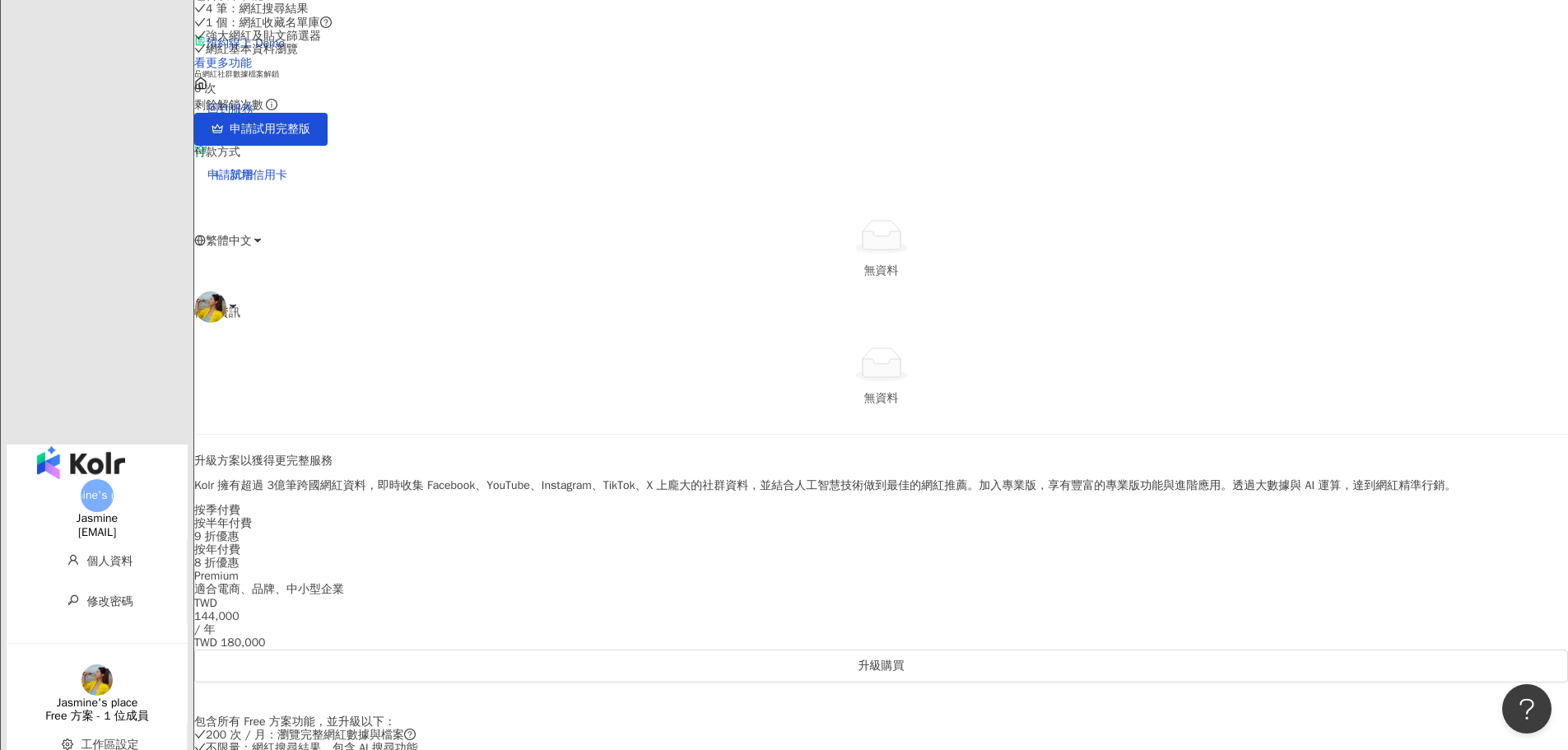 scroll, scrollTop: 0, scrollLeft: 0, axis: both 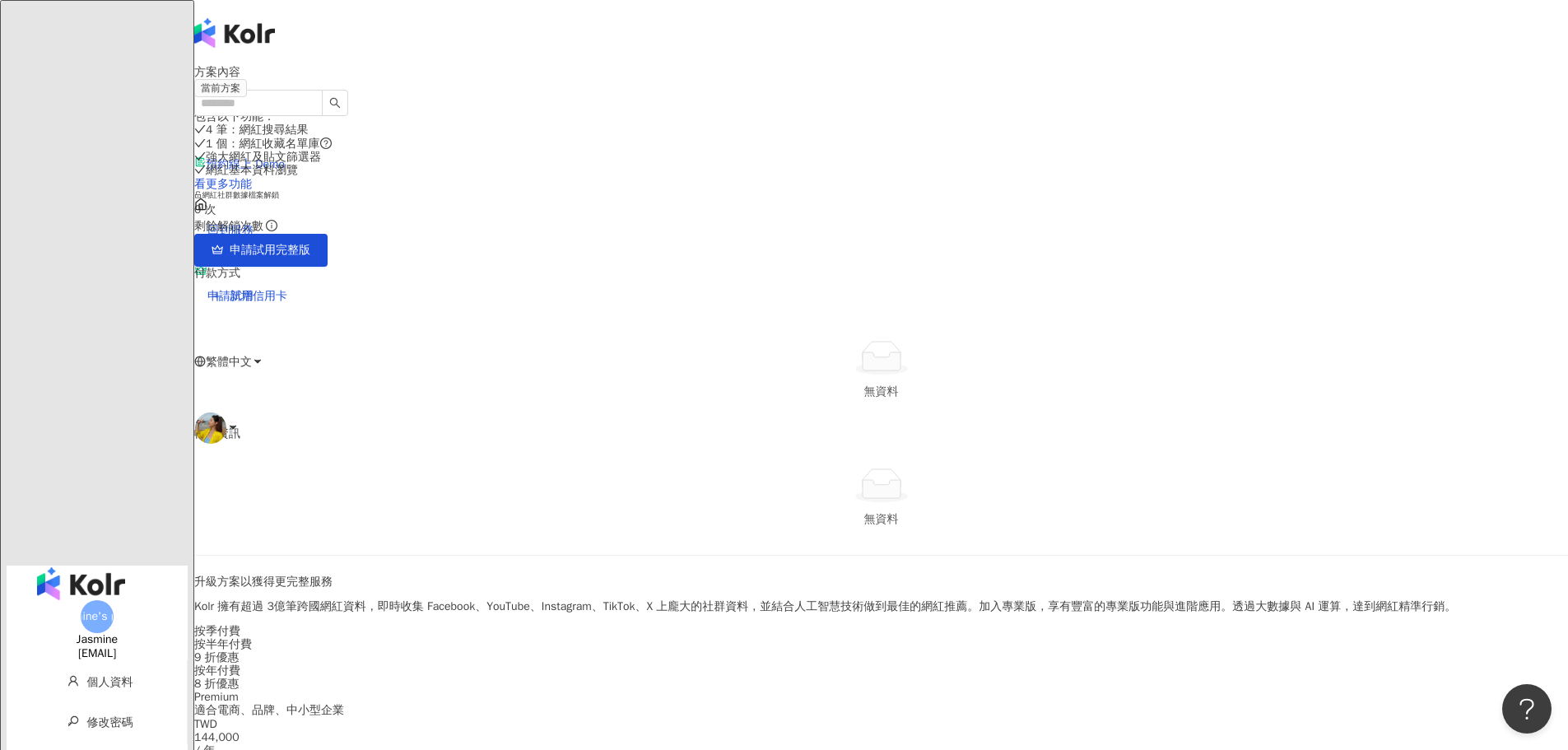 click at bounding box center [211, 428] 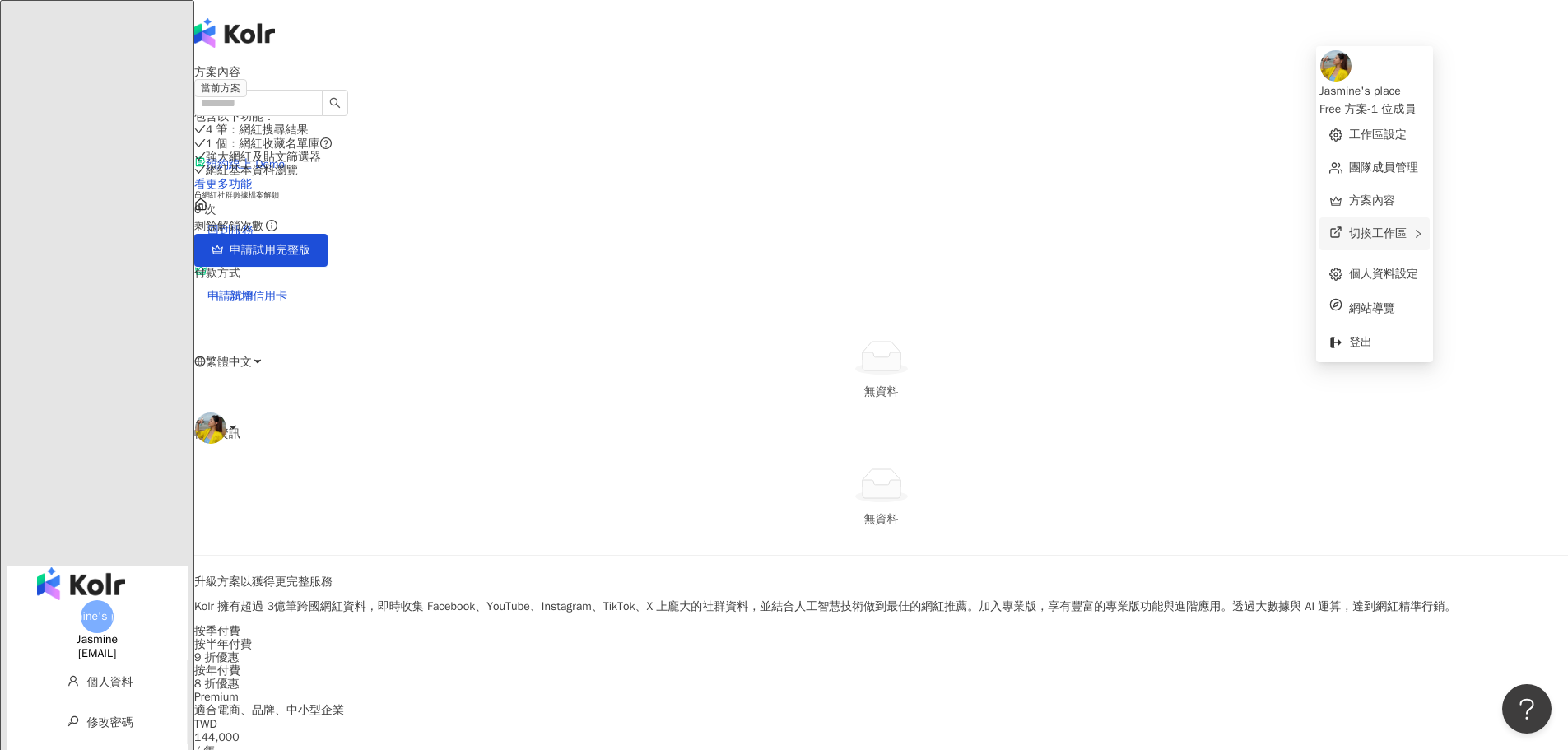 click on "切換工作區" at bounding box center (1375, 234) 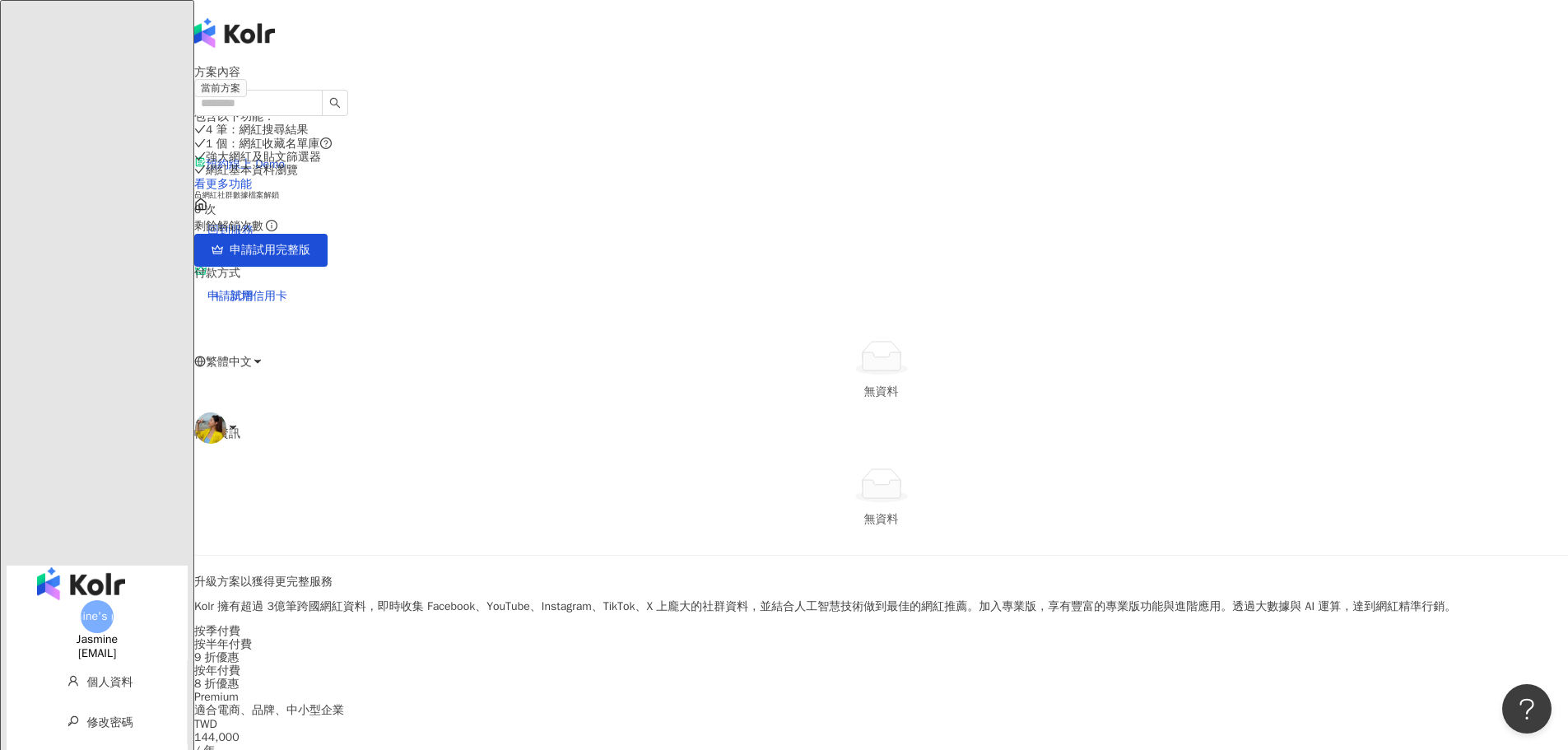 click on "方案內容 當前方案 Free 方案 包含以下功能 ：  4 筆 ：網紅搜尋結果  1 個 ：網紅收藏名單庫 強大網紅及貼文篩選器 網紅基本資料瀏覽 看更多功能 網紅社群數據檔案解鎖 0 次 剩餘解鎖次數 申請試用完整版 付款方式 新增信用卡 無資料 帳單資訊 無資料 升級方案以獲得更完整服務 Kolr 擁有超過 3億筆跨國網紅資料，即時收集 Facebook、YouTube、Instagram、TikTok、X 上龐大的社群資料，並結合人工智慧技術做到最佳的網紅推薦。加入專業版，享有豐富的專業版功能與進階應用。透過大數據與 AI 運算，達到網紅精準行銷。 按季付費 按半年付費 9 折優惠 按年付費 8 折優惠 Premium 適合電商、品牌、中小型企業 TWD 144,000 /    年 TWD   180,000 升級購買 申請試用 包含所有 Free 方案功能，並升級以下：  200 次 / 月 ：瀏覽完整網紅數據與檔案  不限量 ：網紅搜尋結果，包含 AI 搜尋功能 TWD" at bounding box center [881, 838] 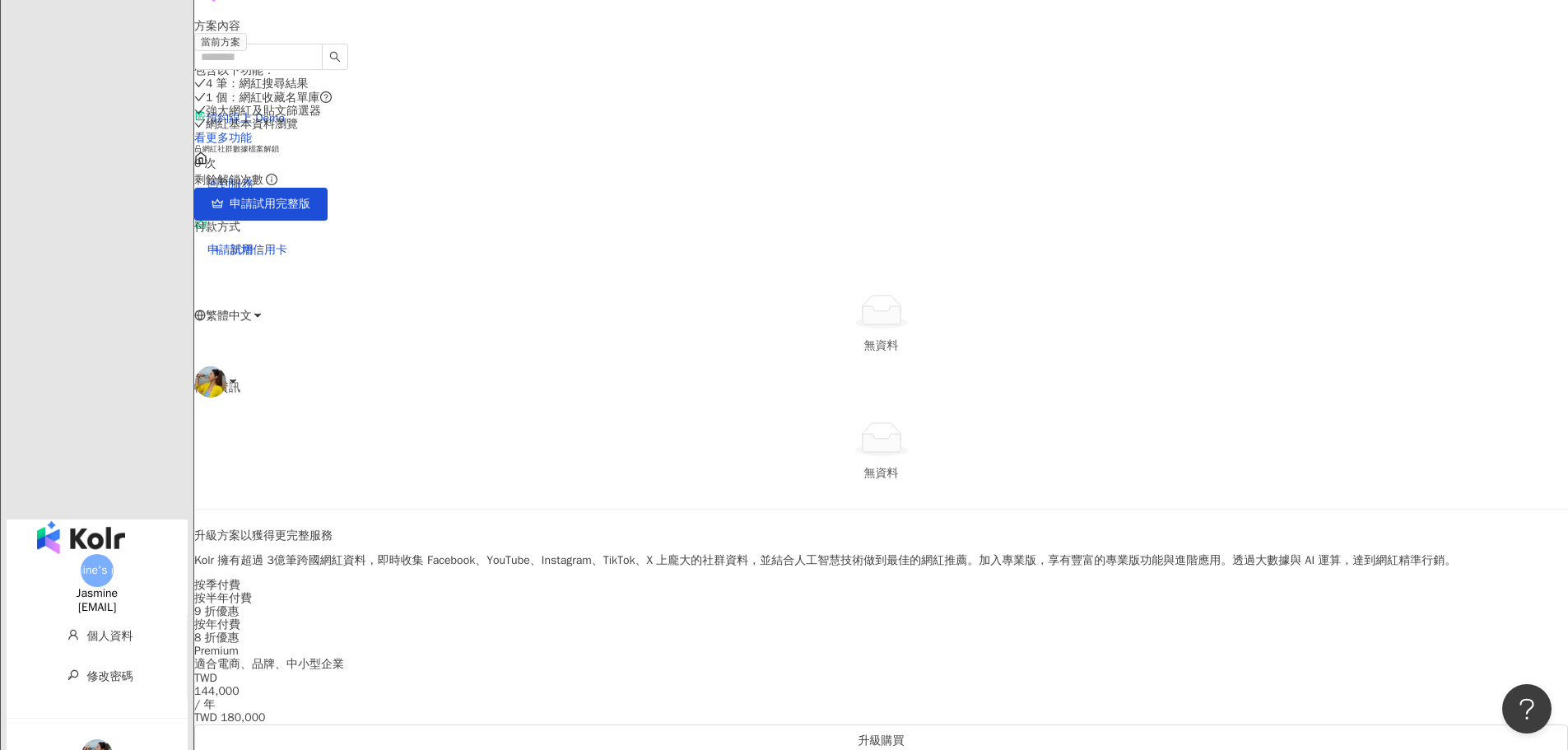 scroll, scrollTop: 0, scrollLeft: 0, axis: both 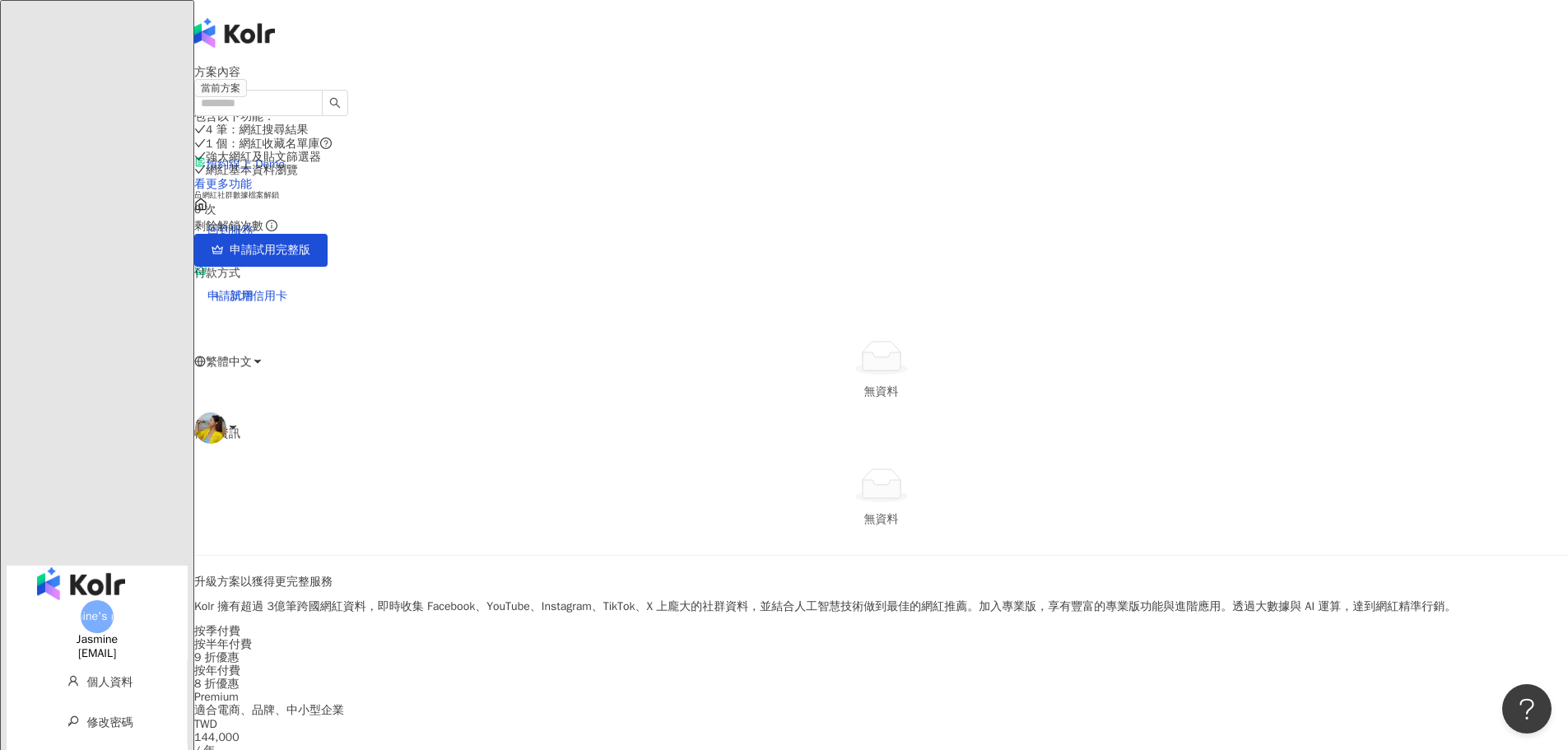 click on "Jasmine" at bounding box center (97, 640) 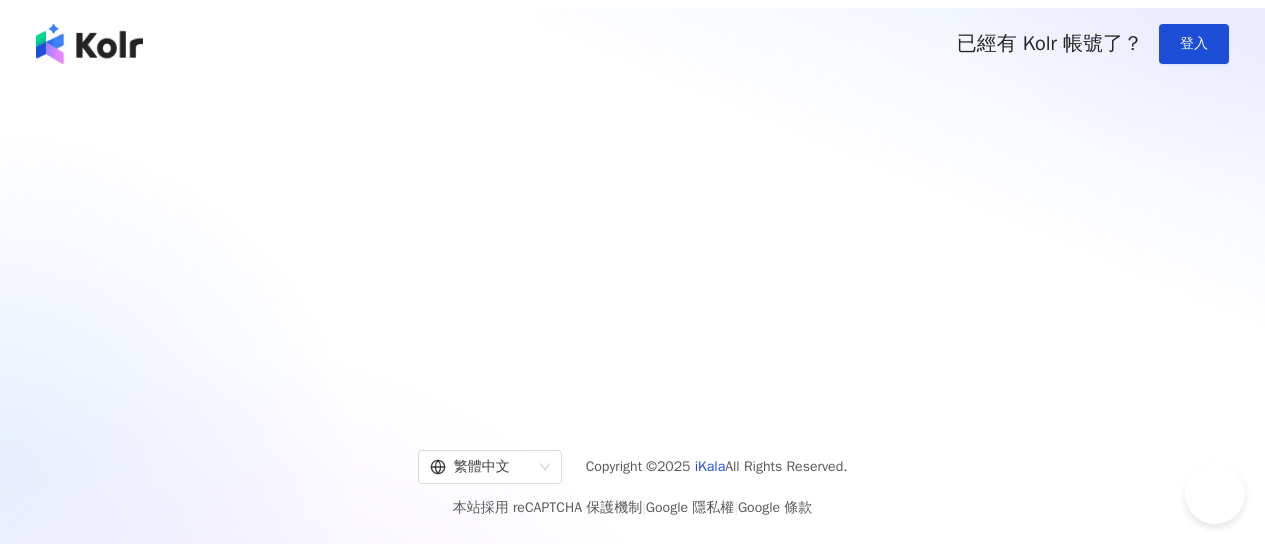 scroll, scrollTop: 0, scrollLeft: 0, axis: both 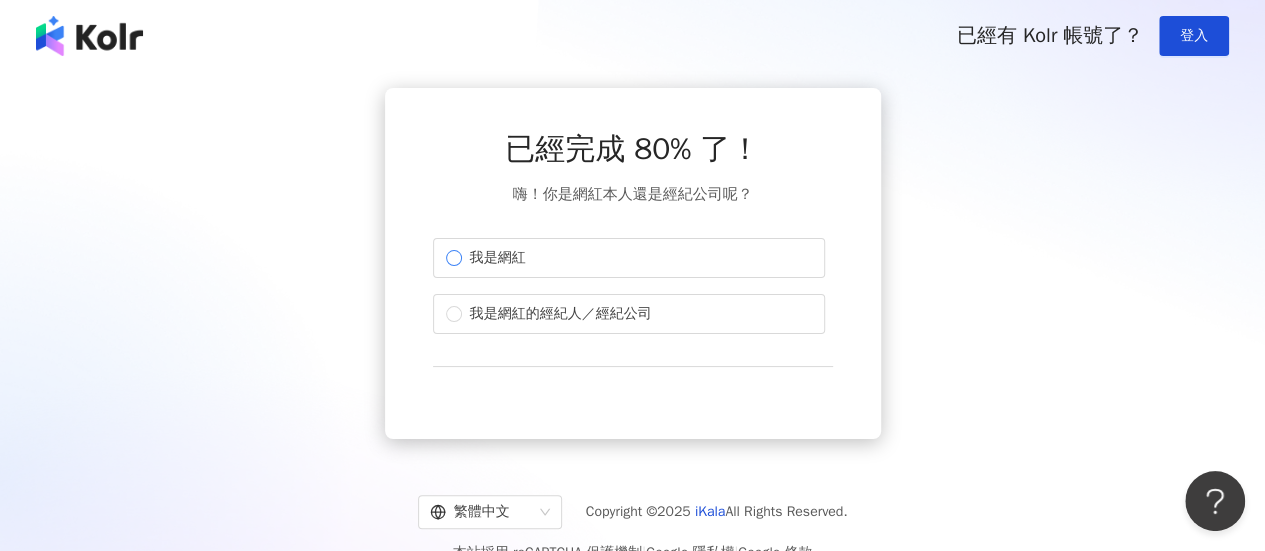 click on "我是網紅" at bounding box center (498, 258) 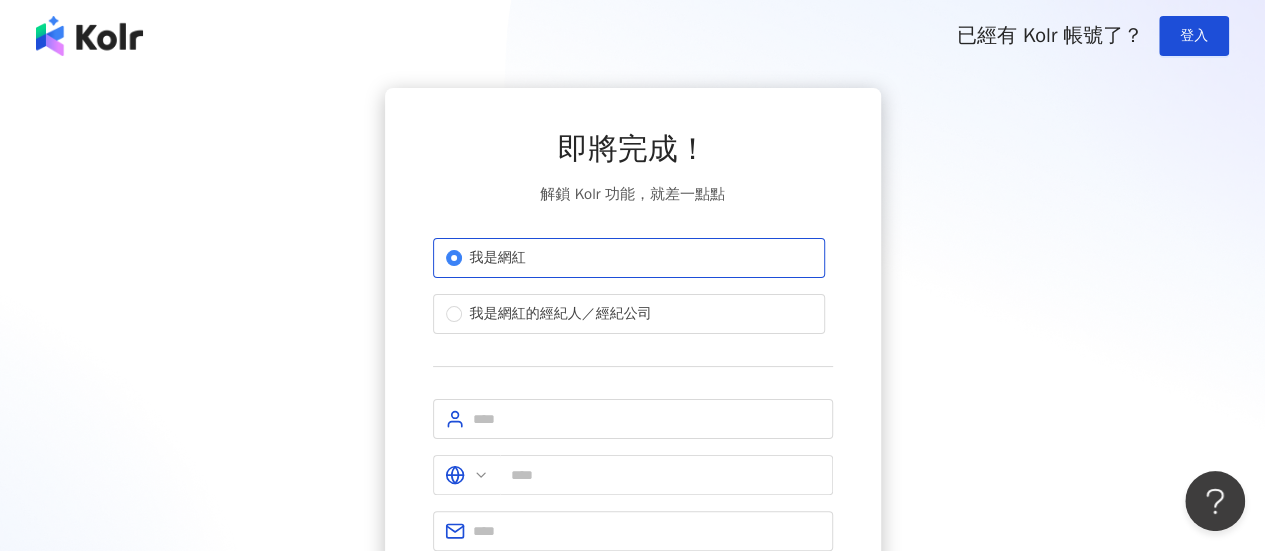 type on "**" 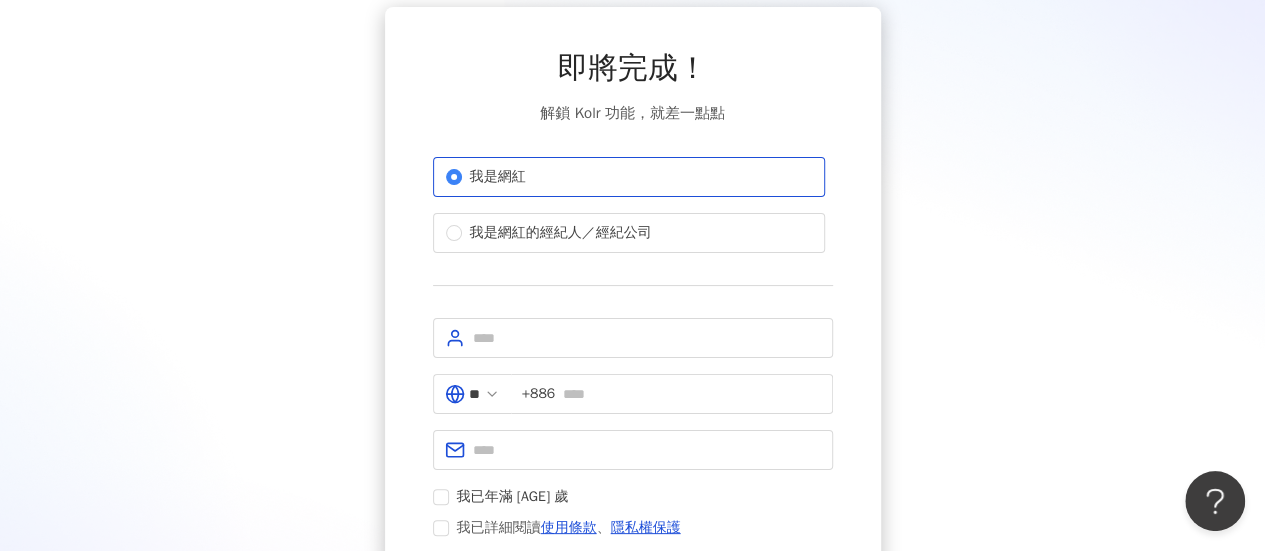 scroll, scrollTop: 100, scrollLeft: 0, axis: vertical 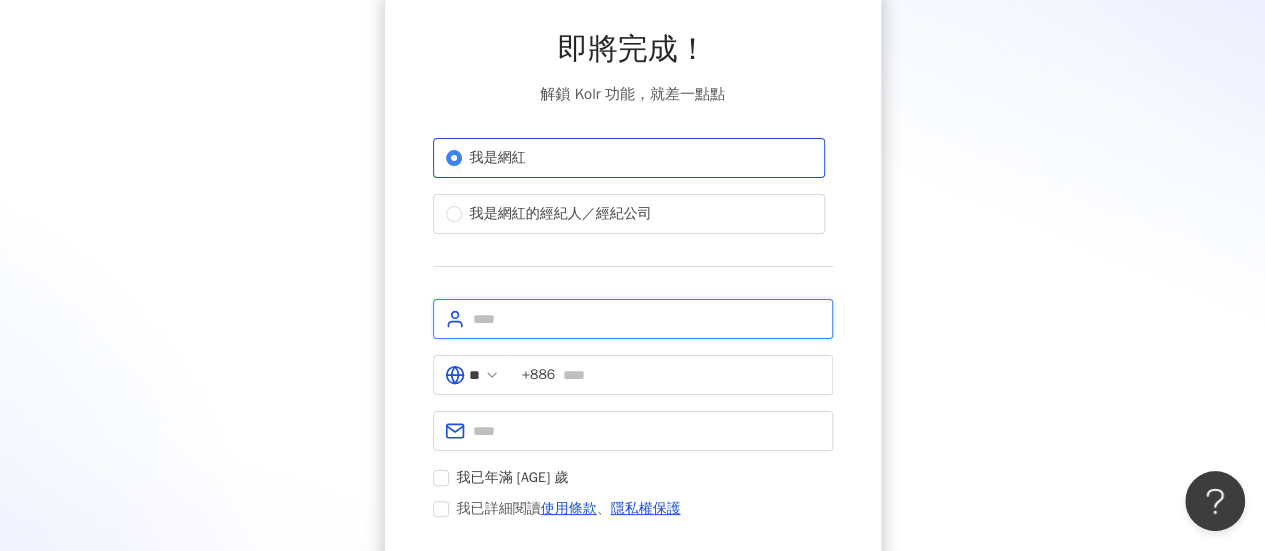 click at bounding box center (647, 319) 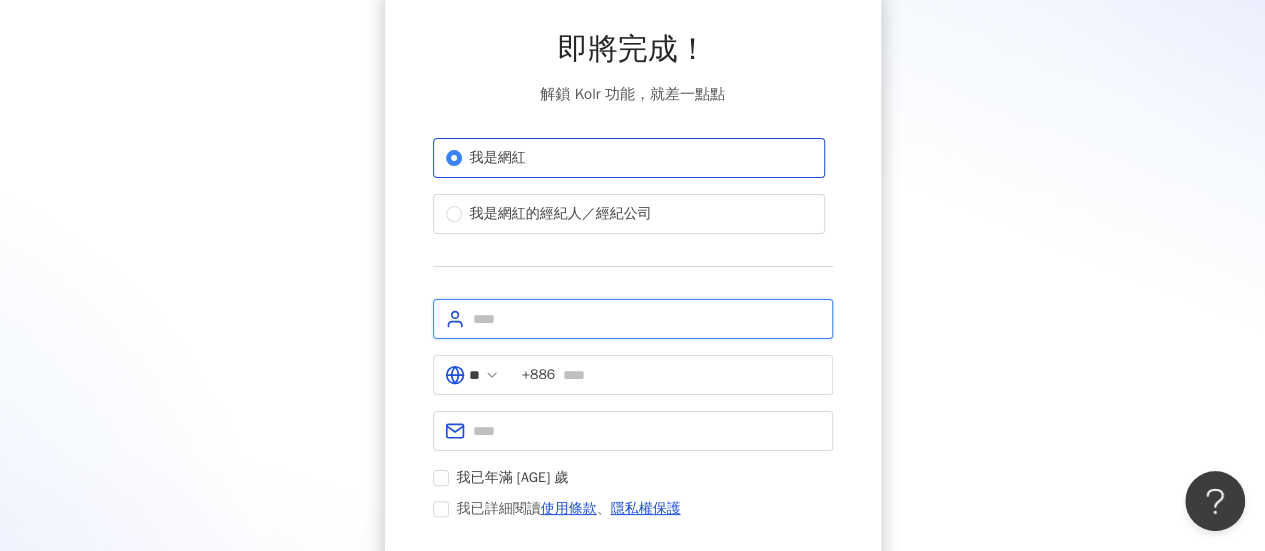 type on "**********" 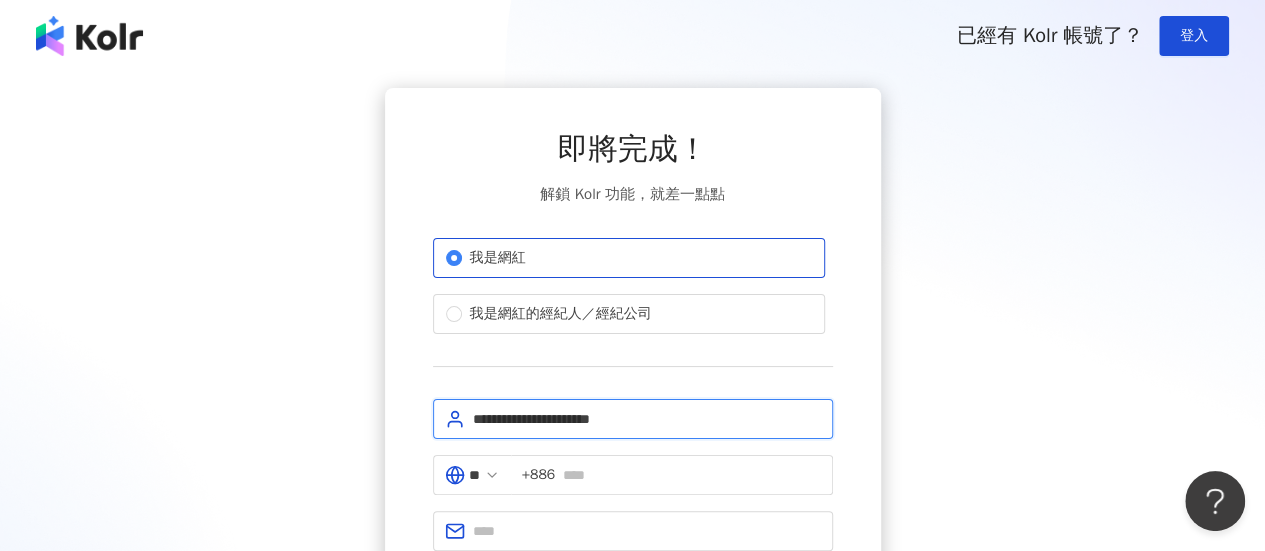 scroll, scrollTop: 200, scrollLeft: 0, axis: vertical 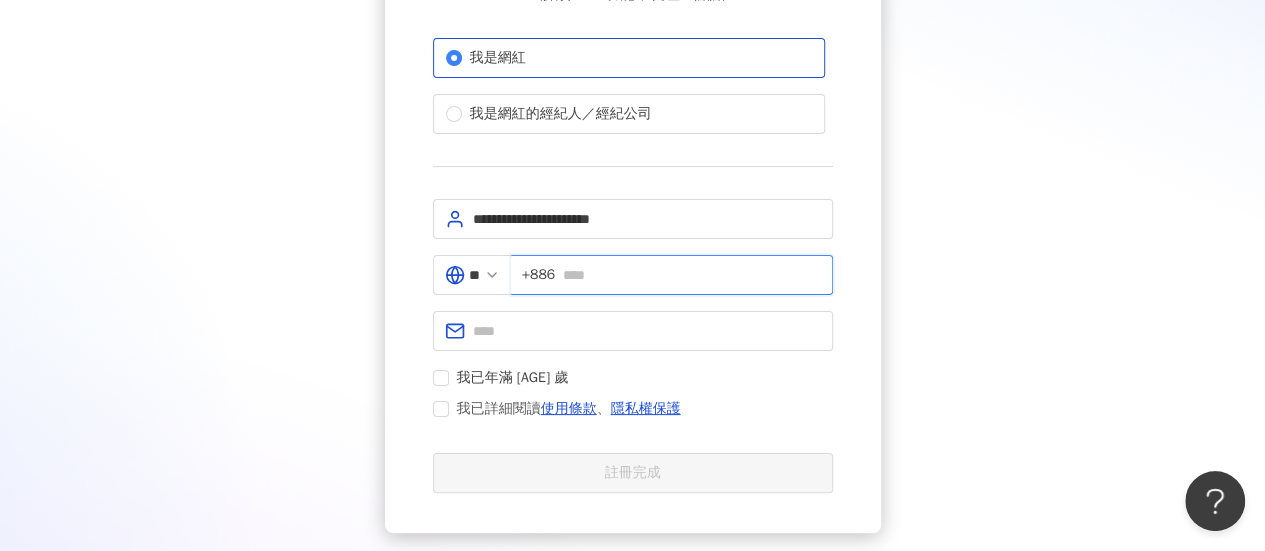 click at bounding box center [691, 275] 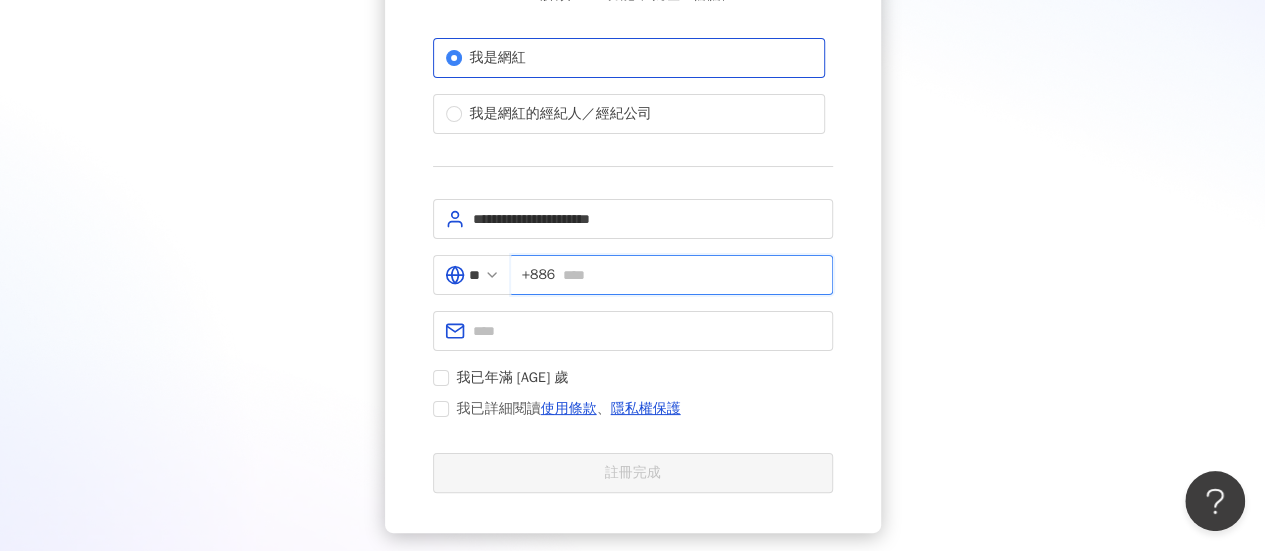 type on "**********" 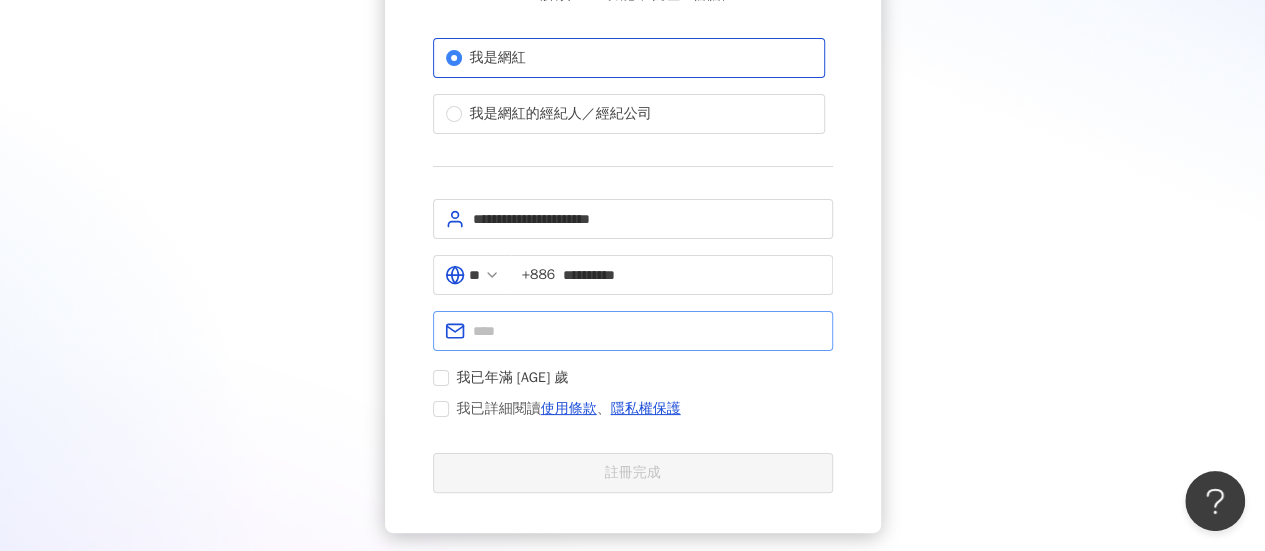 click at bounding box center [633, 331] 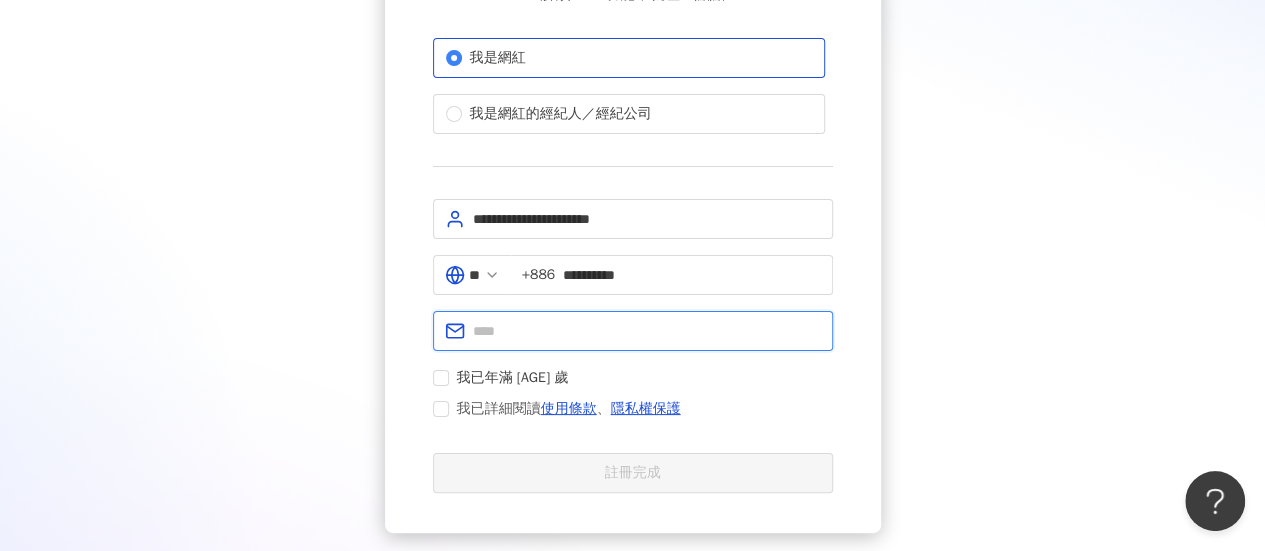 click at bounding box center [647, 331] 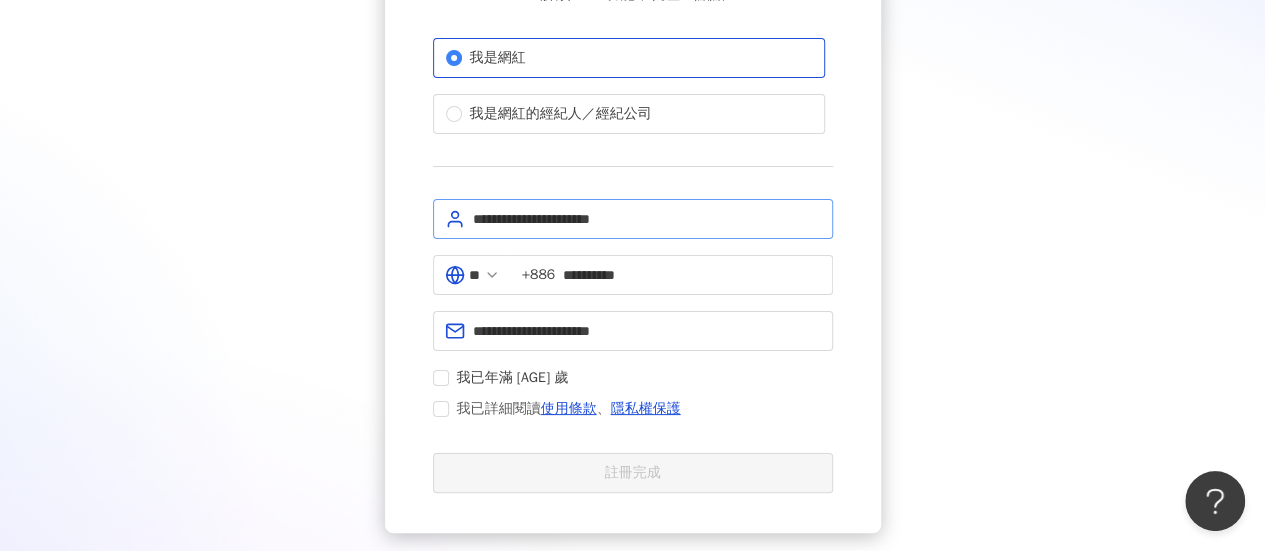 click on "**********" at bounding box center [633, 219] 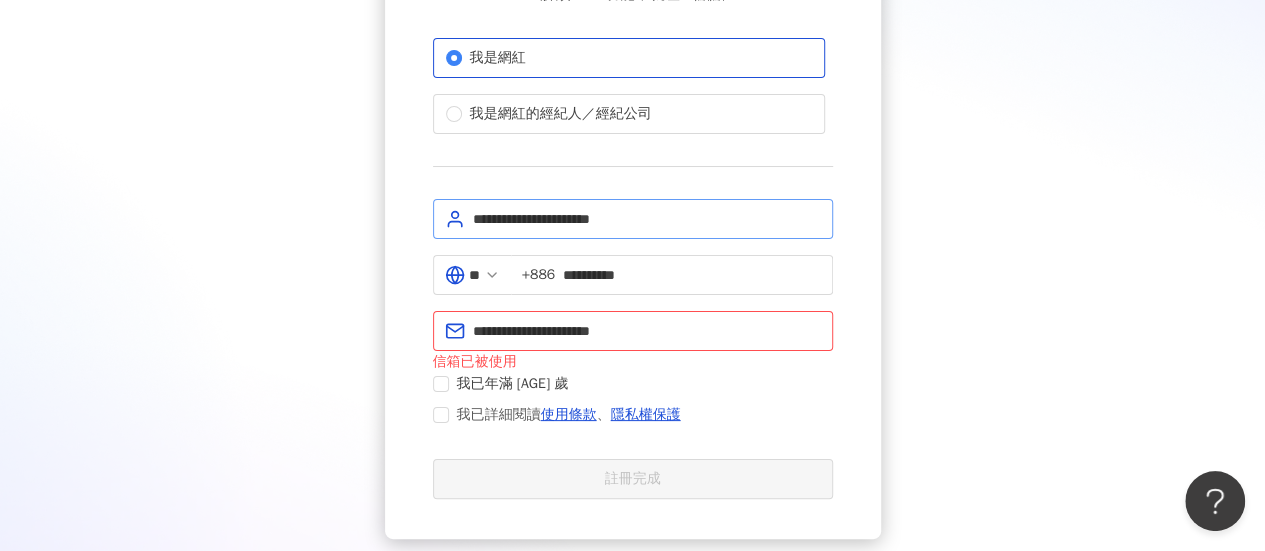 click on "**********" at bounding box center [633, 219] 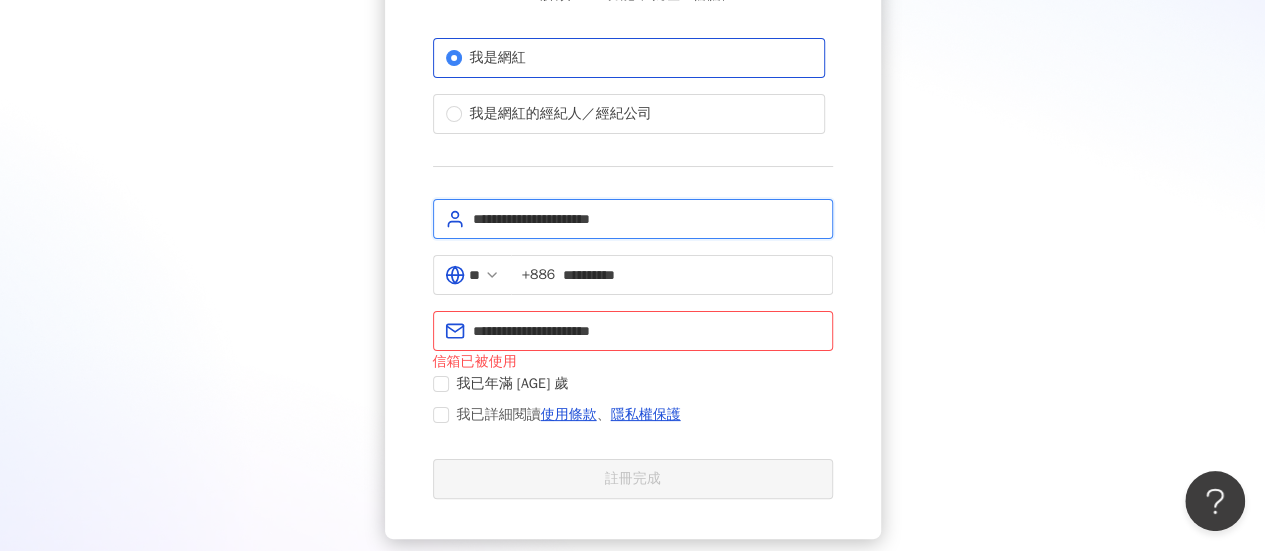 drag, startPoint x: 678, startPoint y: 216, endPoint x: 338, endPoint y: 203, distance: 340.24844 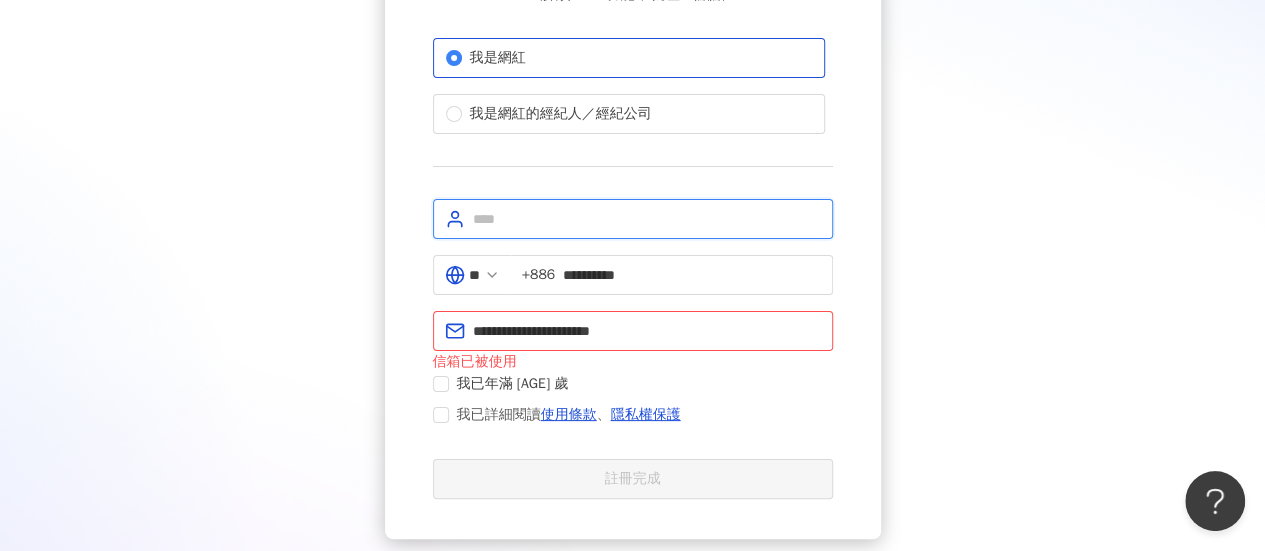 type on "*" 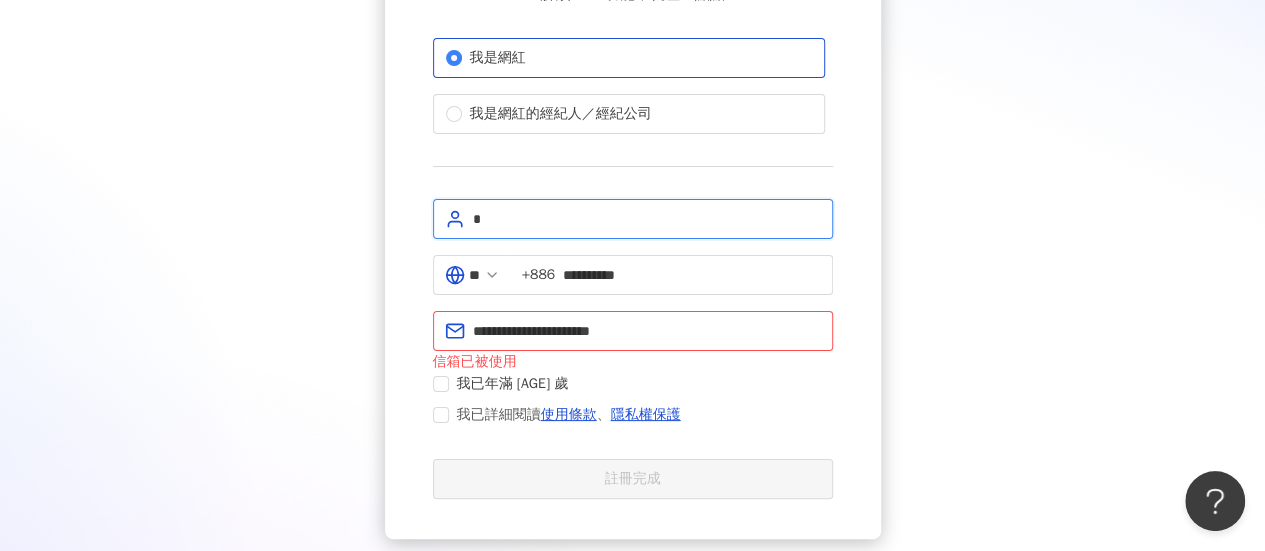 type on "*******" 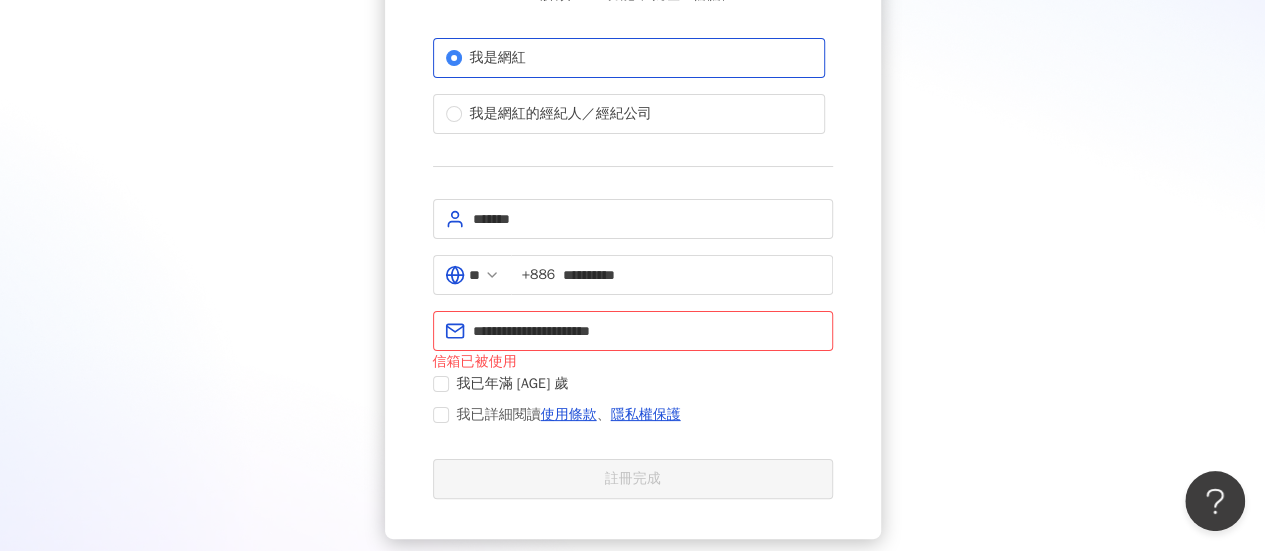 click on "我已年滿 18 歲 我已詳細閱讀 使用條款 、 隱私權保護" at bounding box center [561, 400] 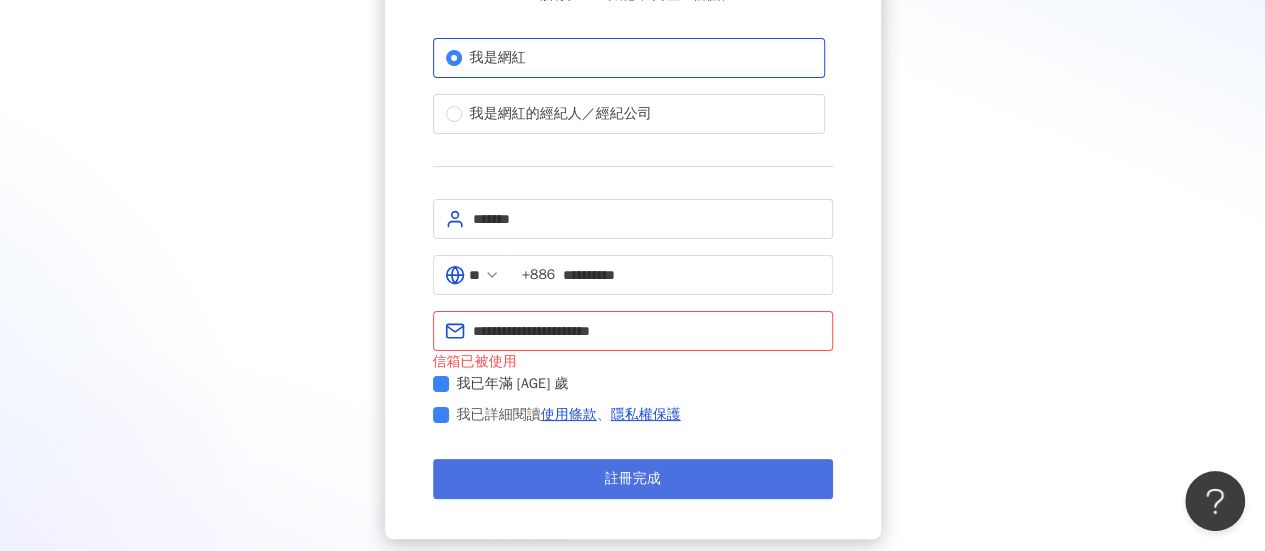 drag, startPoint x: 638, startPoint y: 449, endPoint x: 637, endPoint y: 461, distance: 12.0415945 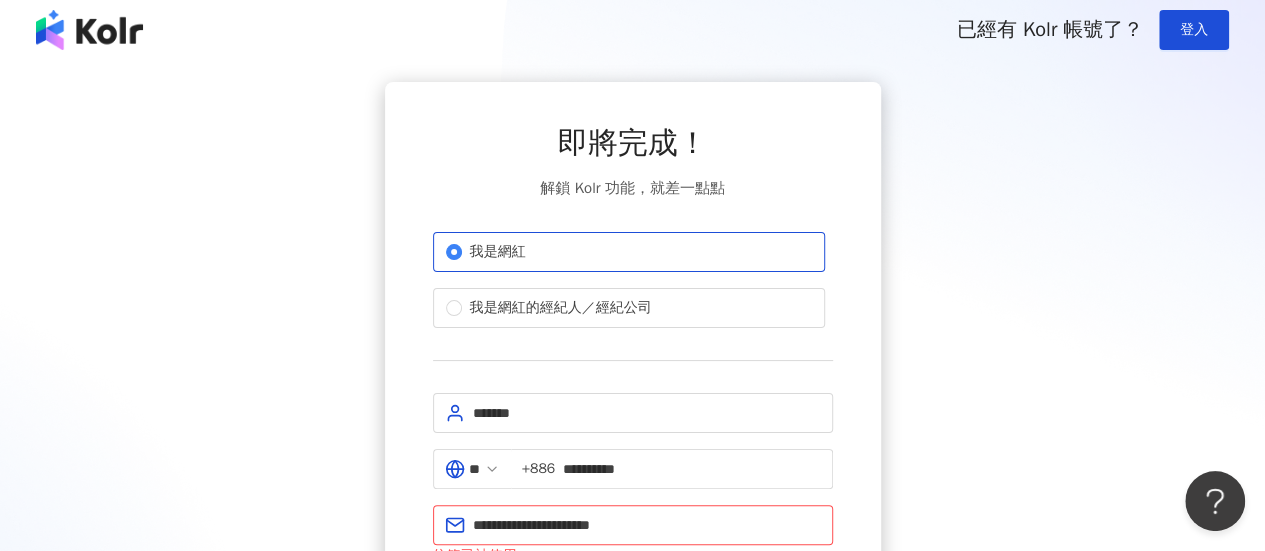 scroll, scrollTop: 0, scrollLeft: 0, axis: both 